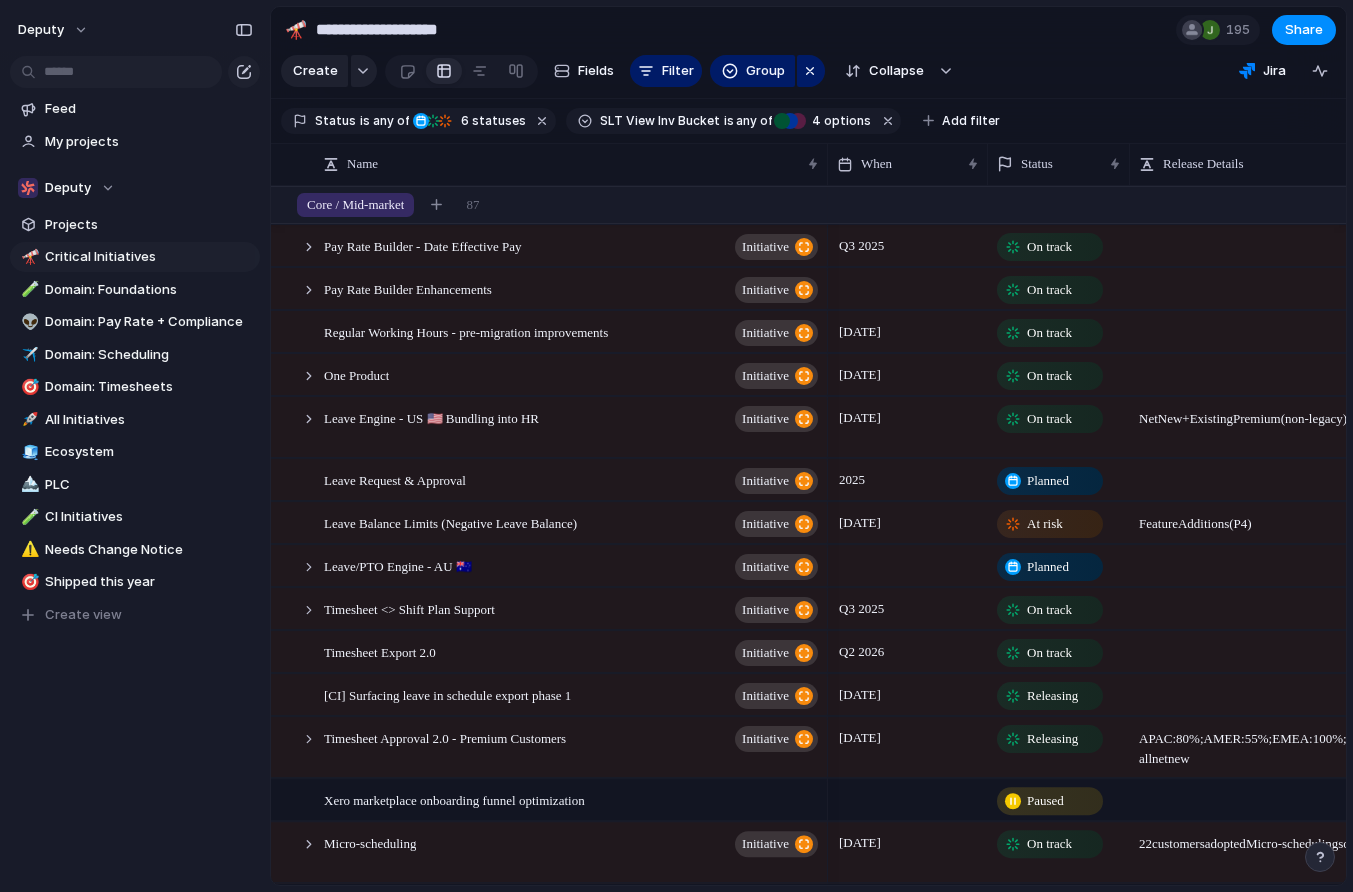 scroll, scrollTop: 0, scrollLeft: 0, axis: both 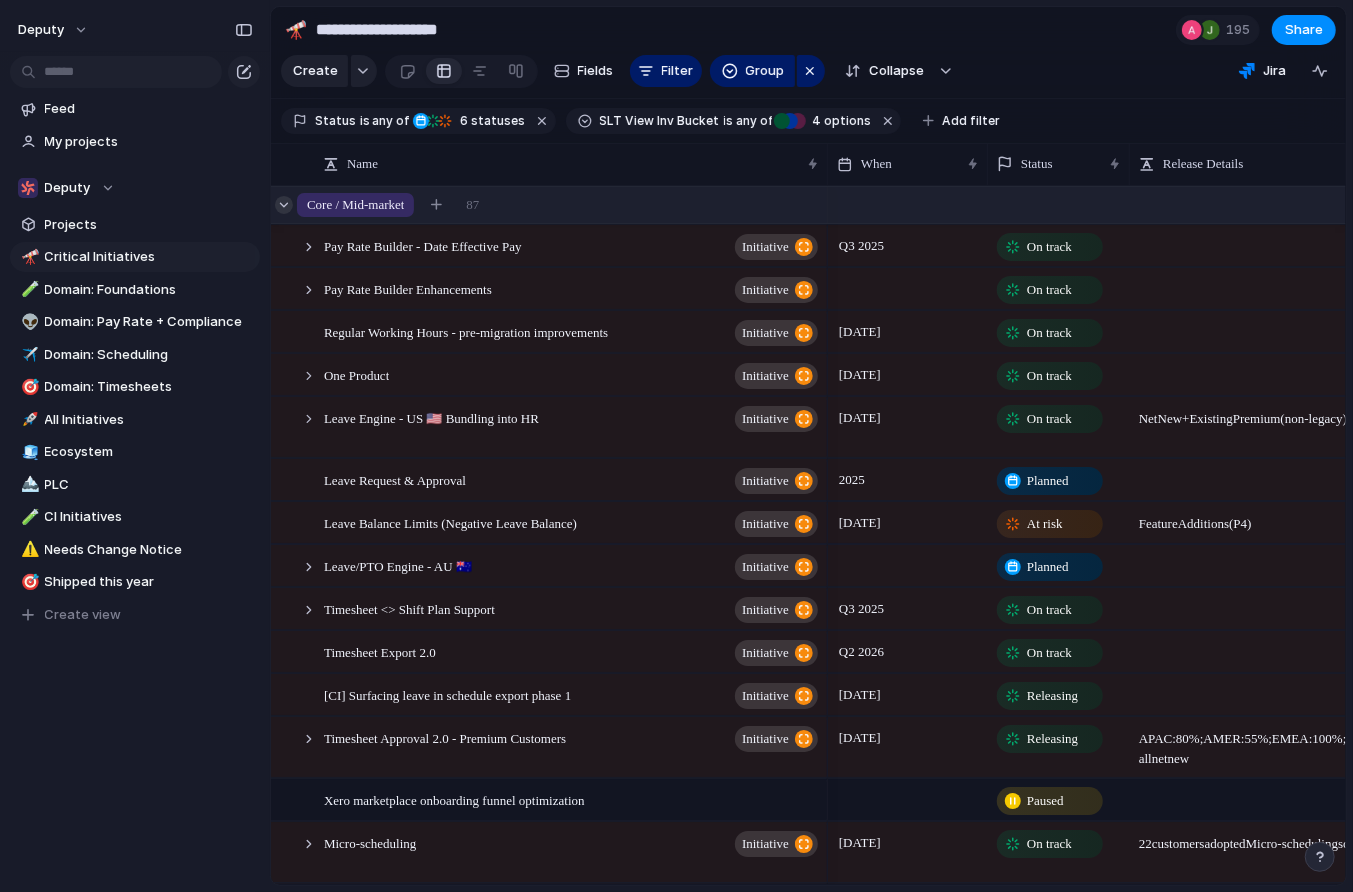 click at bounding box center [284, 205] 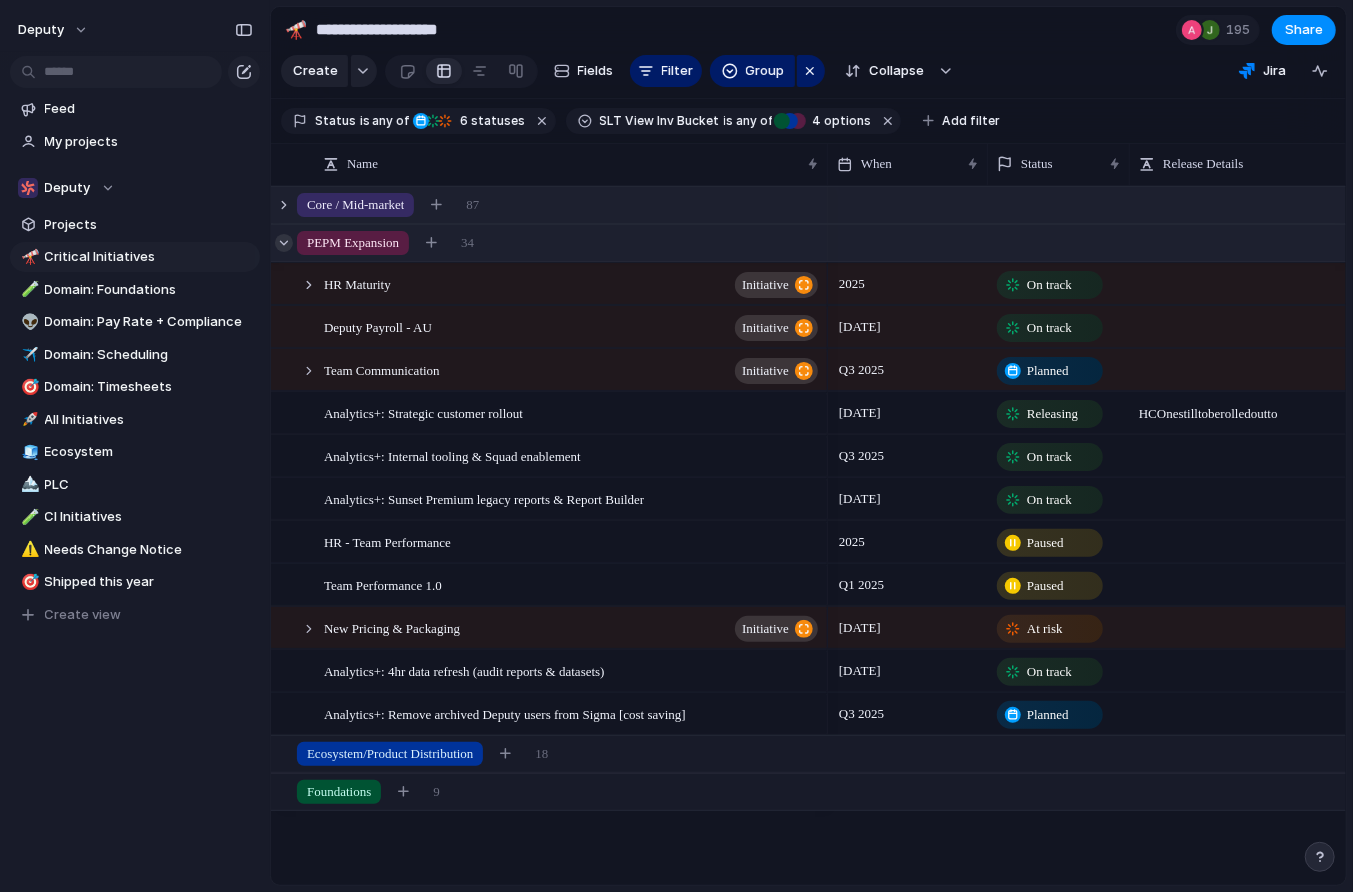click at bounding box center [284, 243] 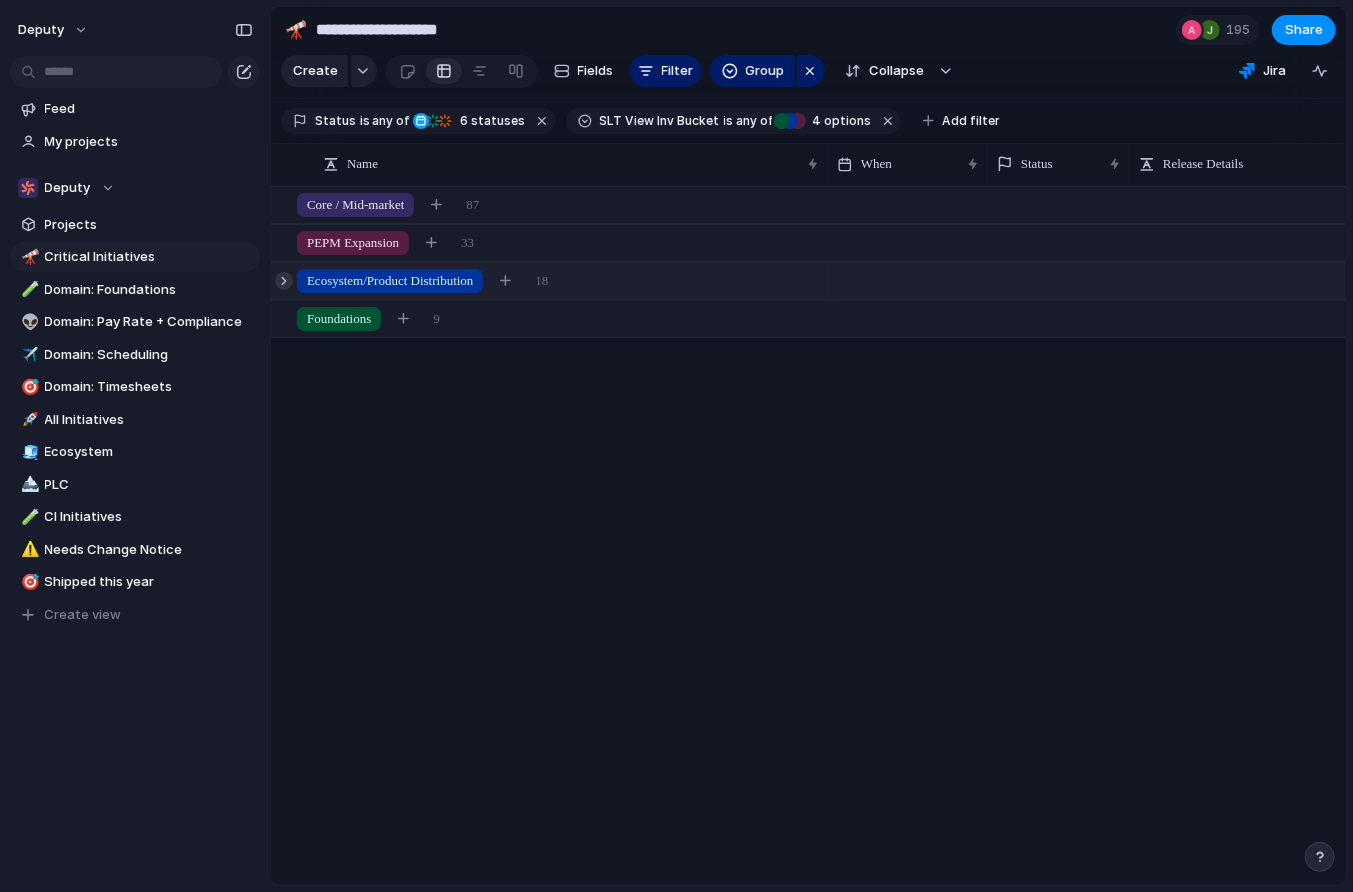 click at bounding box center [284, 281] 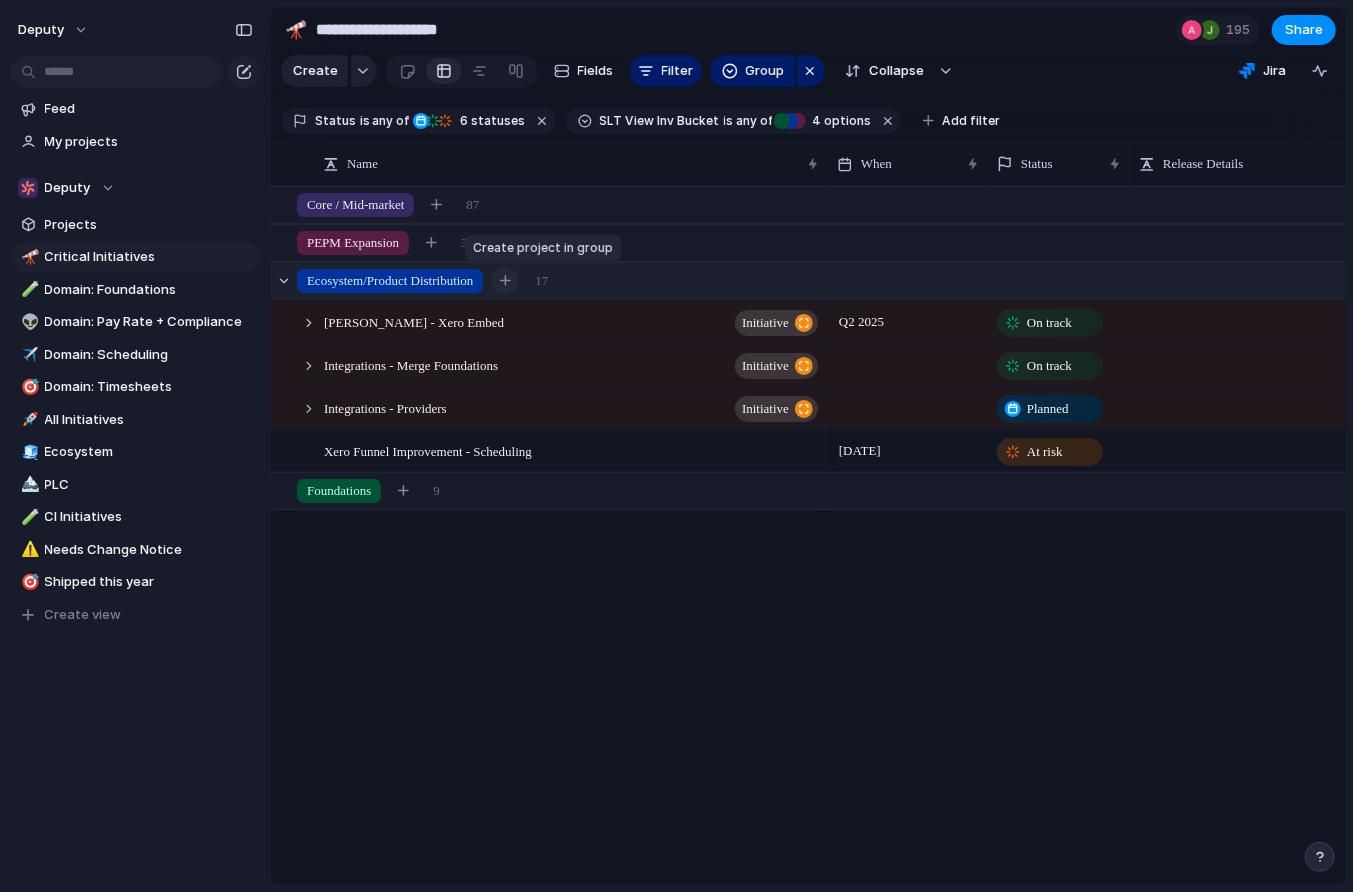 click at bounding box center (505, 280) 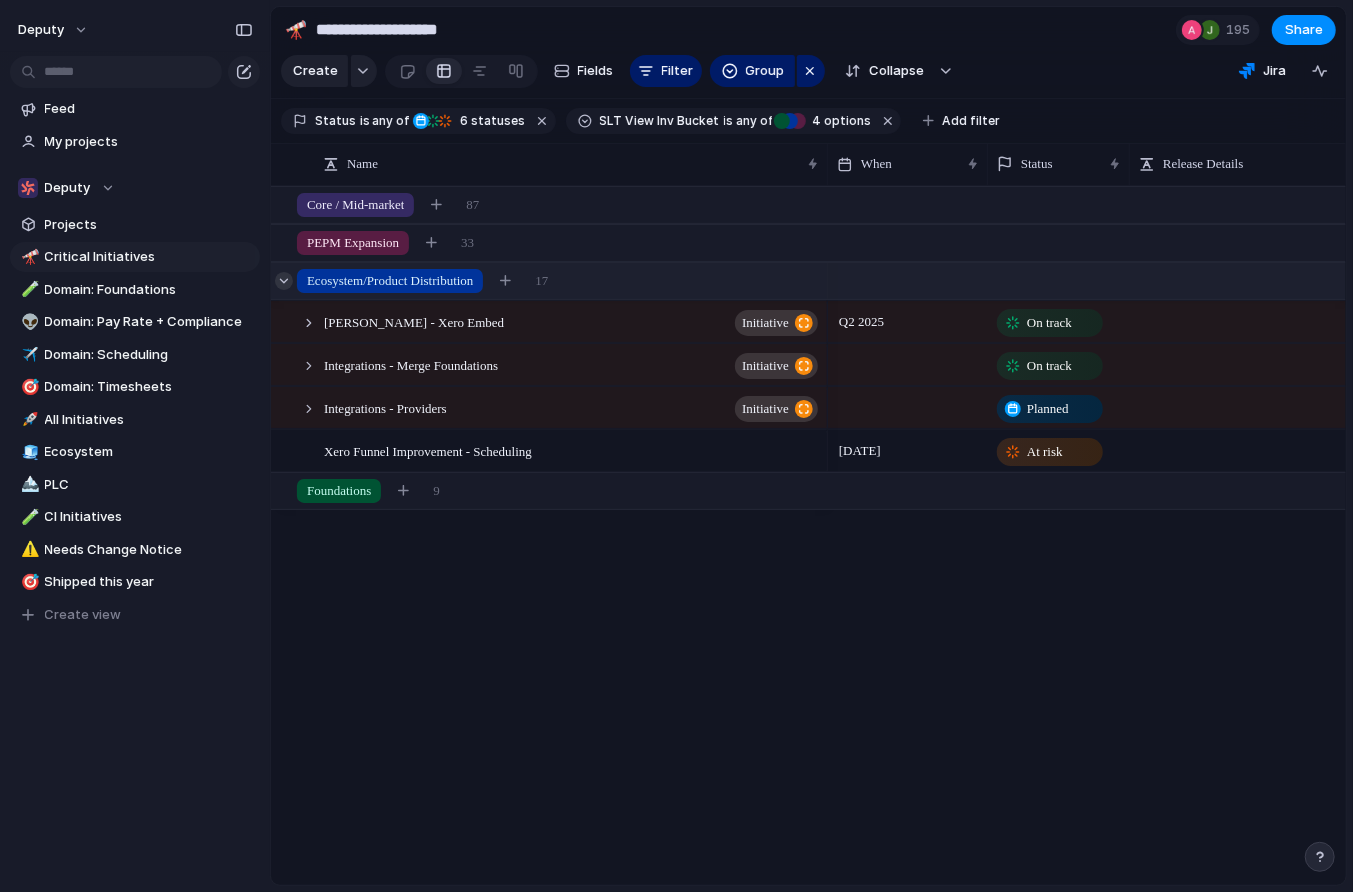 click at bounding box center (284, 281) 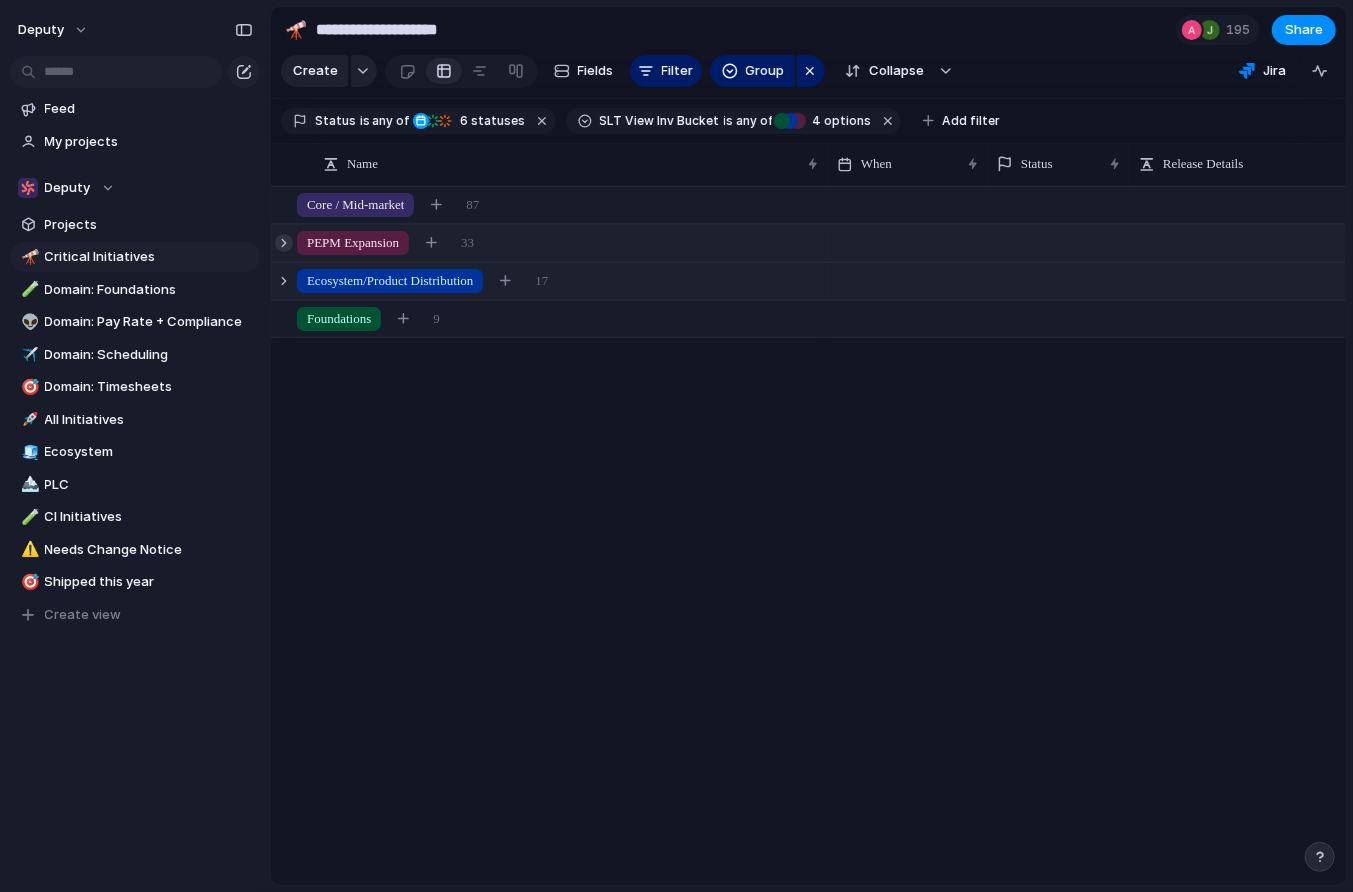 click at bounding box center (284, 243) 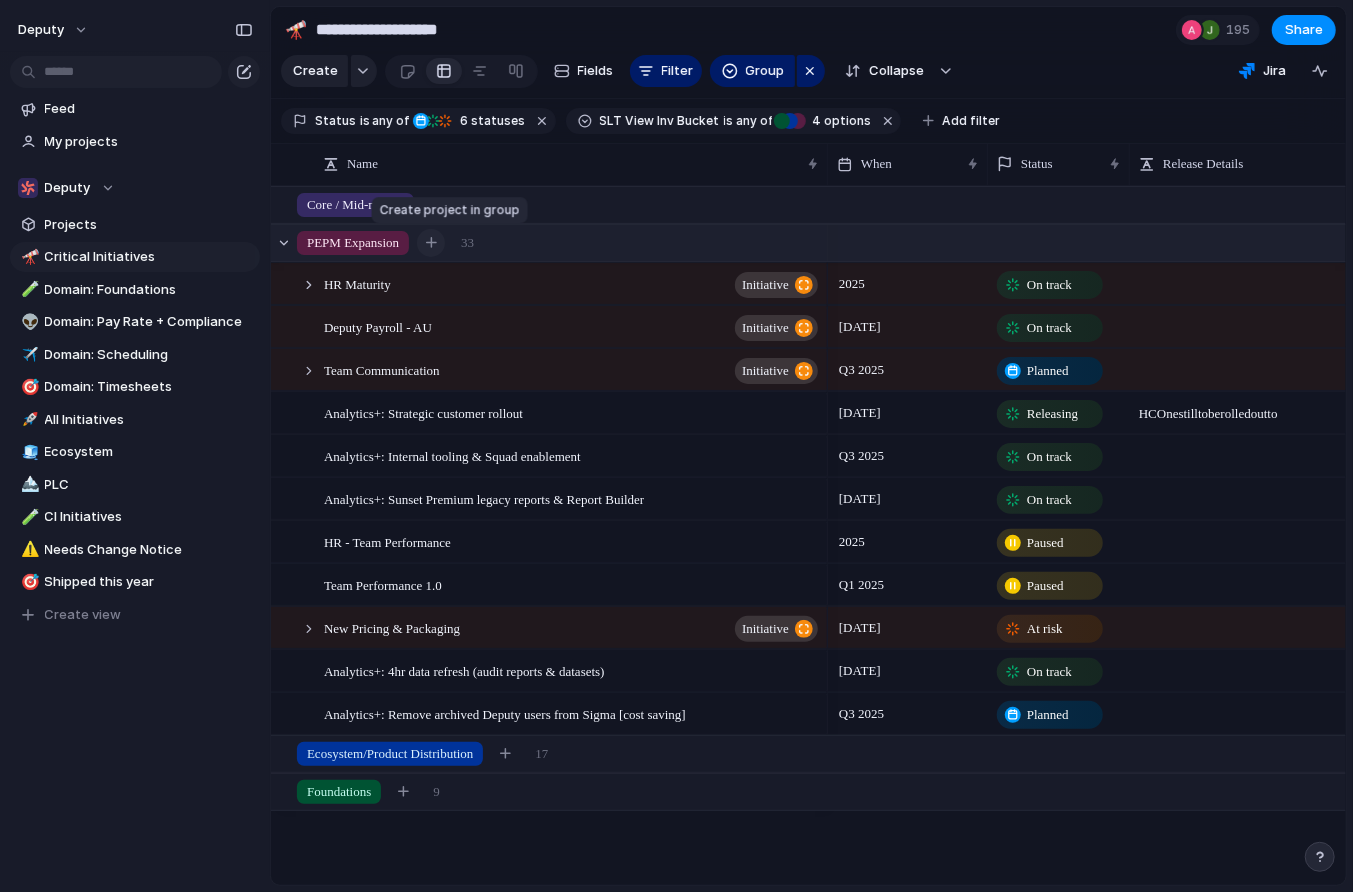 click at bounding box center [431, 242] 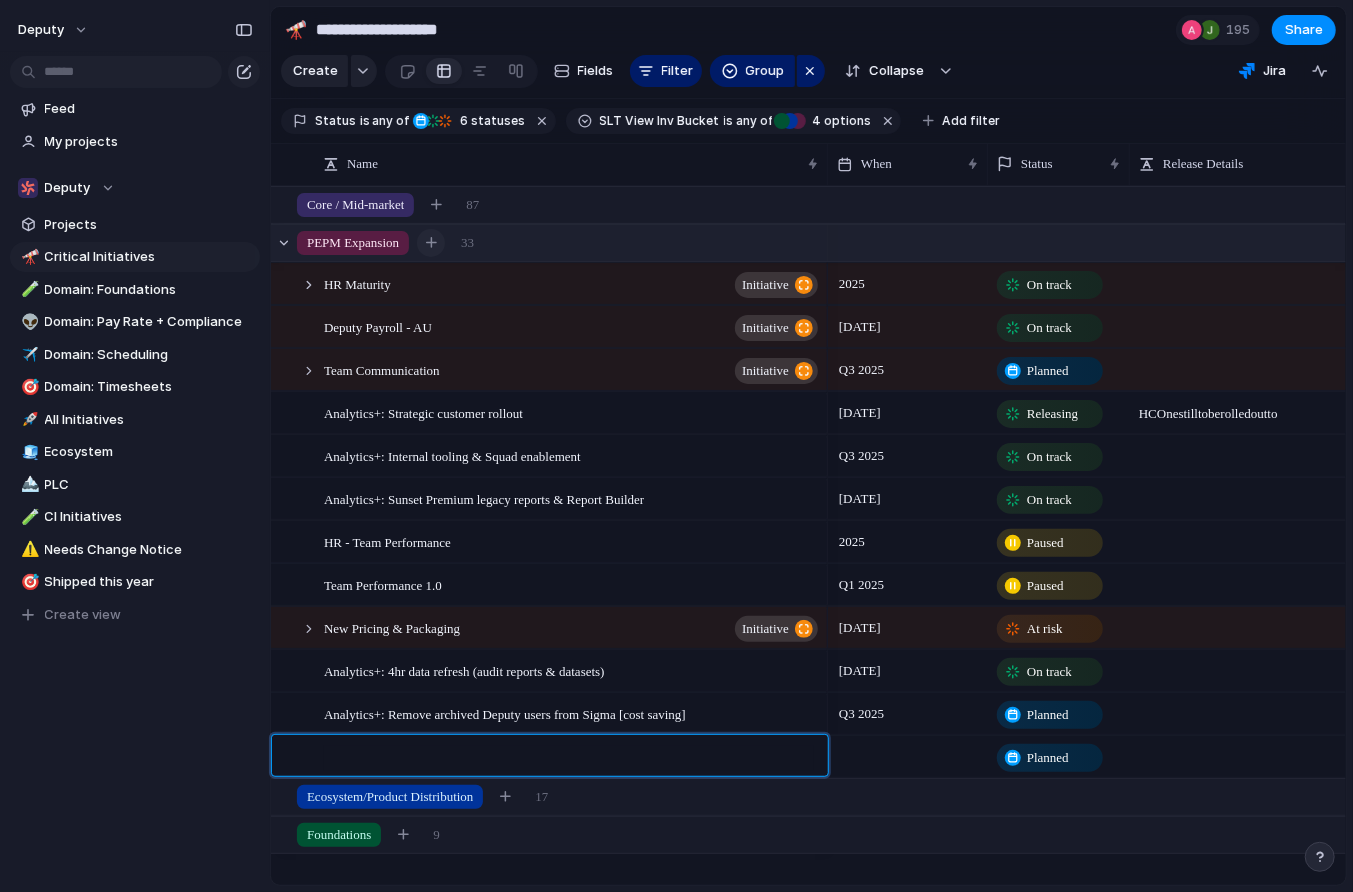 type on "*" 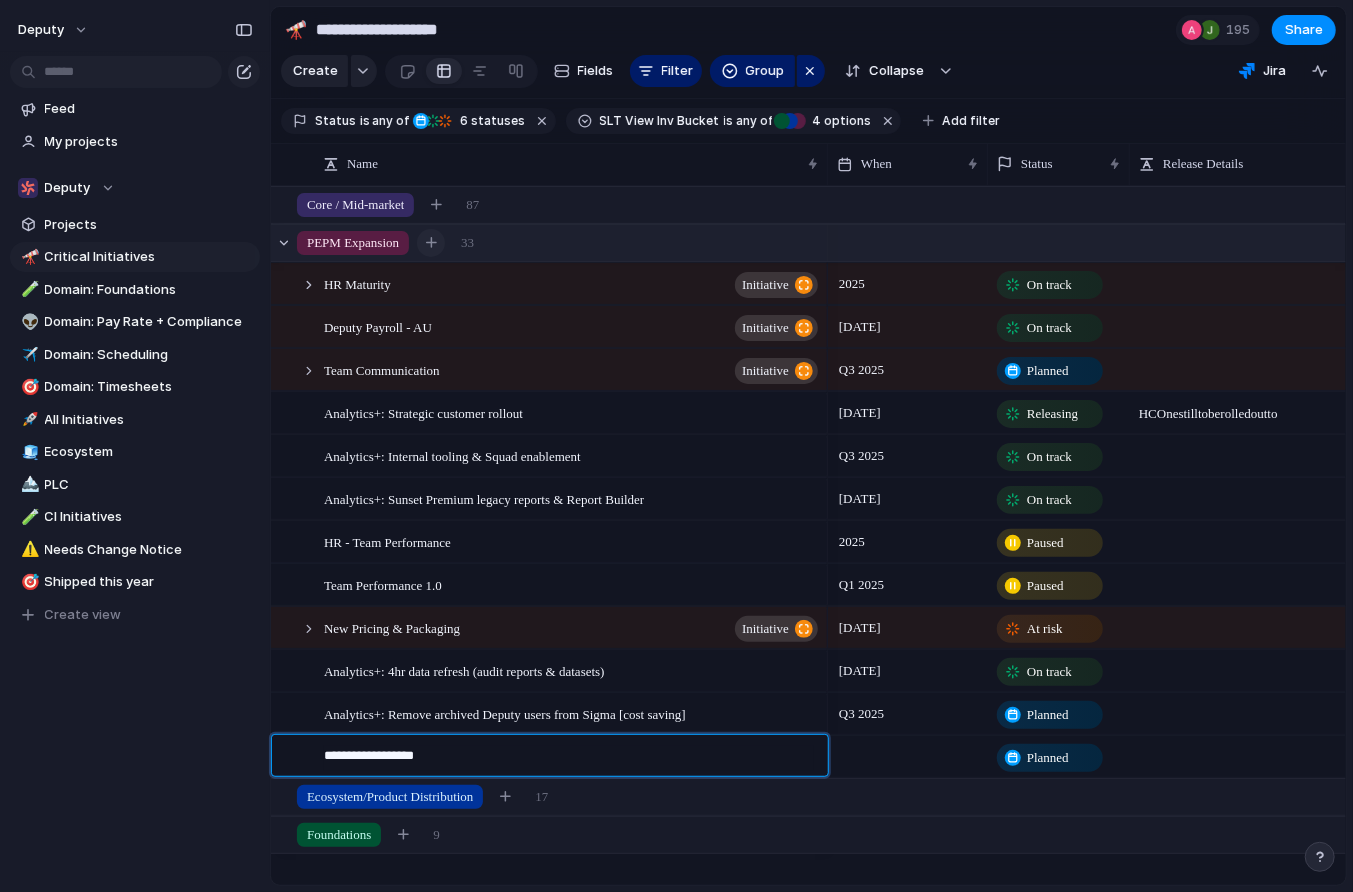 type on "**********" 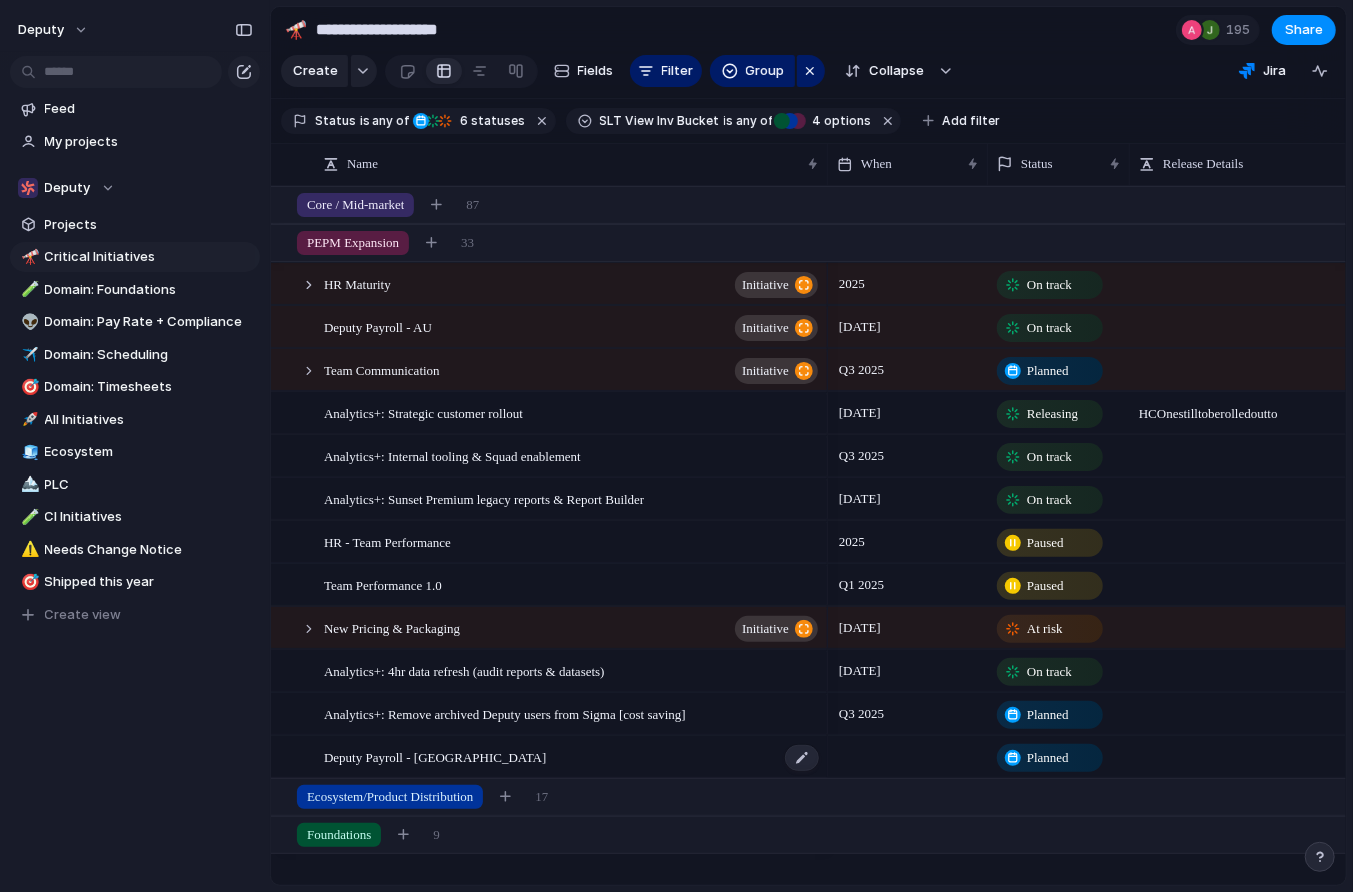 click on "Deputy Payroll - [GEOGRAPHIC_DATA]" at bounding box center [572, 757] 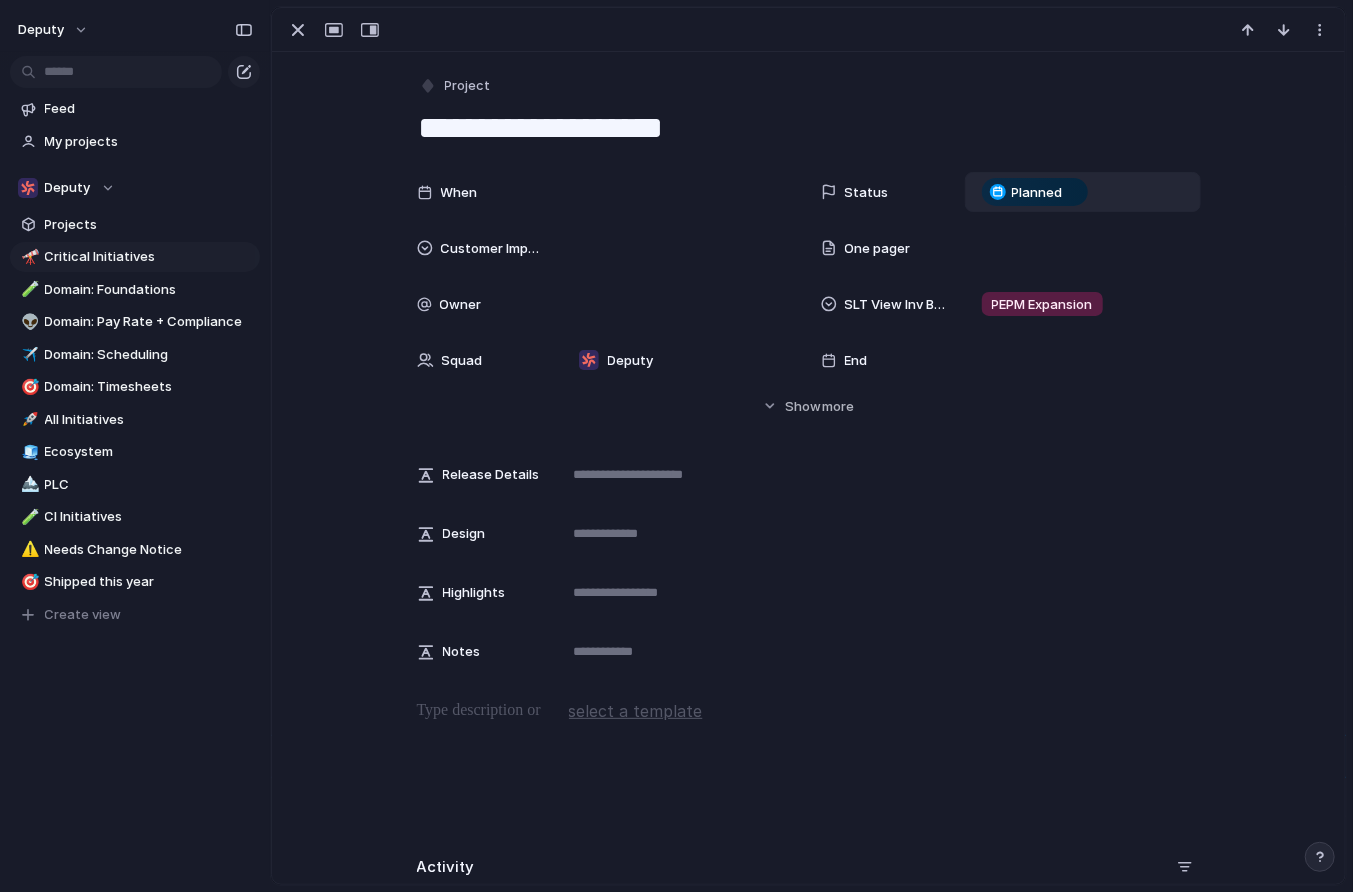 click on "Planned" at bounding box center [1037, 193] 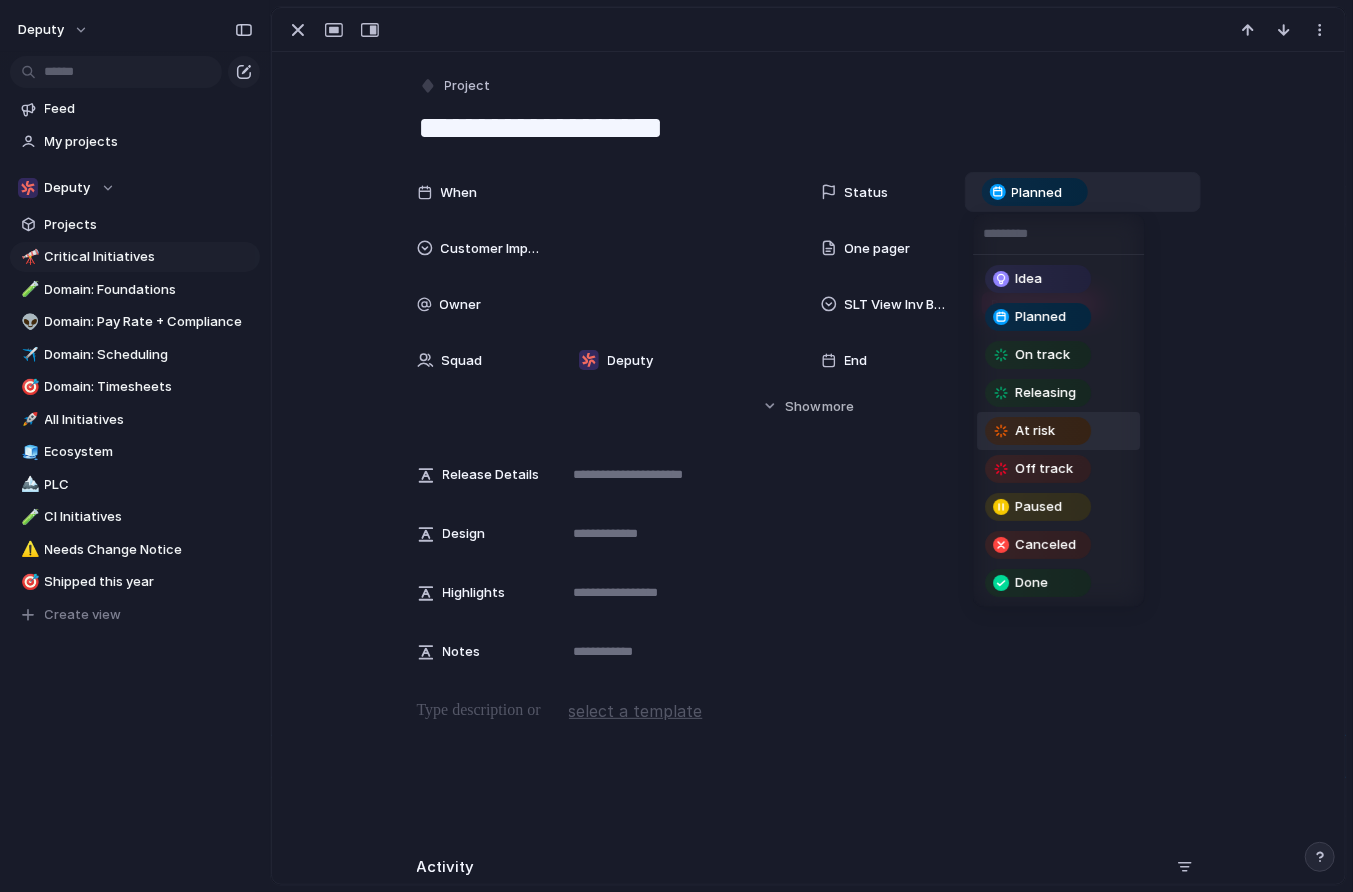 click on "At risk" at bounding box center (1038, 431) 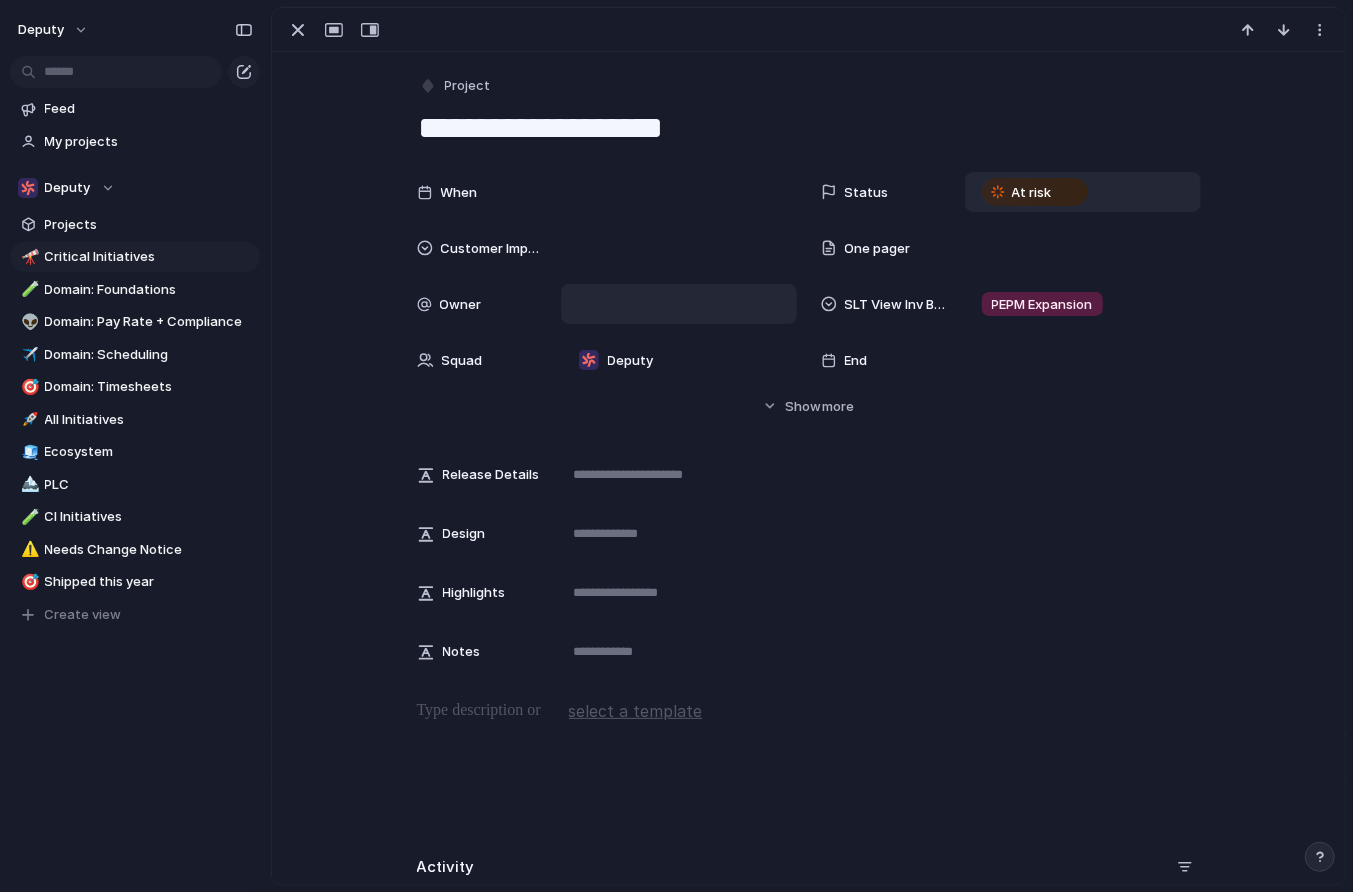 click at bounding box center (679, 304) 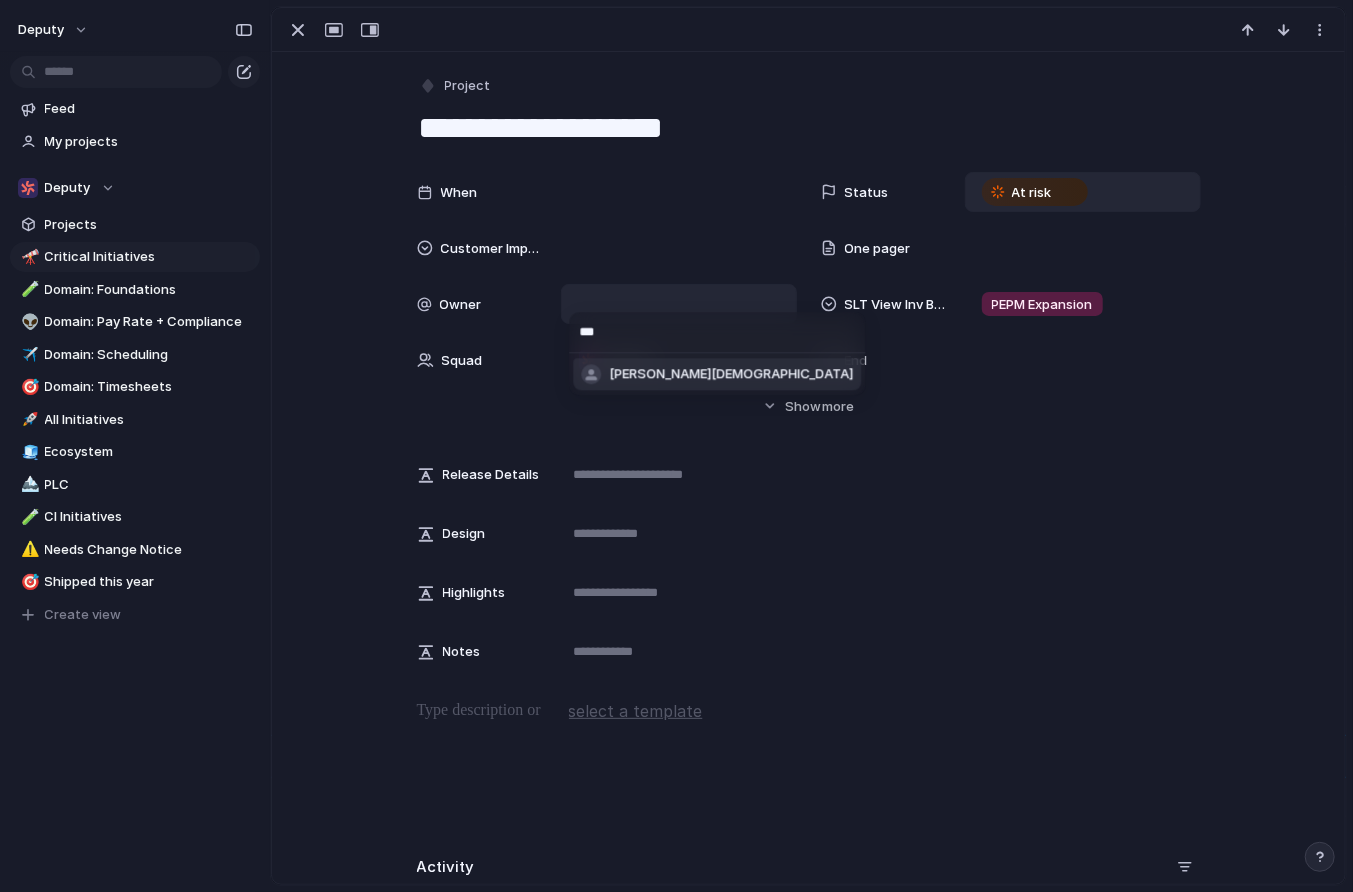 type on "***" 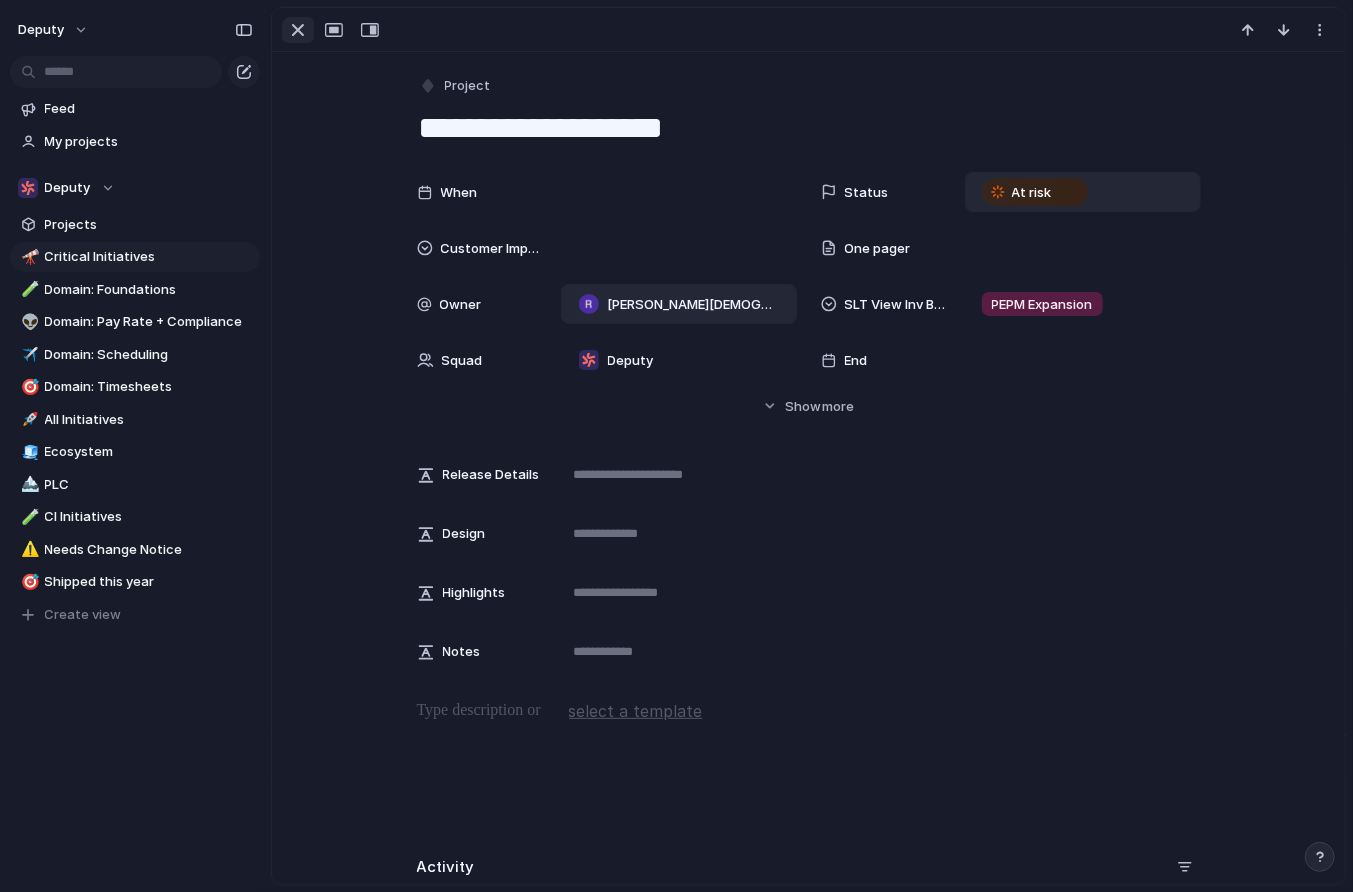 click at bounding box center [298, 30] 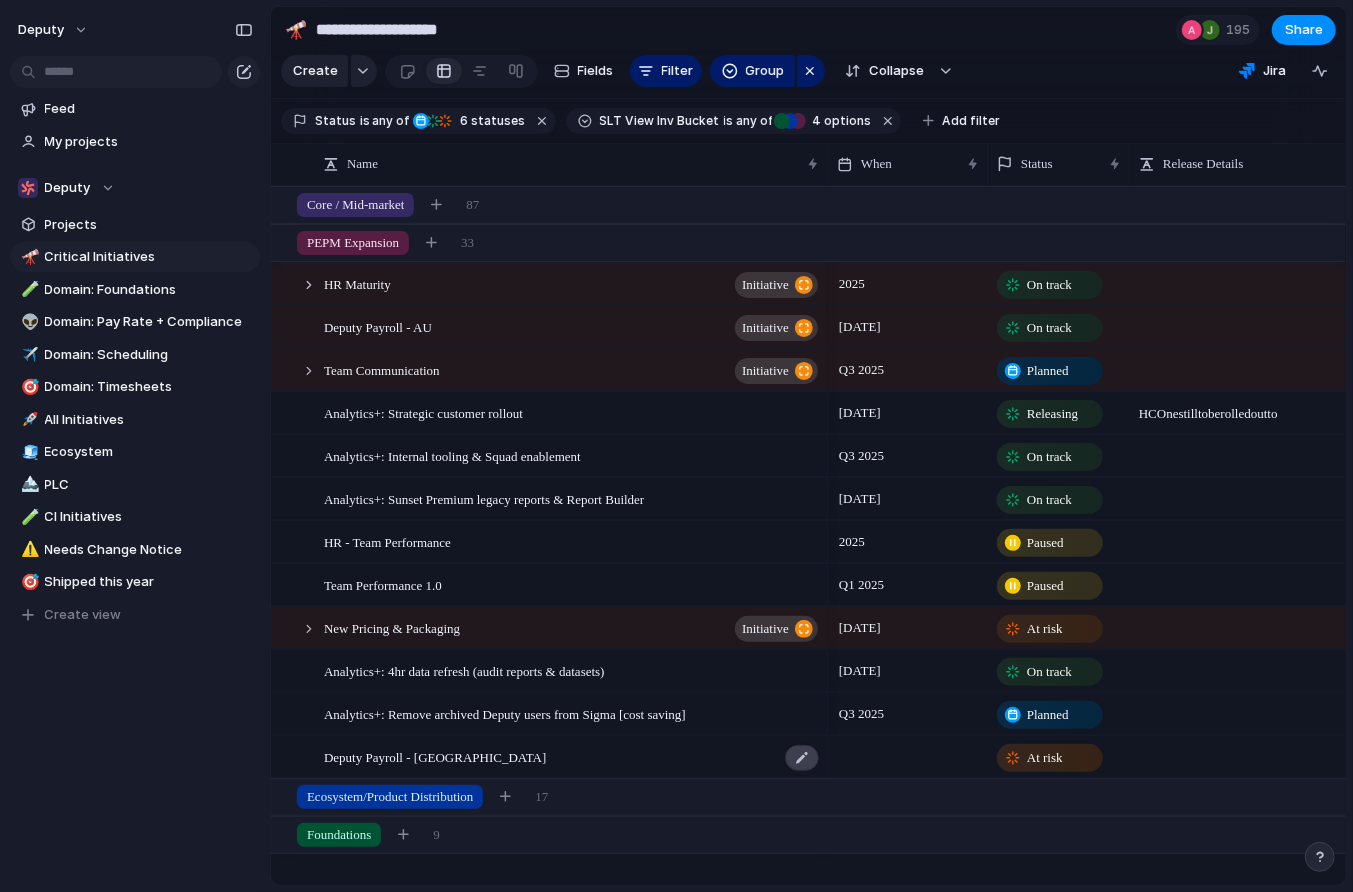 click at bounding box center [802, 758] 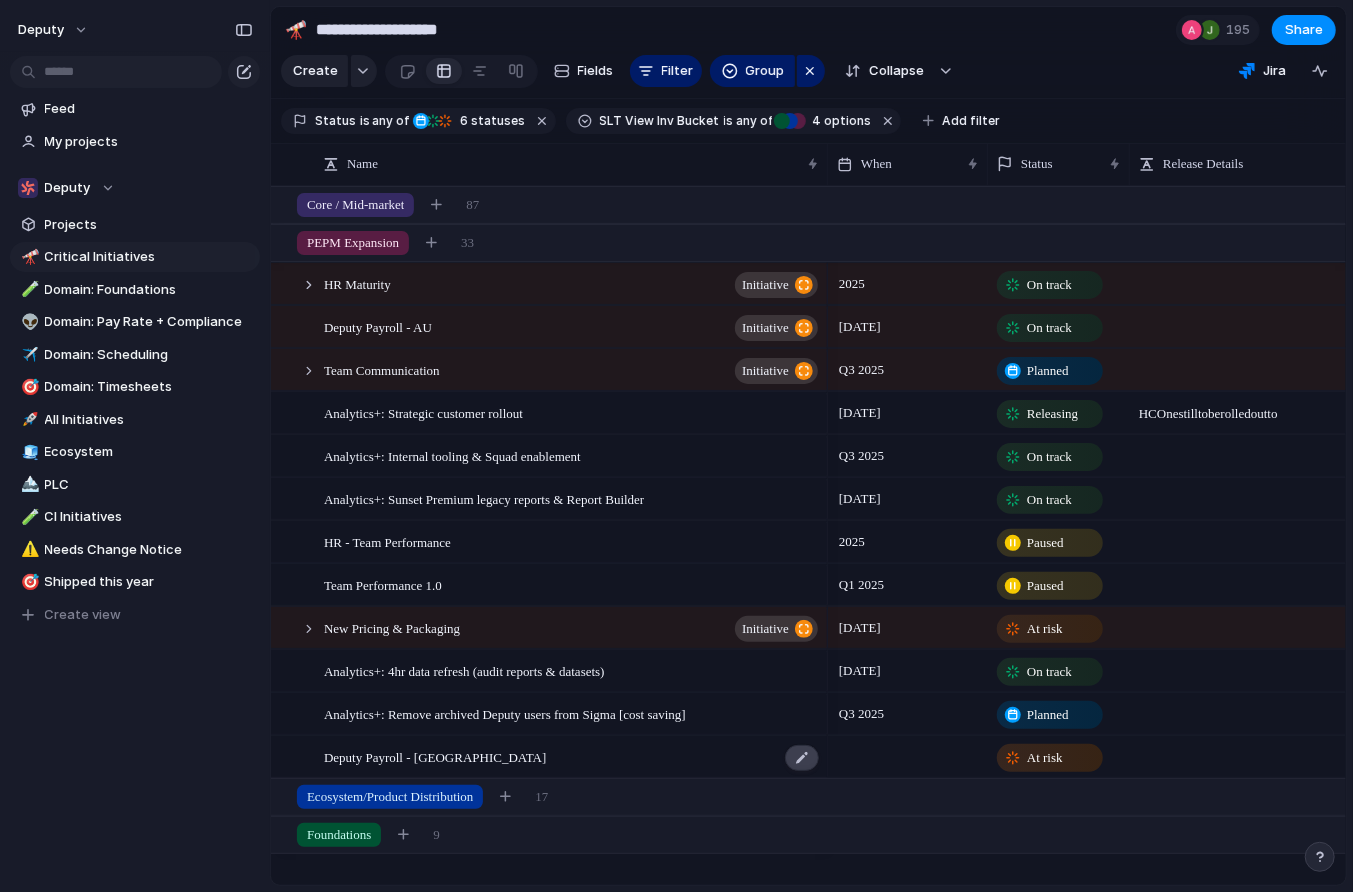 click at bounding box center (802, 758) 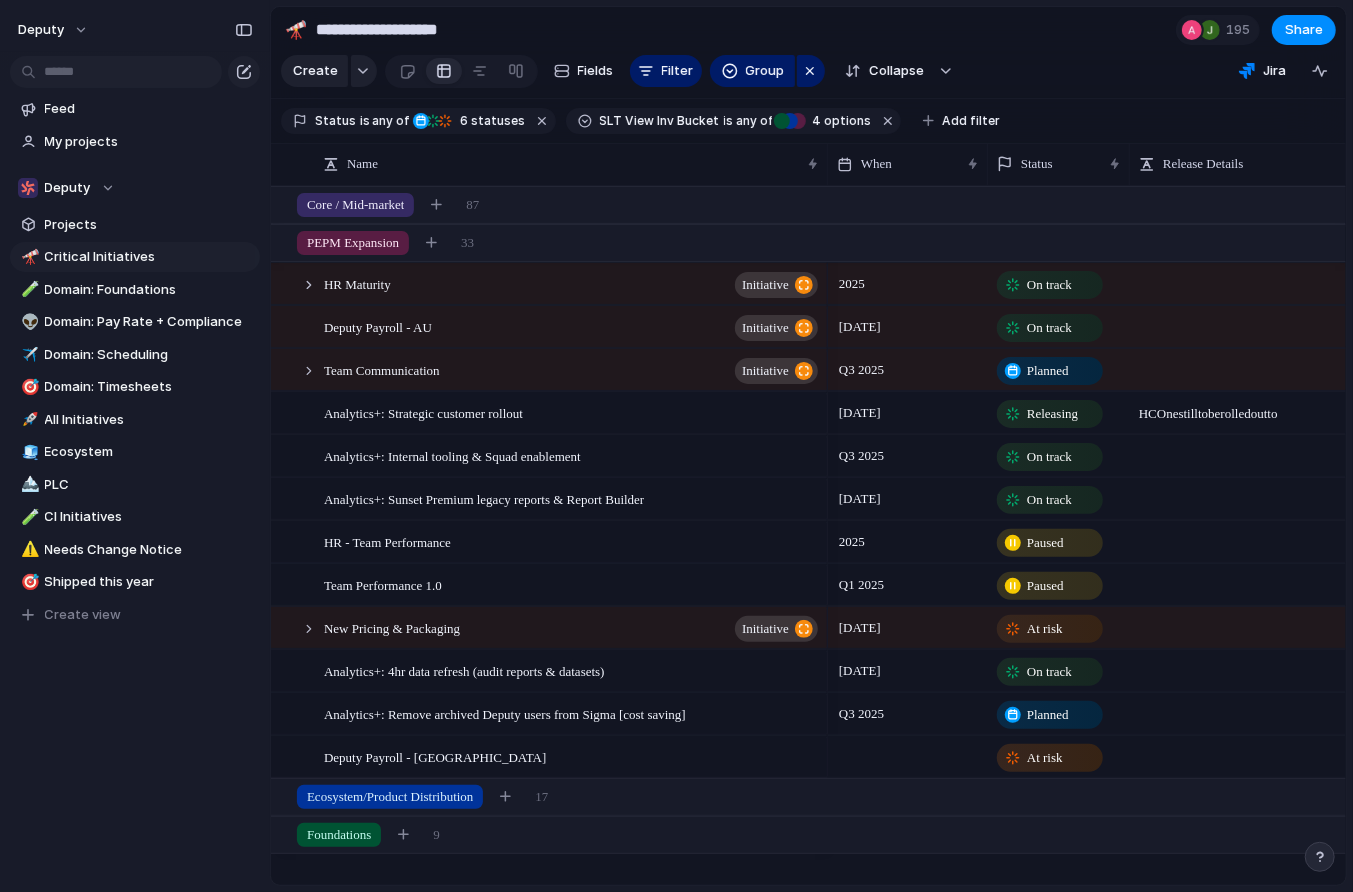 click at bounding box center [908, 756] 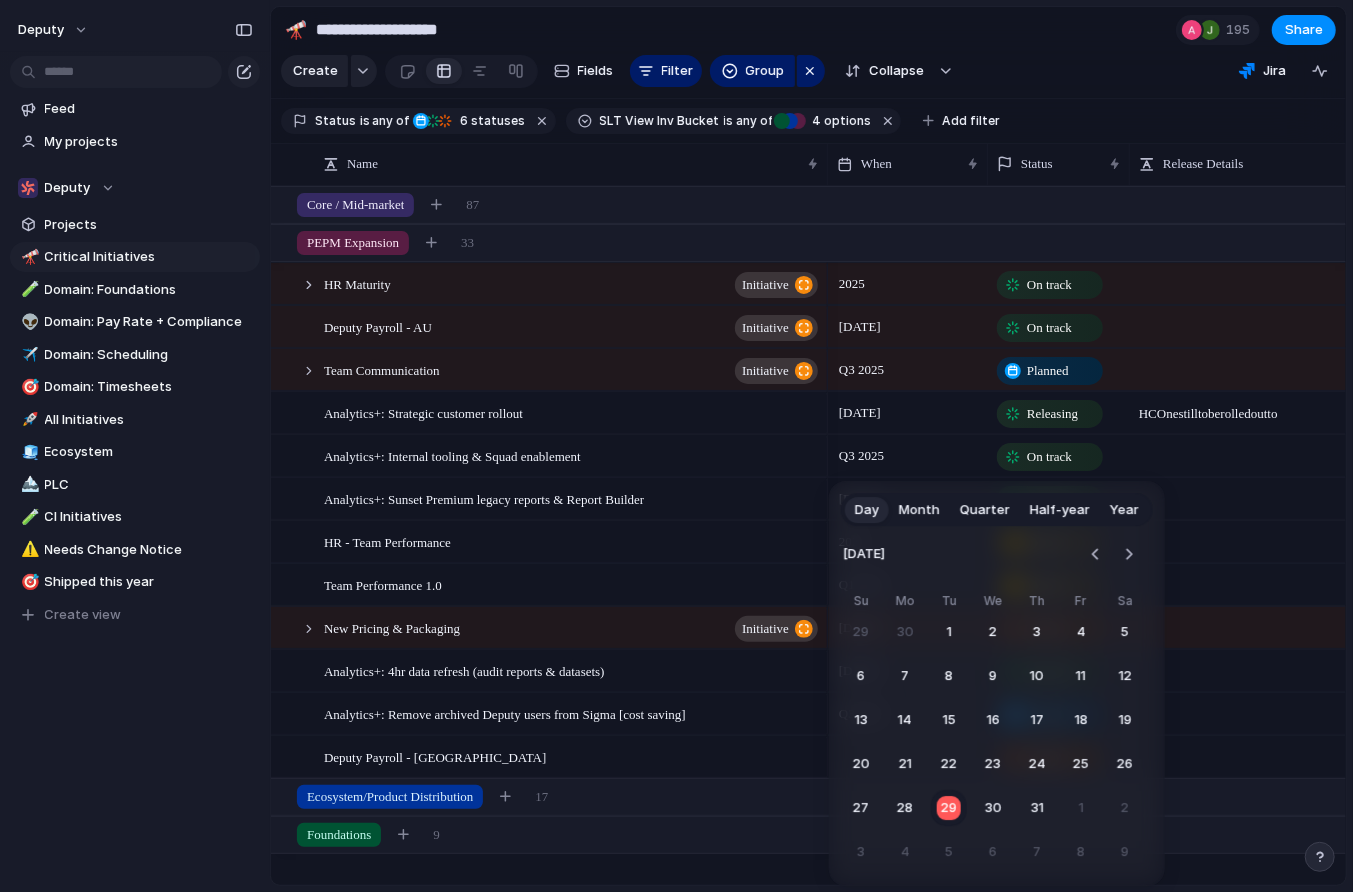 click on "Half-year" at bounding box center (1060, 510) 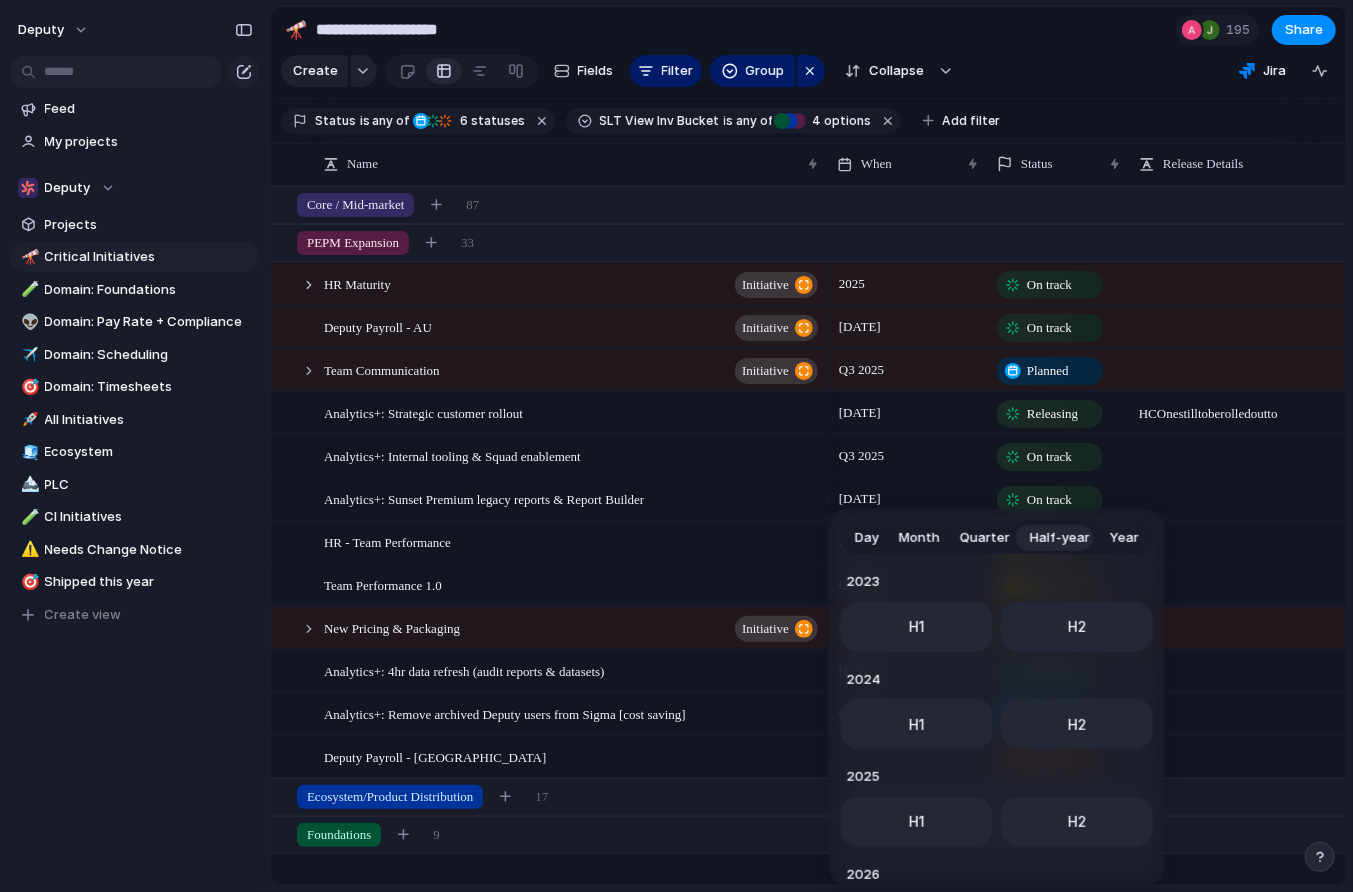 scroll, scrollTop: 201, scrollLeft: 0, axis: vertical 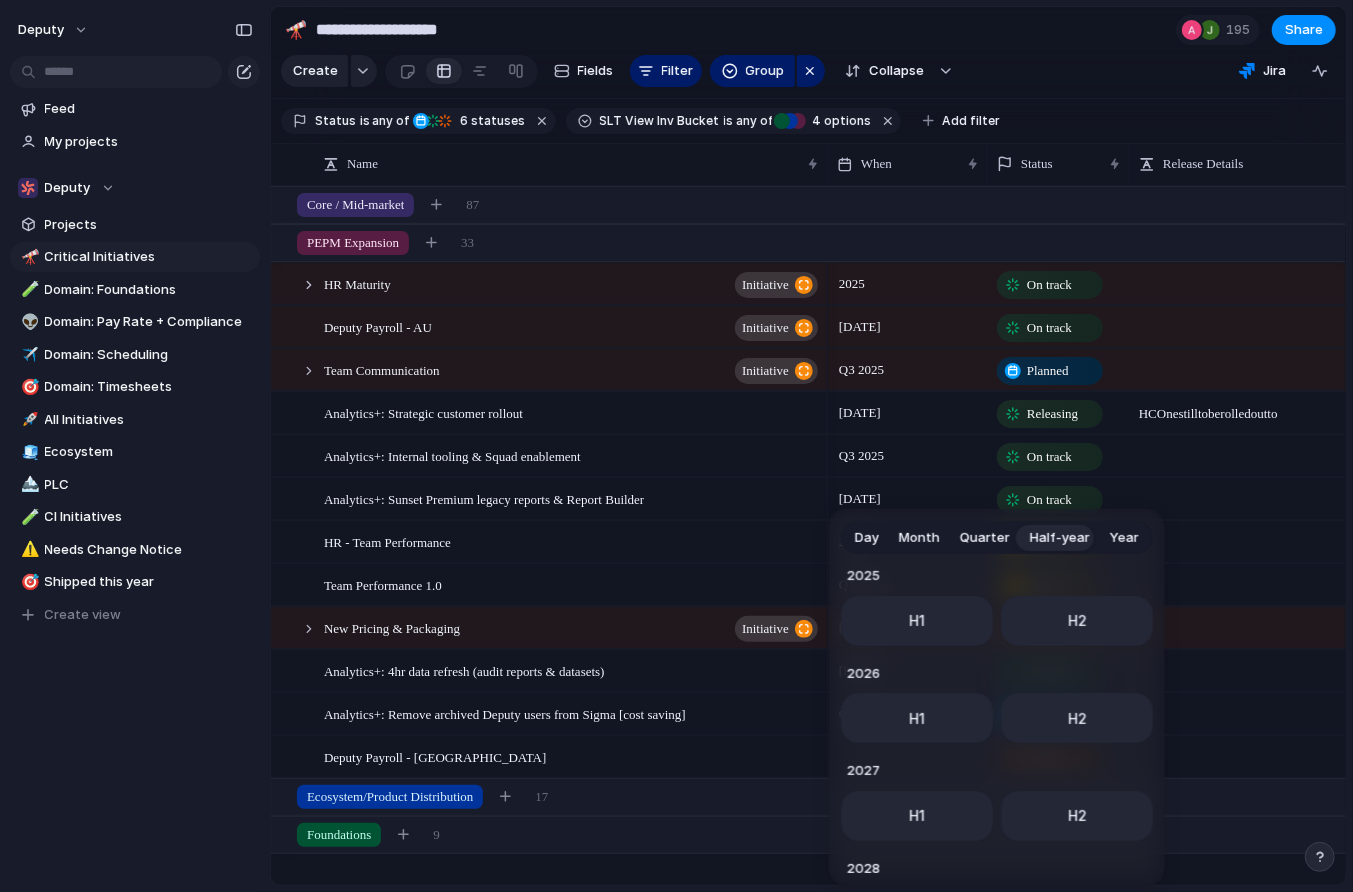 click on "Quarter" at bounding box center (985, 538) 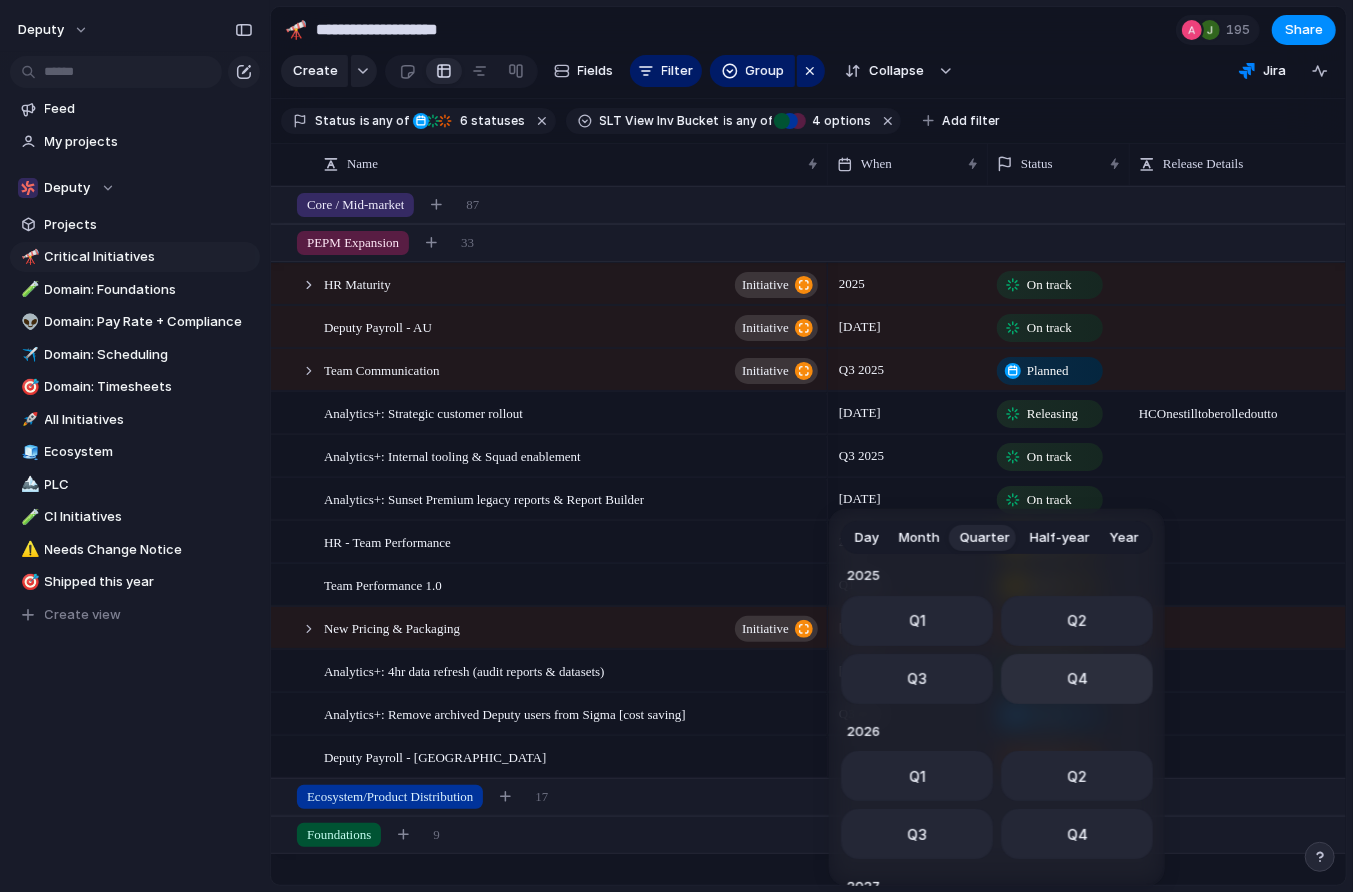 click on "Q4" at bounding box center (1076, 678) 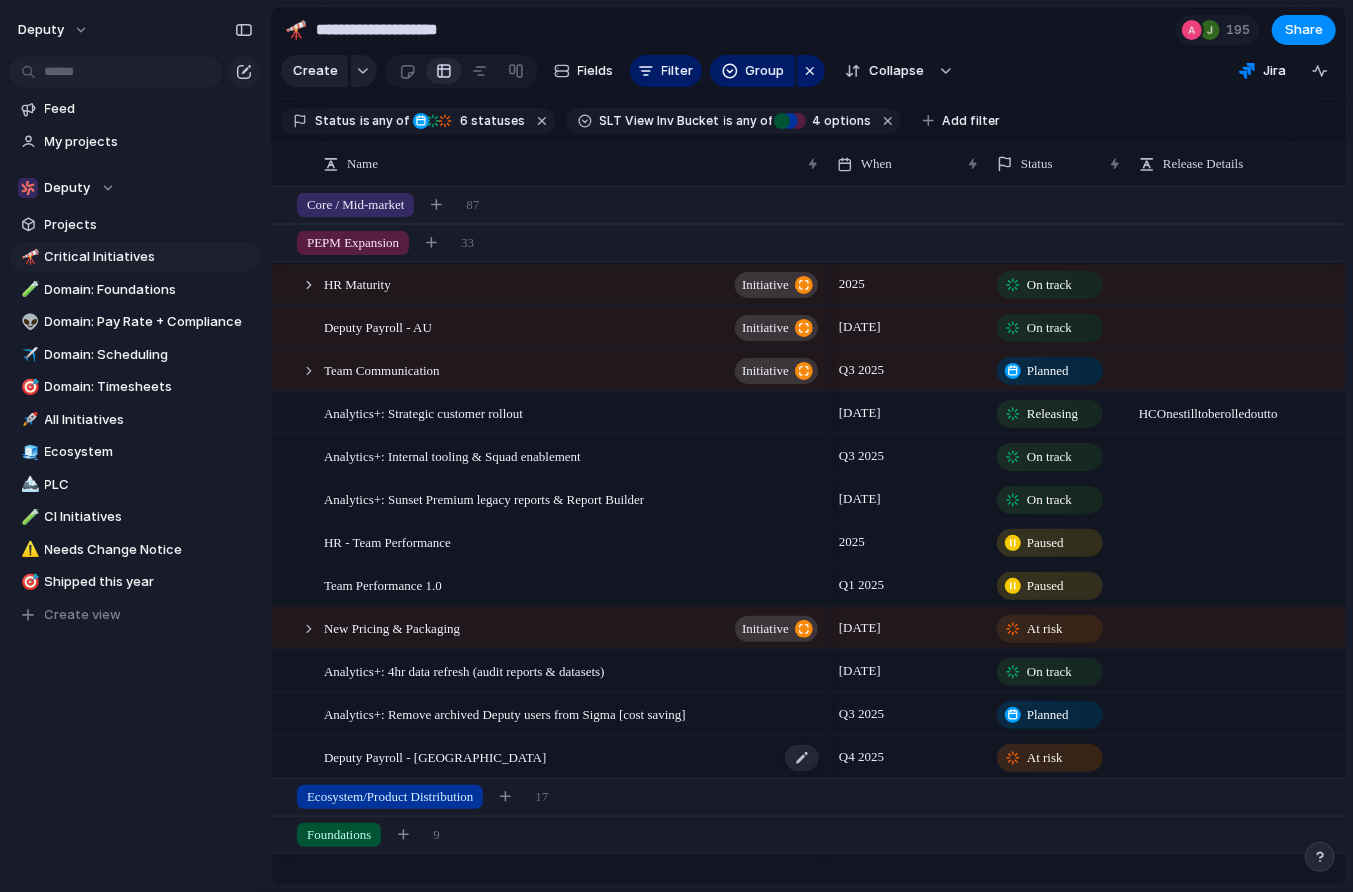 click on "Deputy Payroll - [GEOGRAPHIC_DATA]" at bounding box center (572, 757) 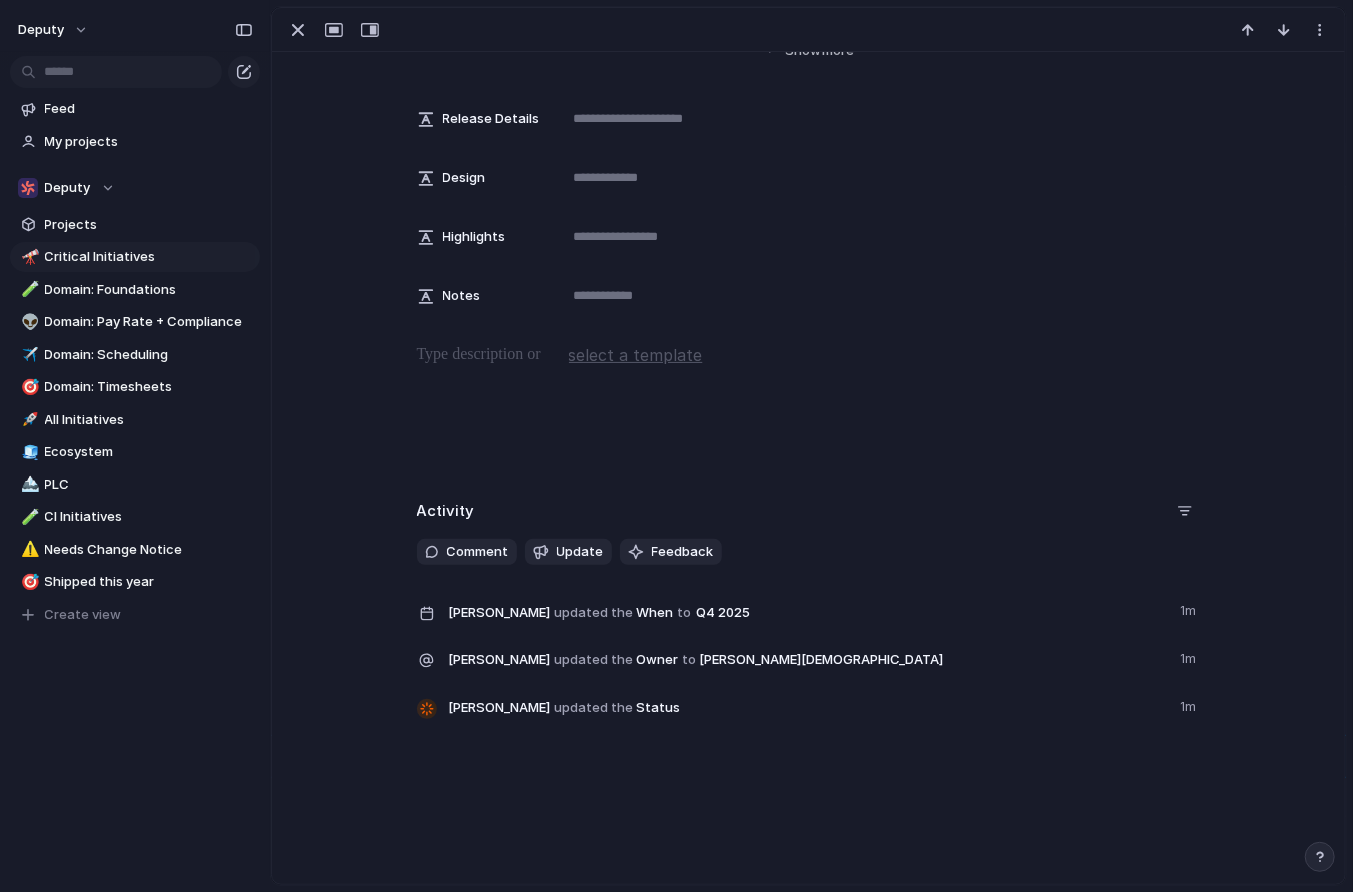 scroll, scrollTop: 0, scrollLeft: 0, axis: both 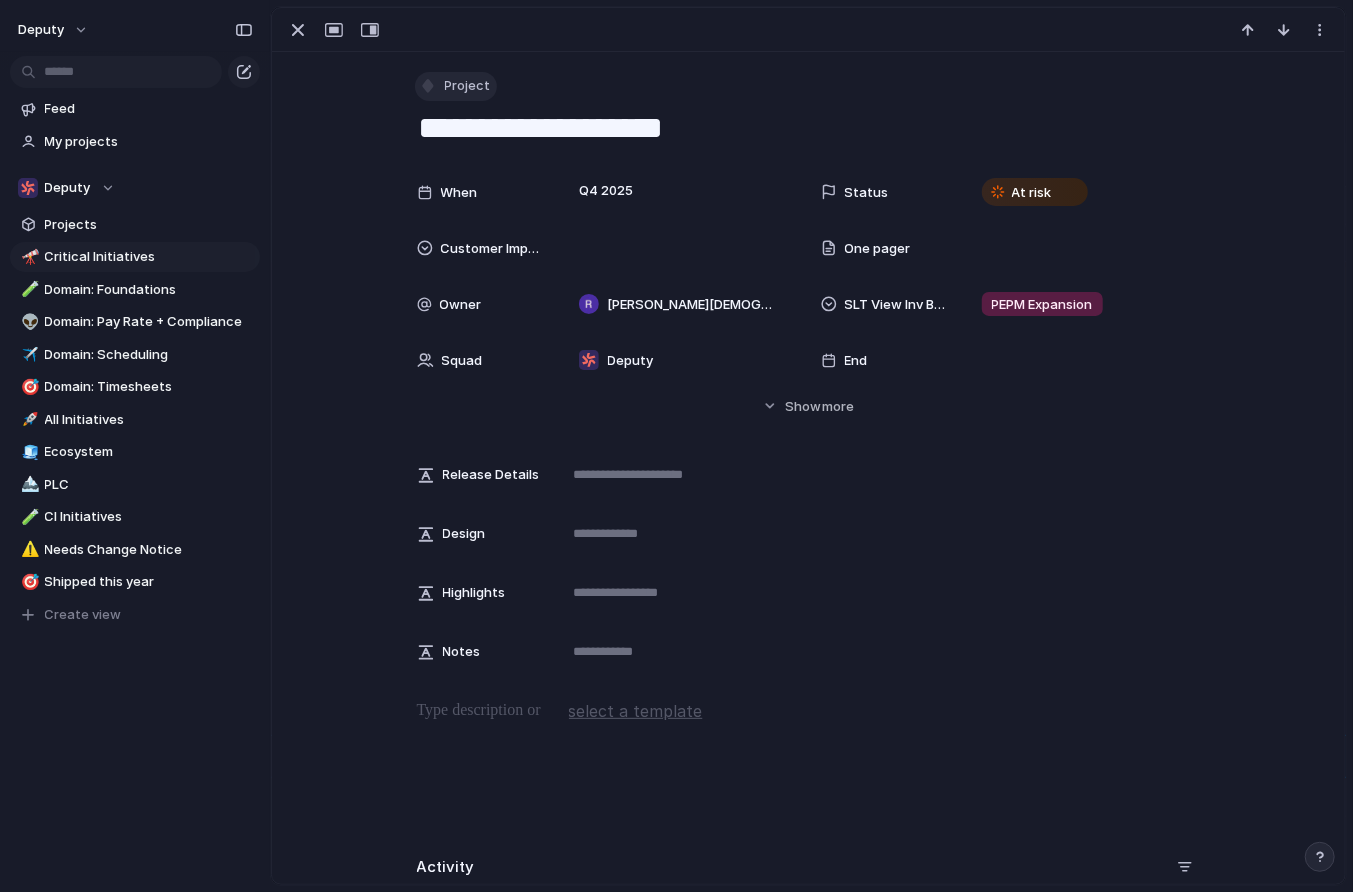 click on "Project" at bounding box center [468, 86] 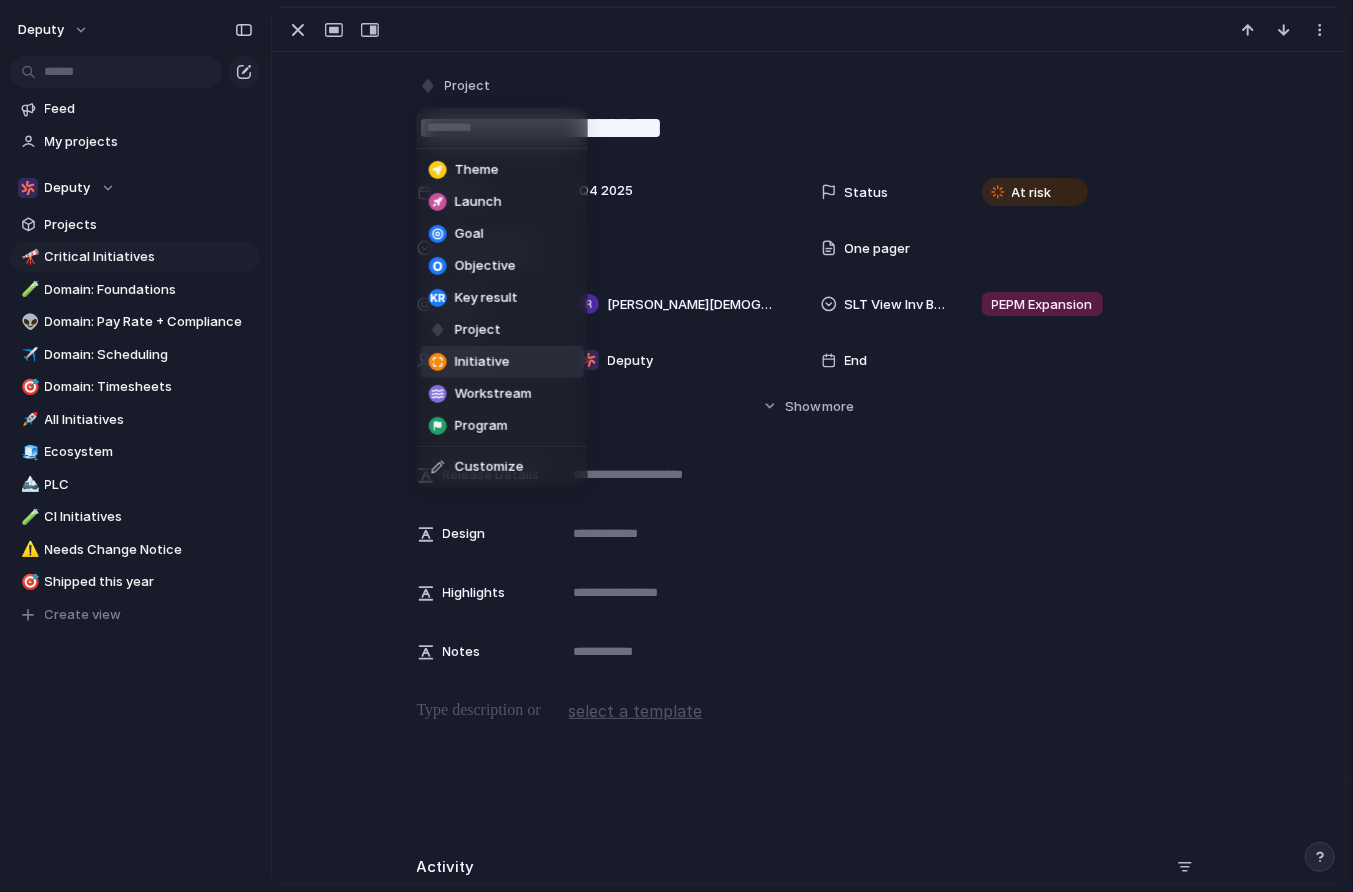 click on "Initiative" at bounding box center (502, 362) 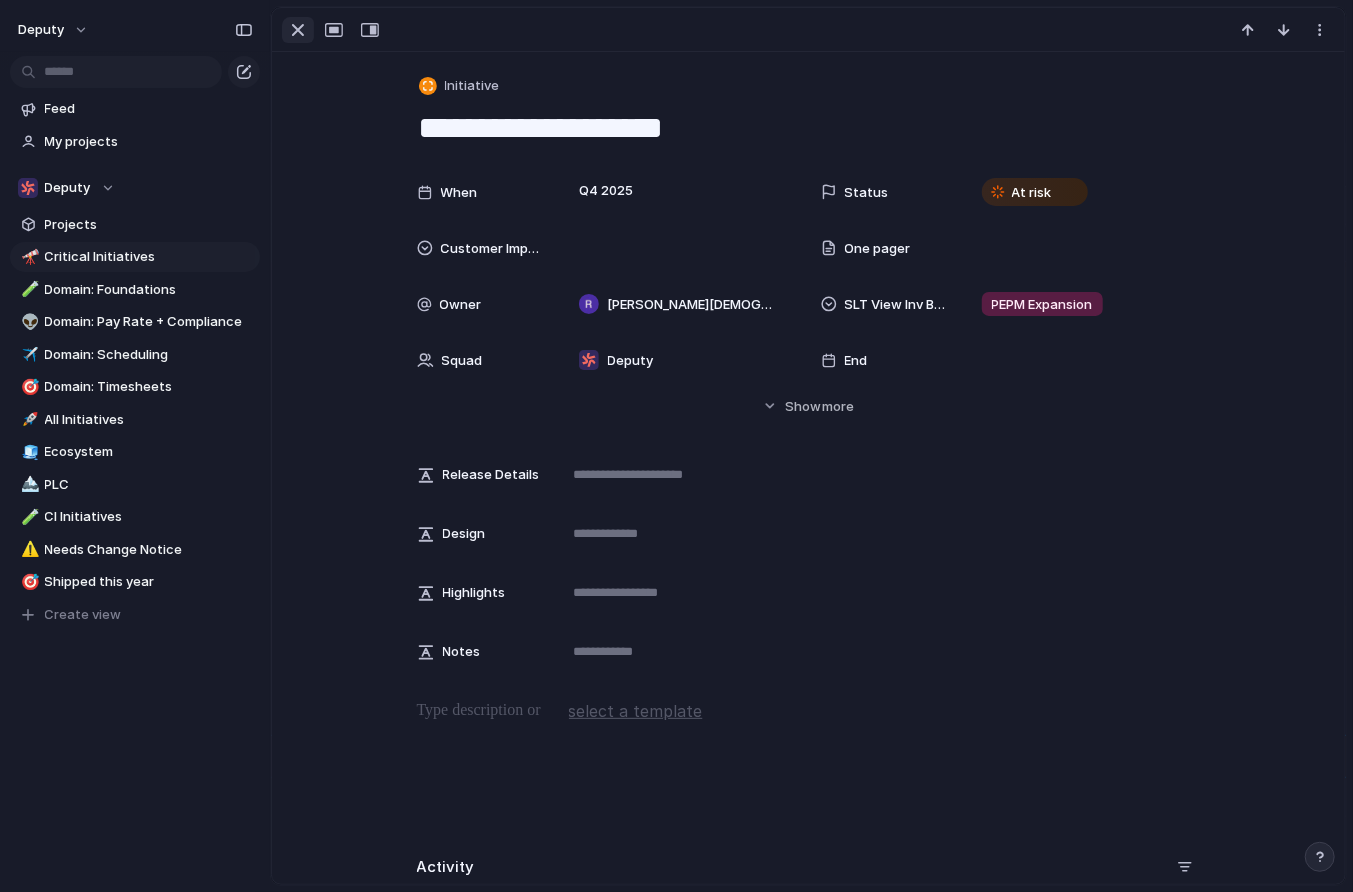 click at bounding box center [298, 30] 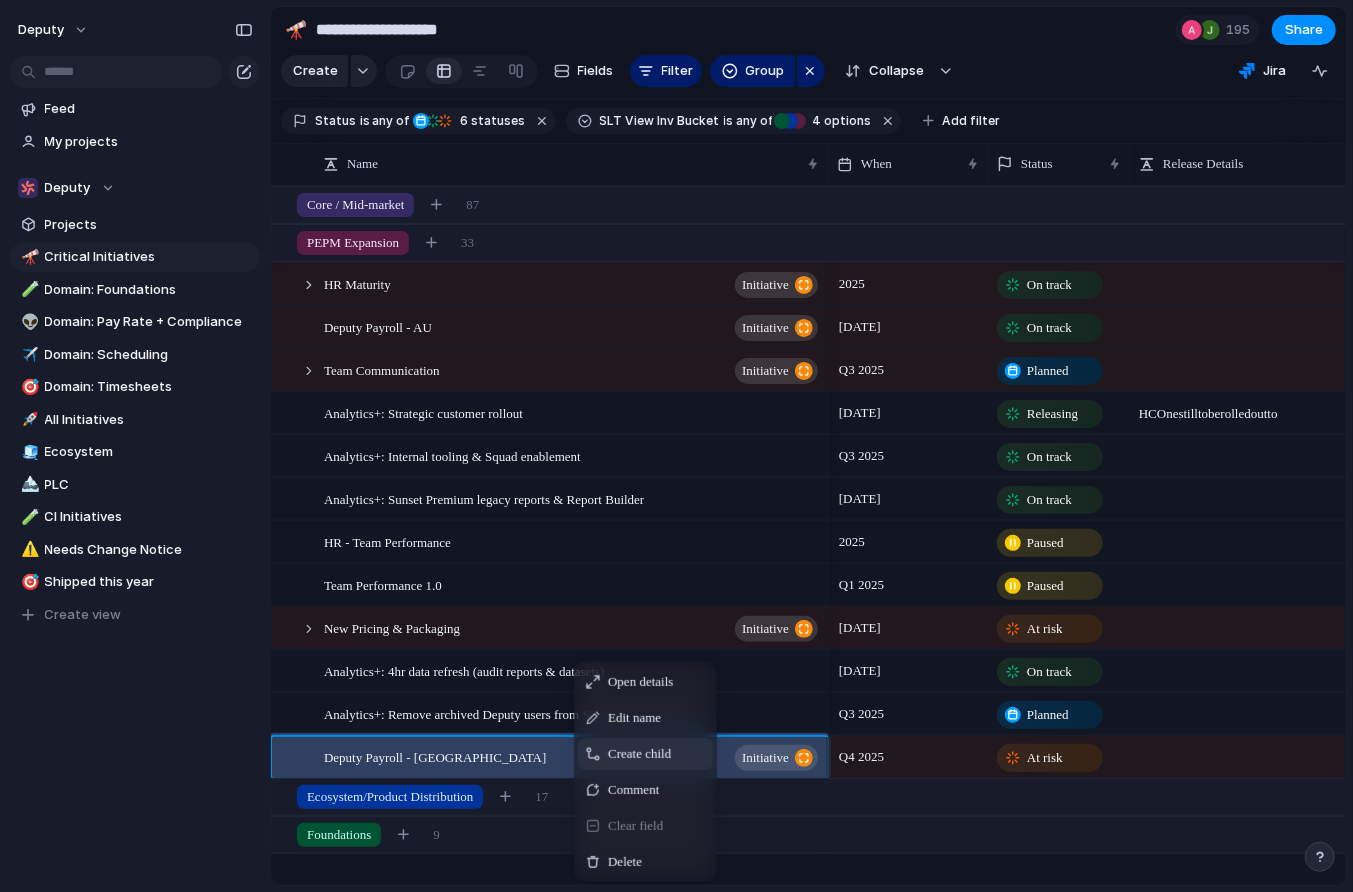 click on "Create child" at bounding box center [639, 754] 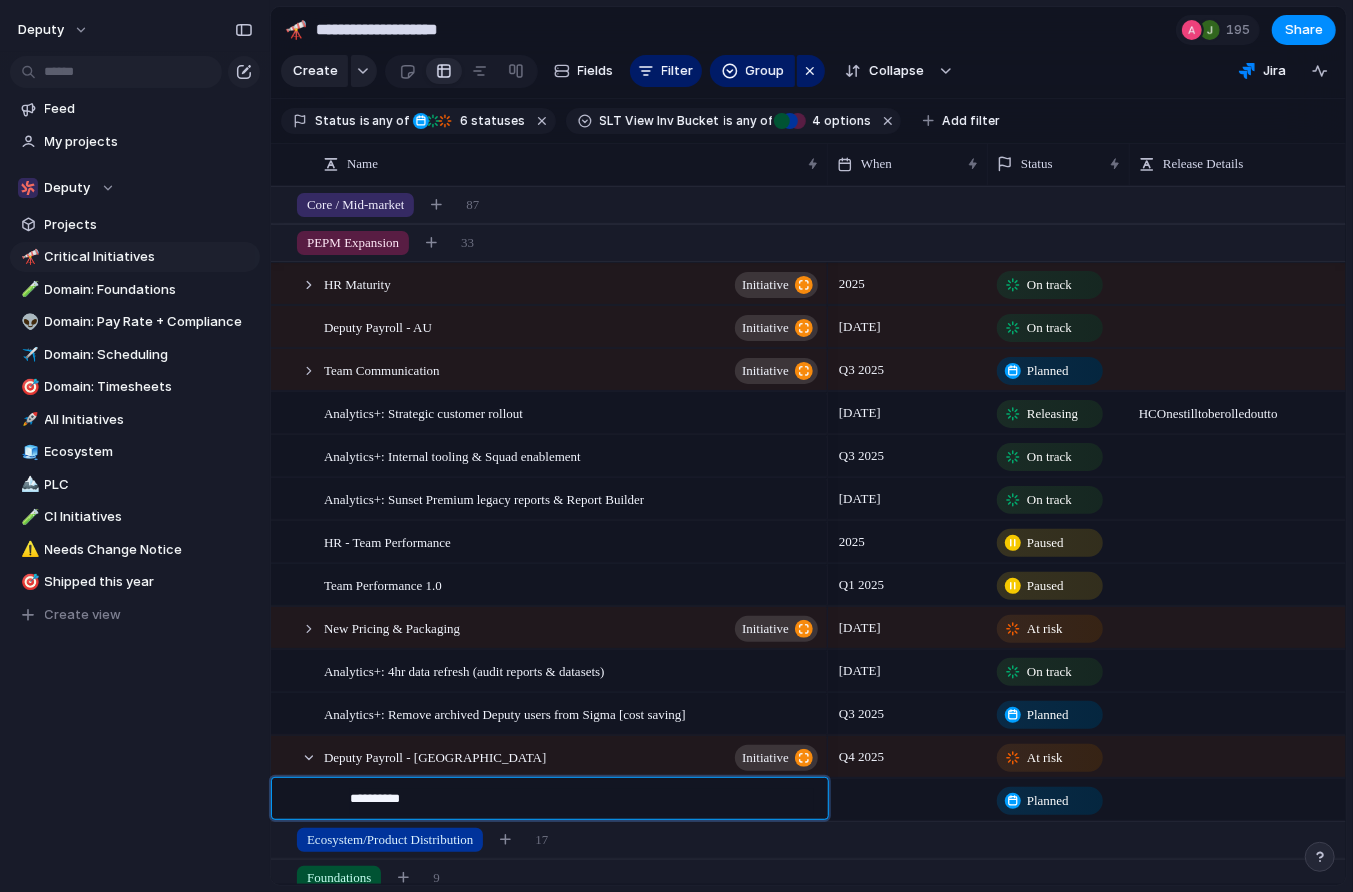 click on "*********" at bounding box center [582, 801] 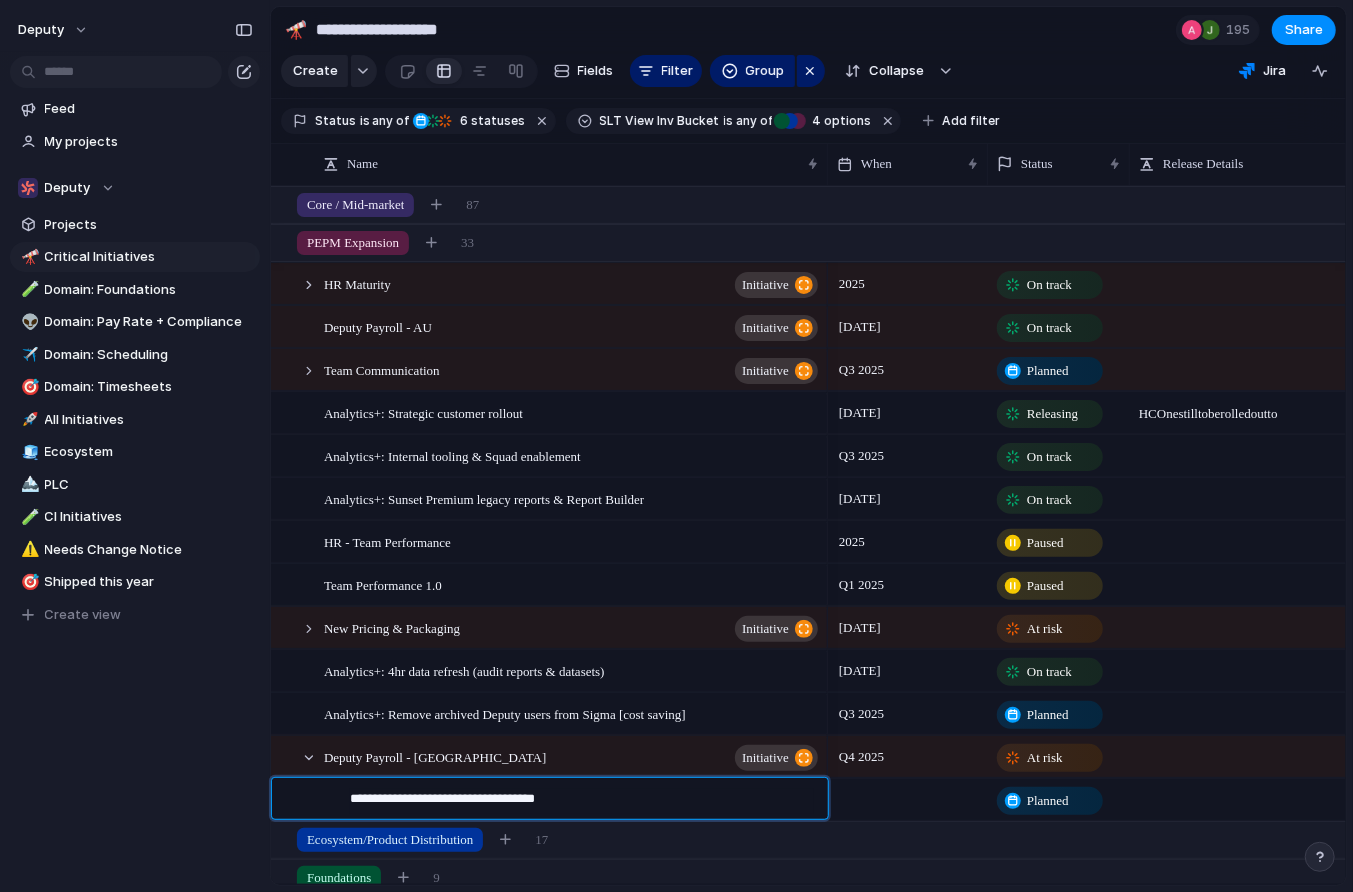 type on "**********" 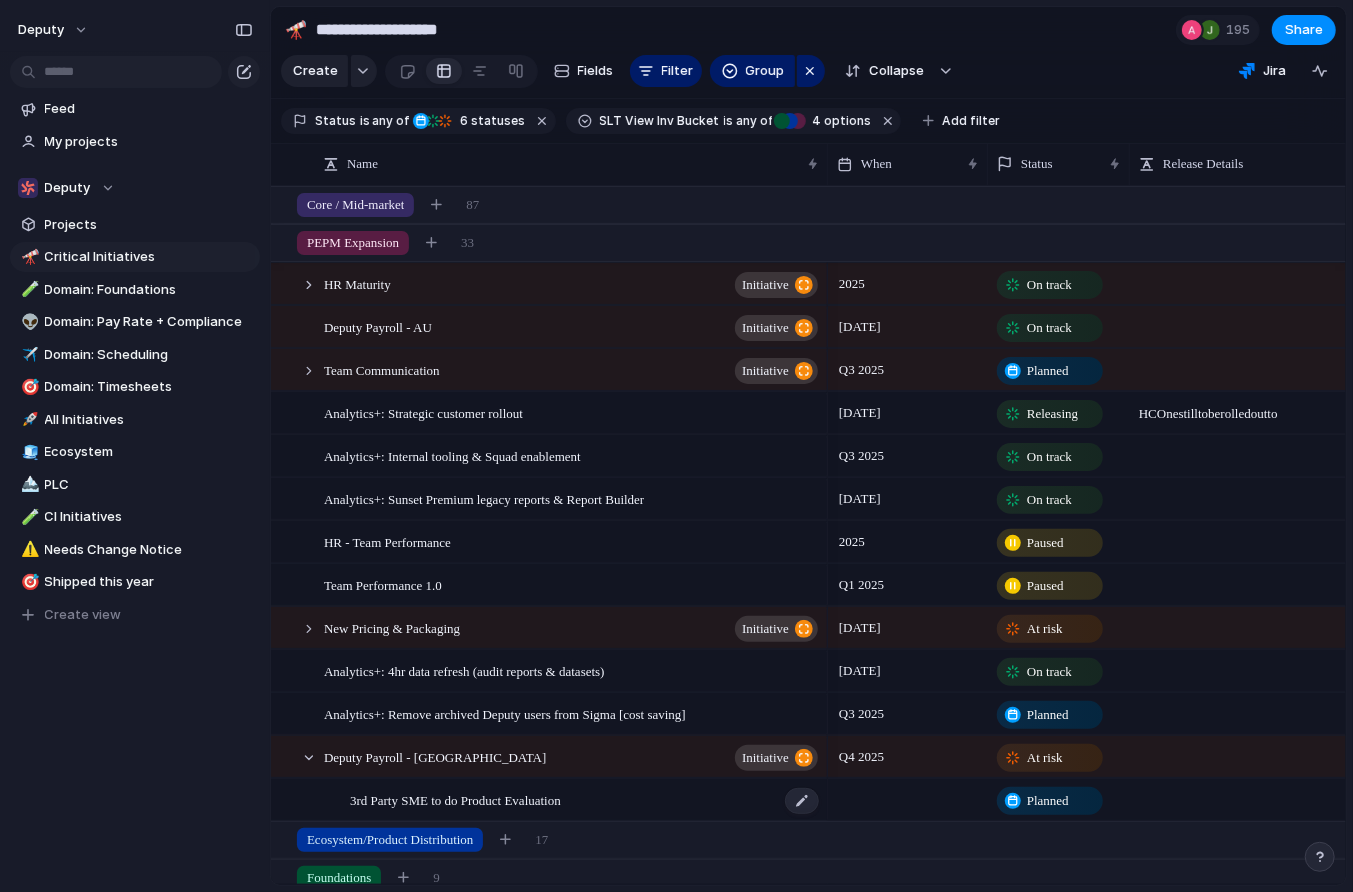click on "3rd Party SME to do Product Evaluation" at bounding box center [585, 800] 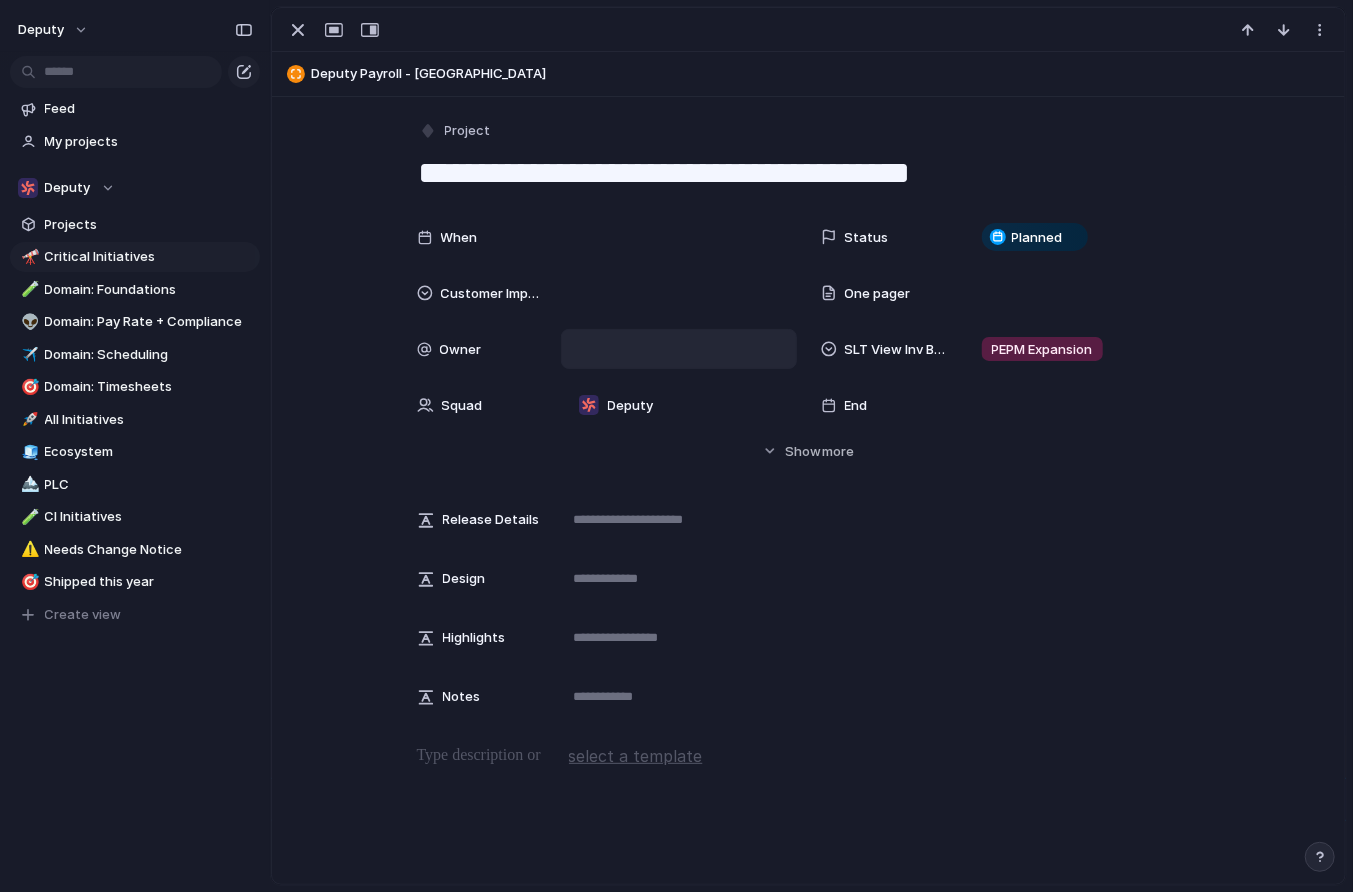 click at bounding box center (679, 349) 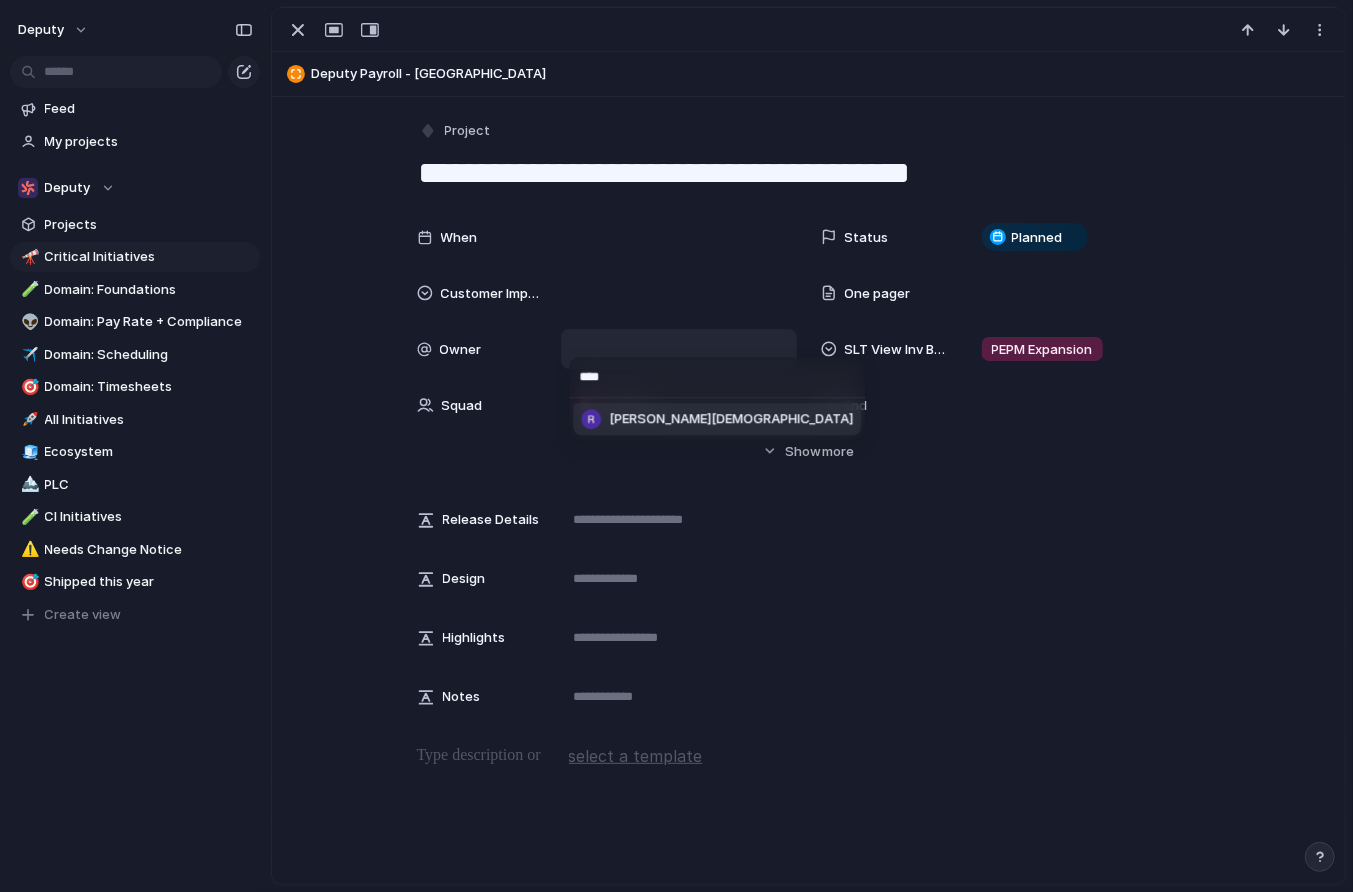 type on "****" 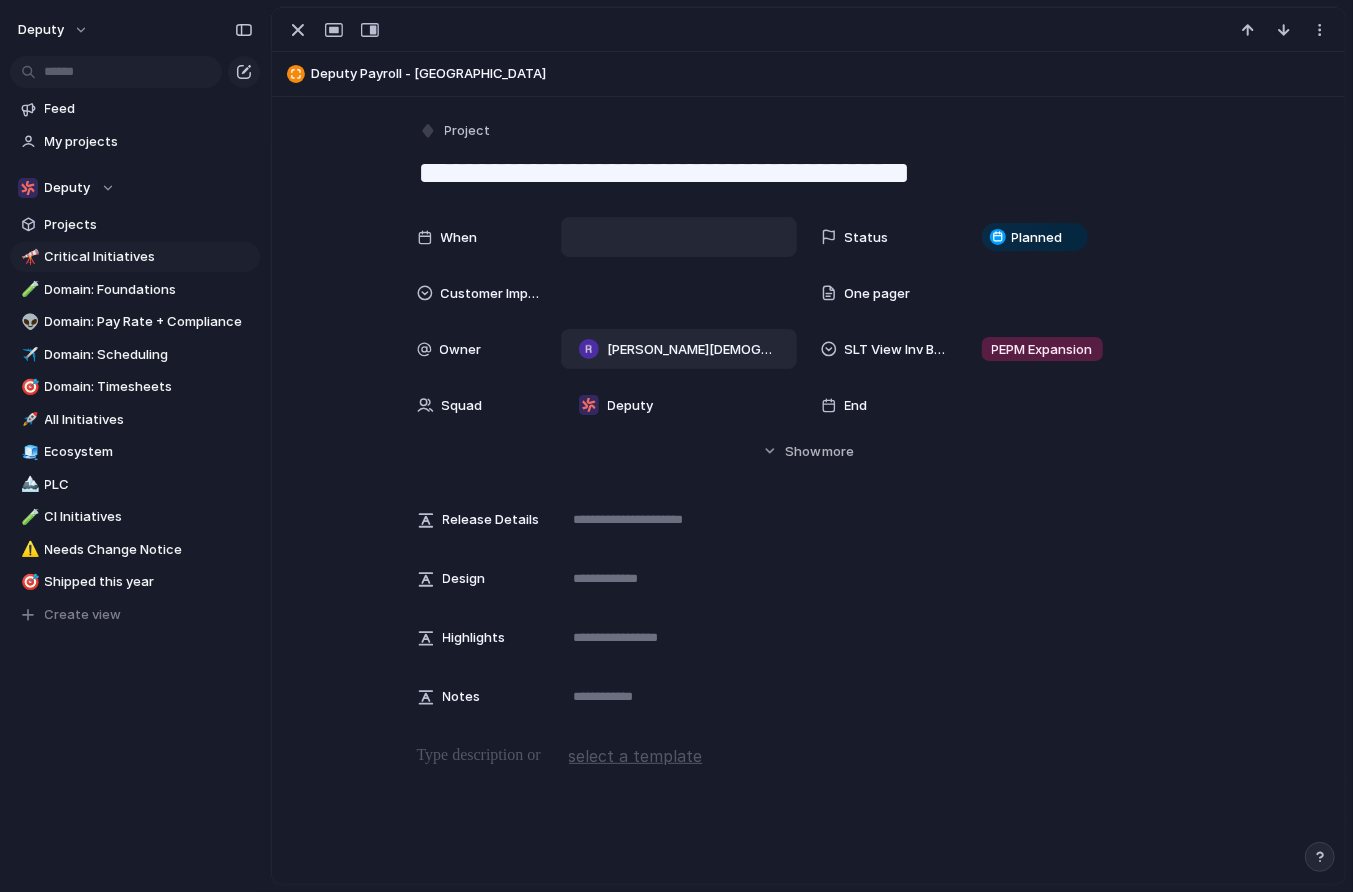 click at bounding box center (679, 237) 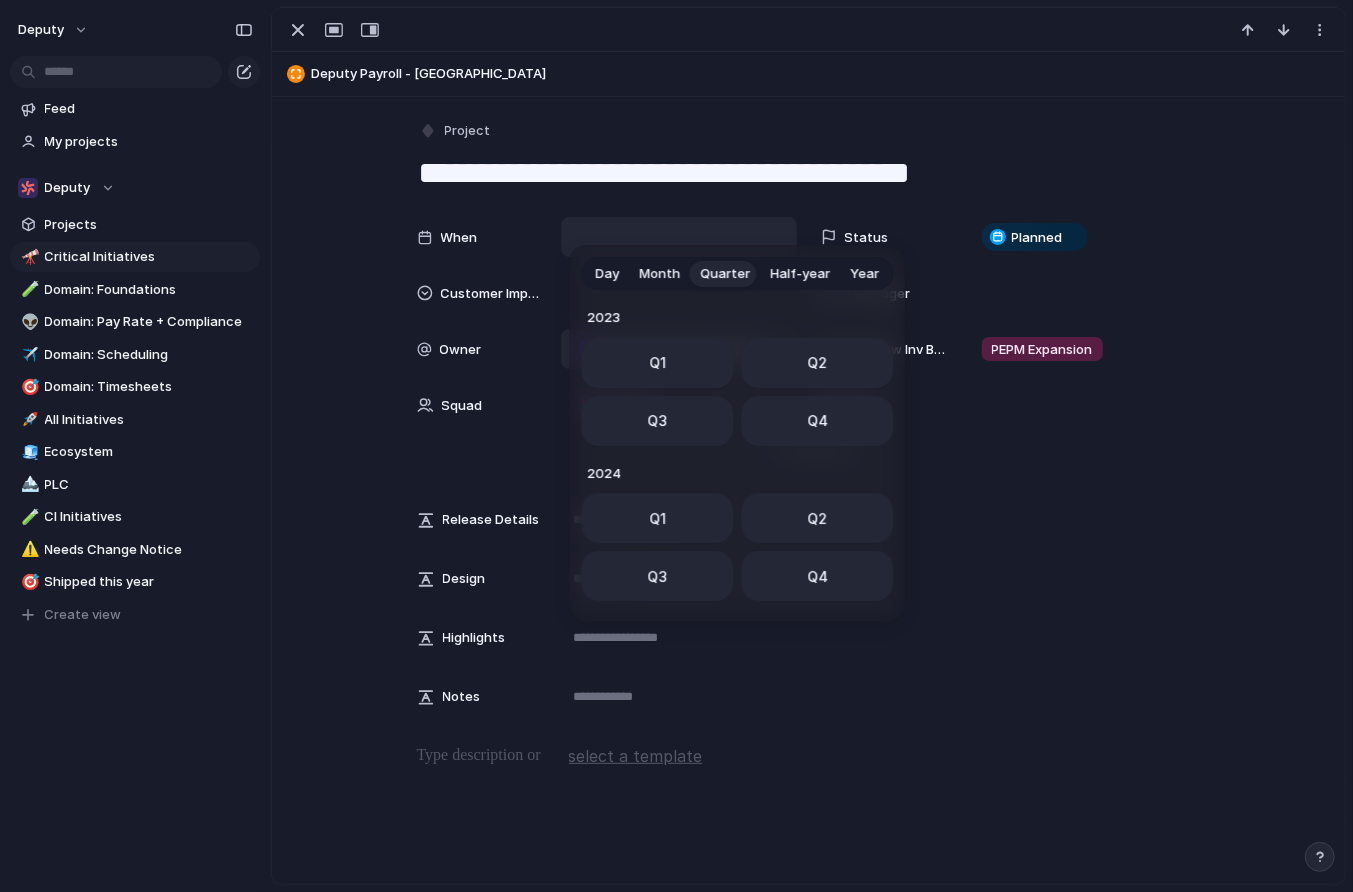 scroll, scrollTop: 317, scrollLeft: 0, axis: vertical 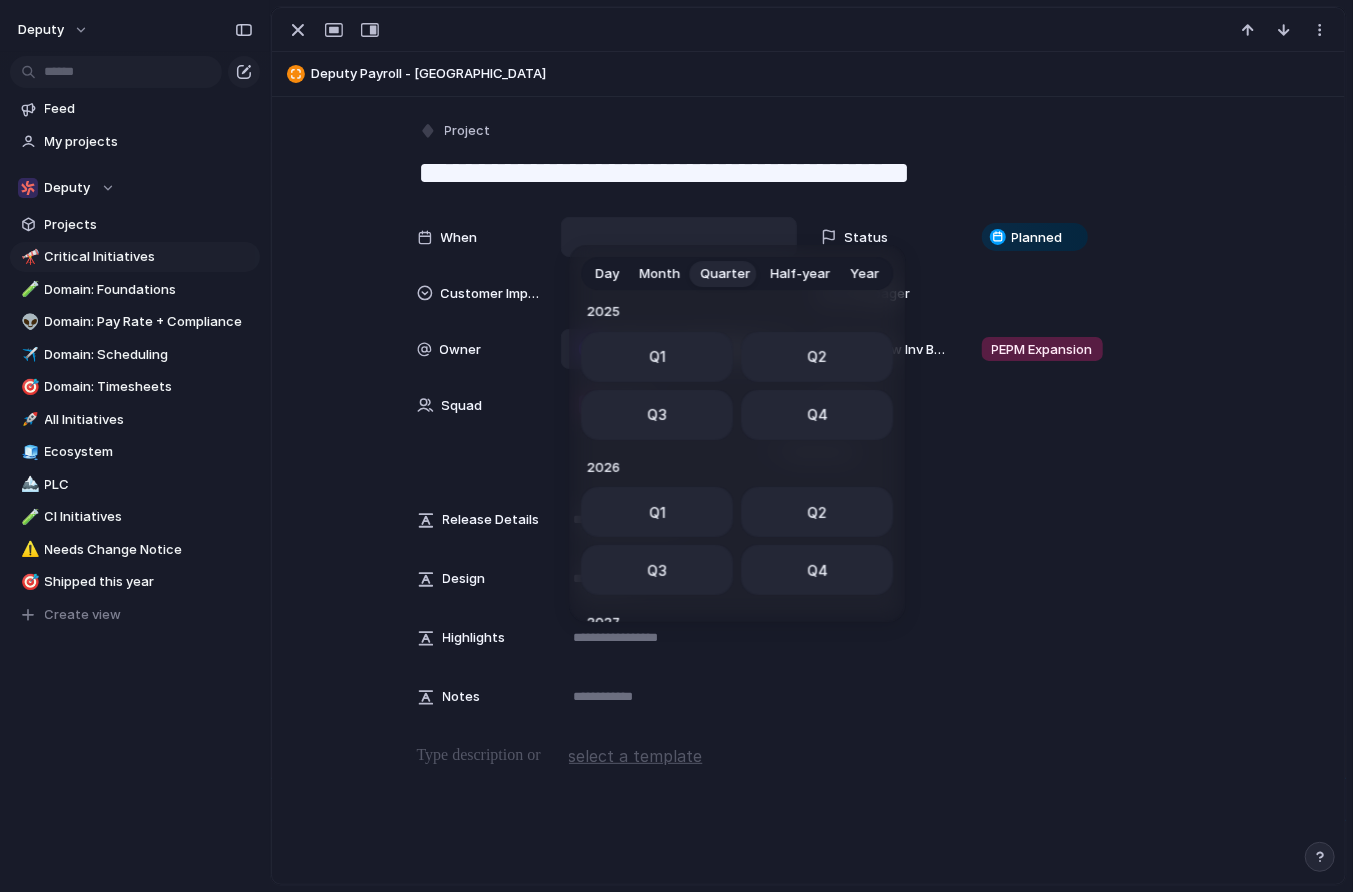 click on "Month" at bounding box center [659, 274] 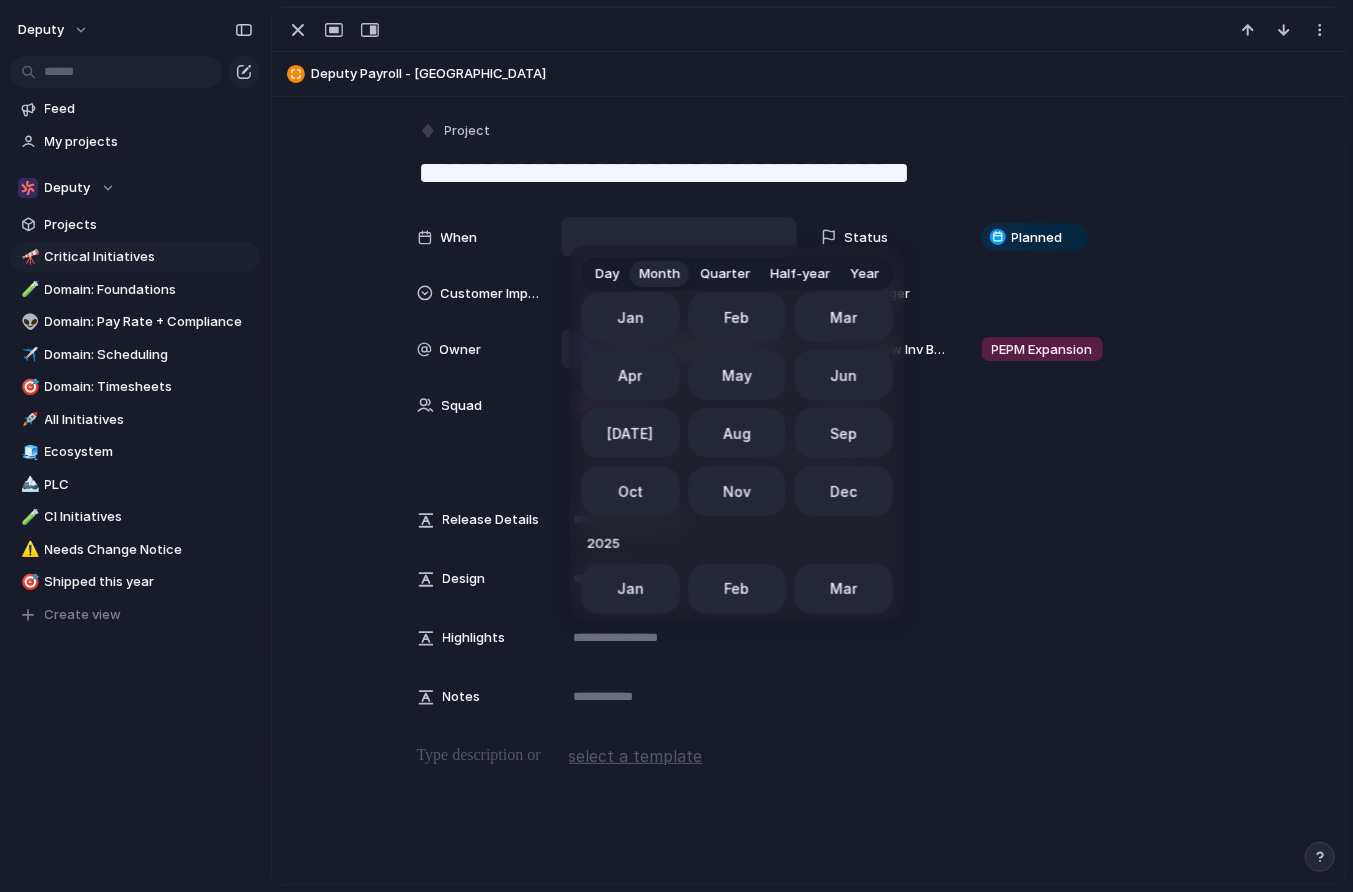 scroll, scrollTop: 548, scrollLeft: 0, axis: vertical 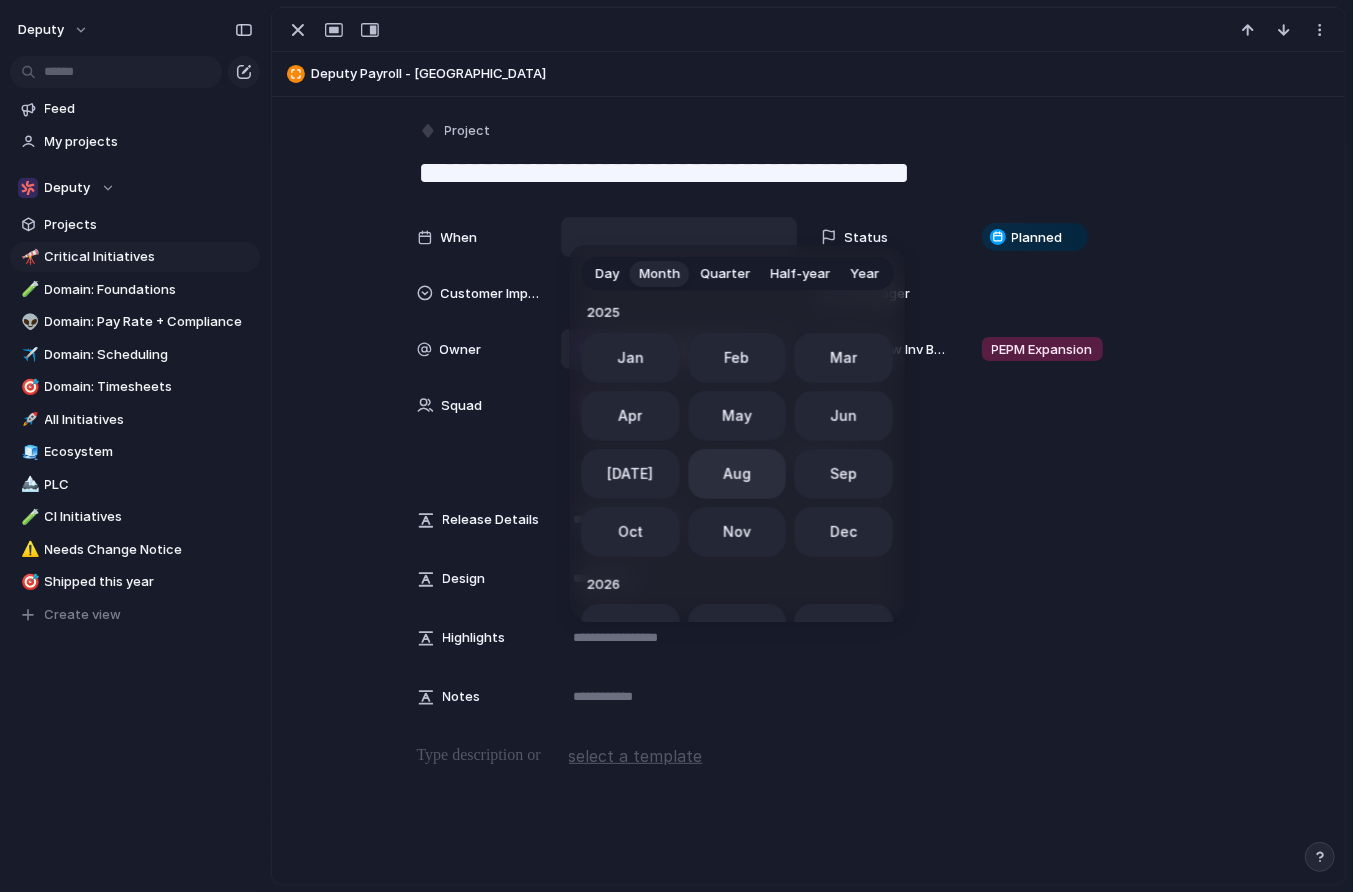 click on "Aug" at bounding box center [737, 473] 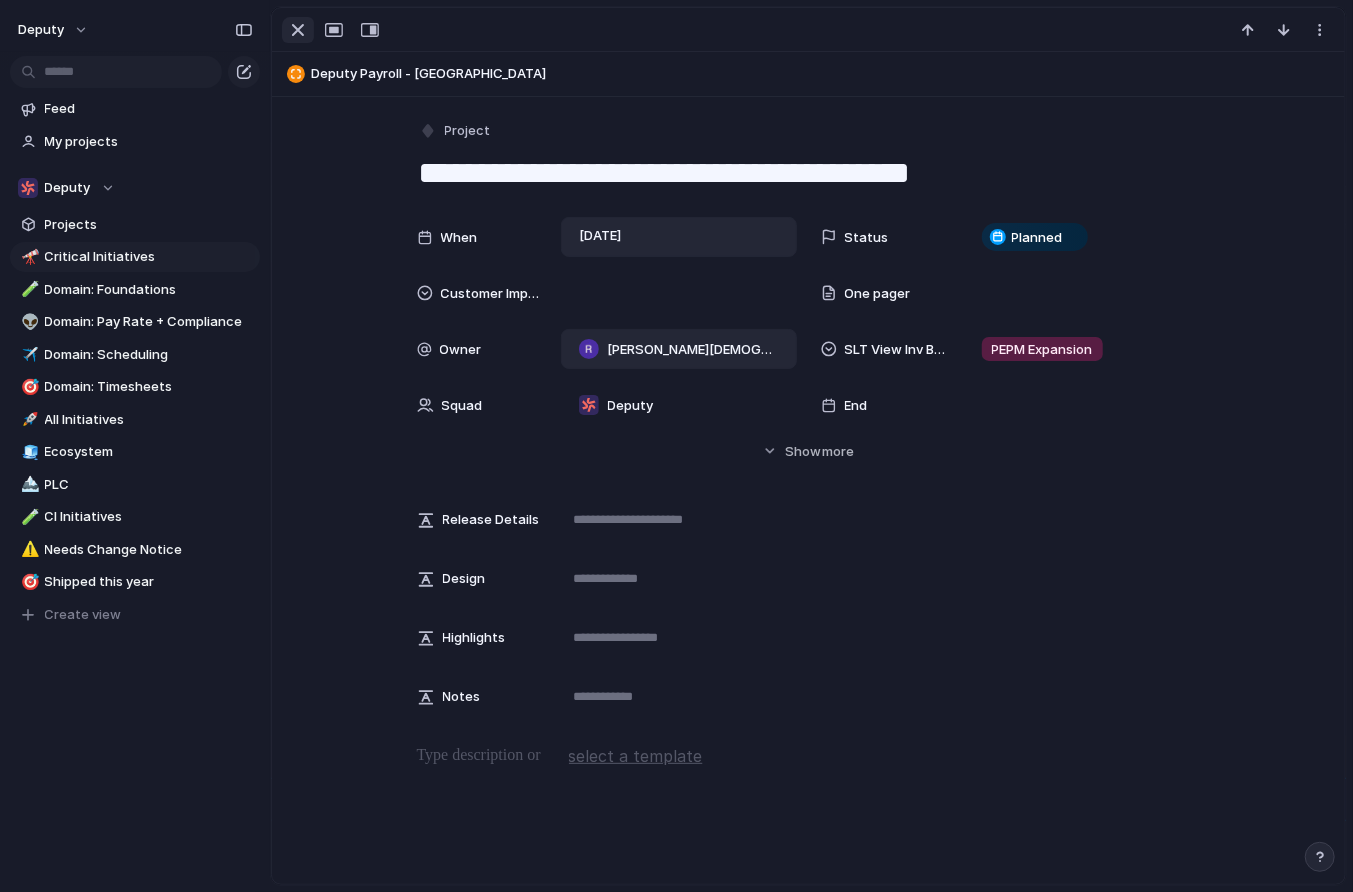 click at bounding box center (298, 30) 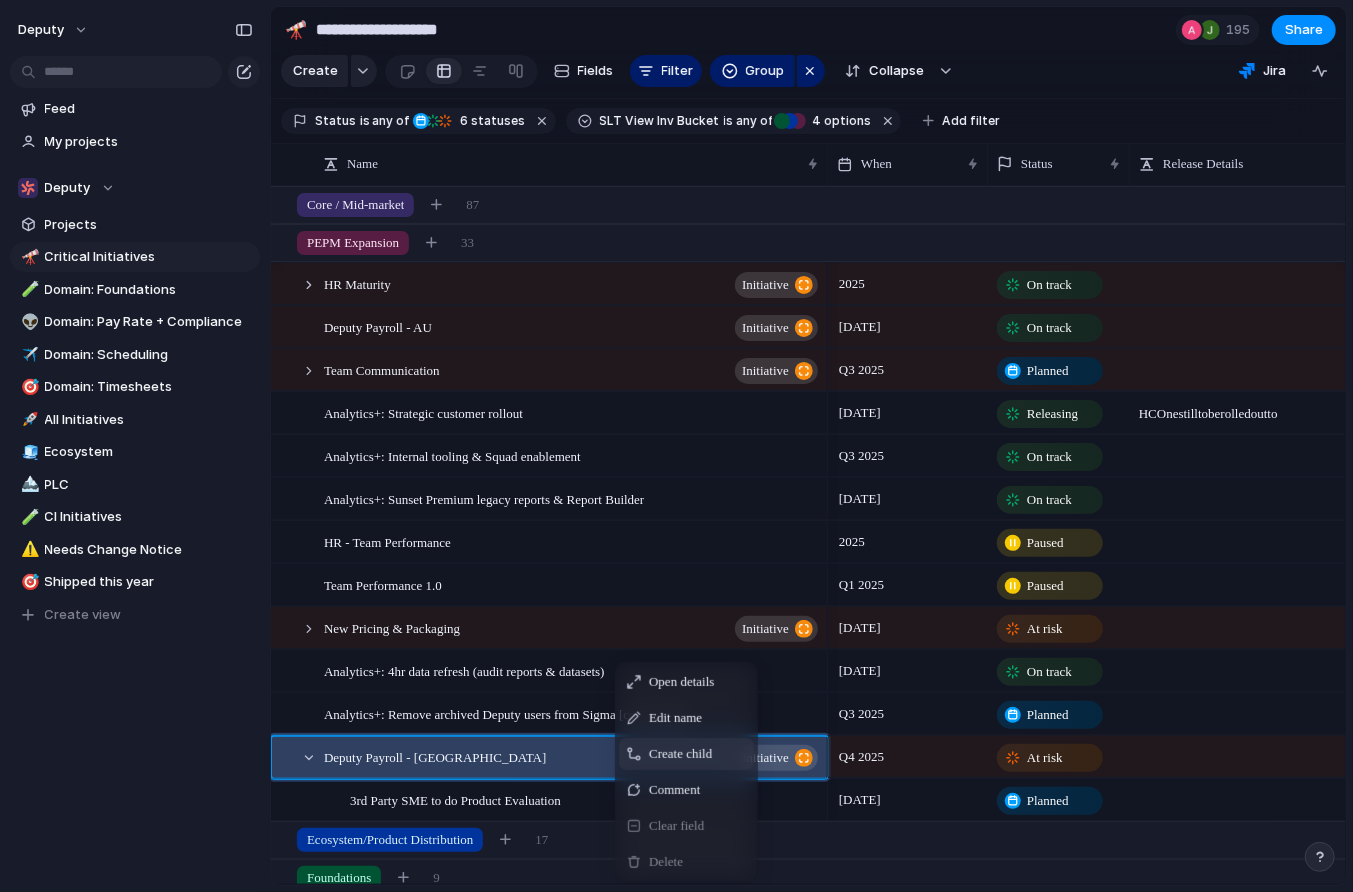 click on "Create child" at bounding box center [680, 754] 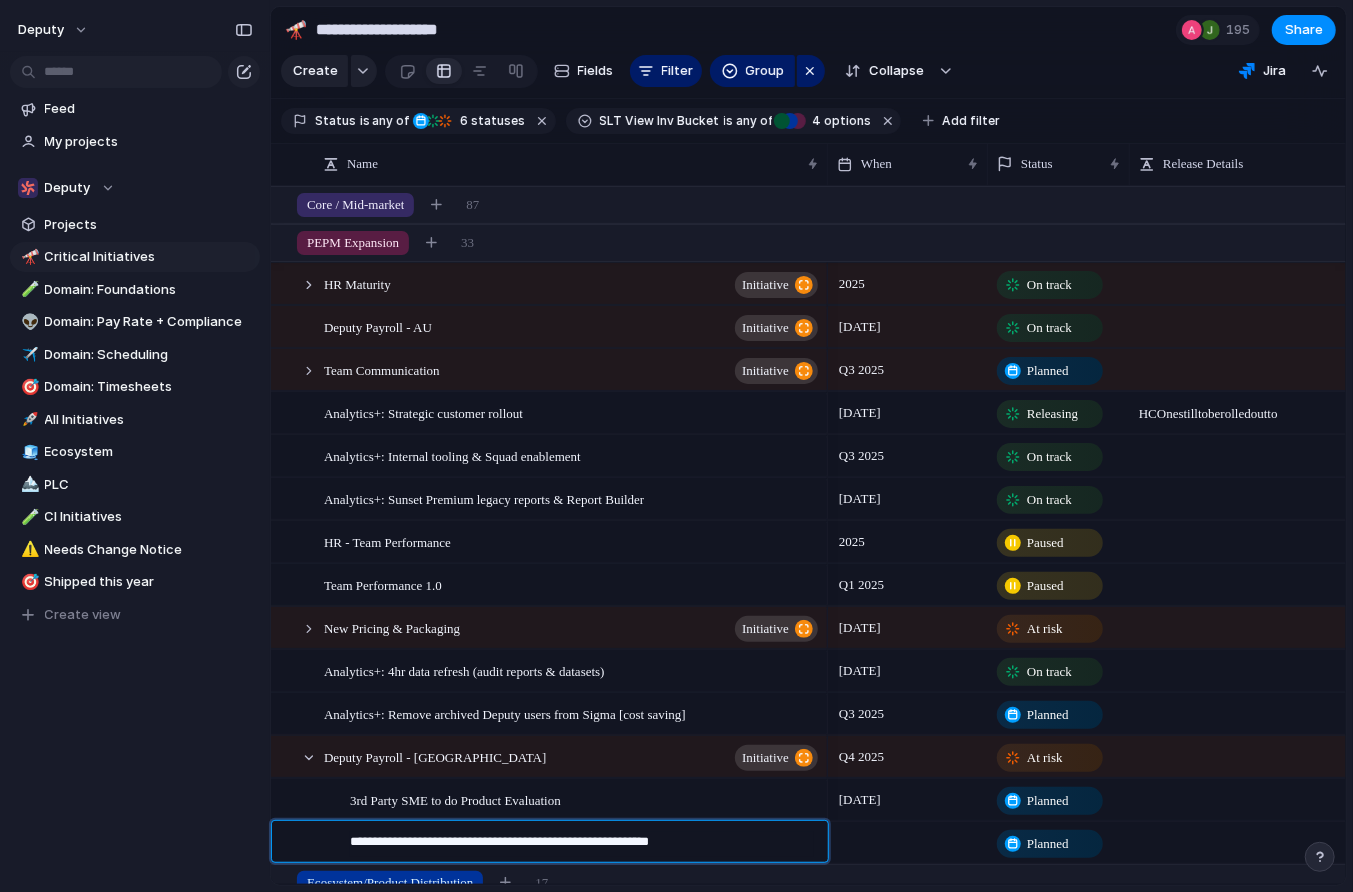 drag, startPoint x: 385, startPoint y: 842, endPoint x: 318, endPoint y: 841, distance: 67.00746 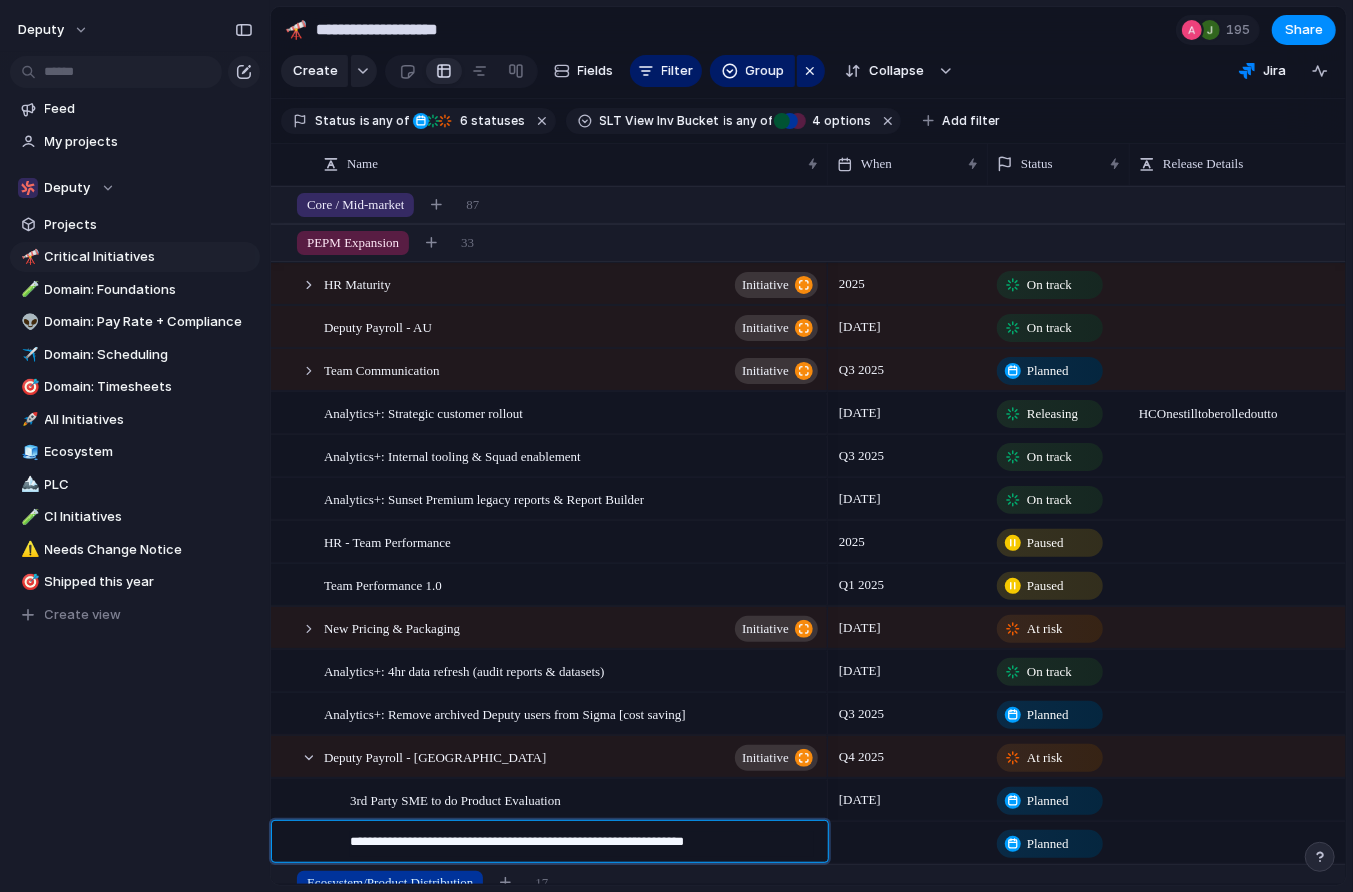 click on "**********" at bounding box center [582, 844] 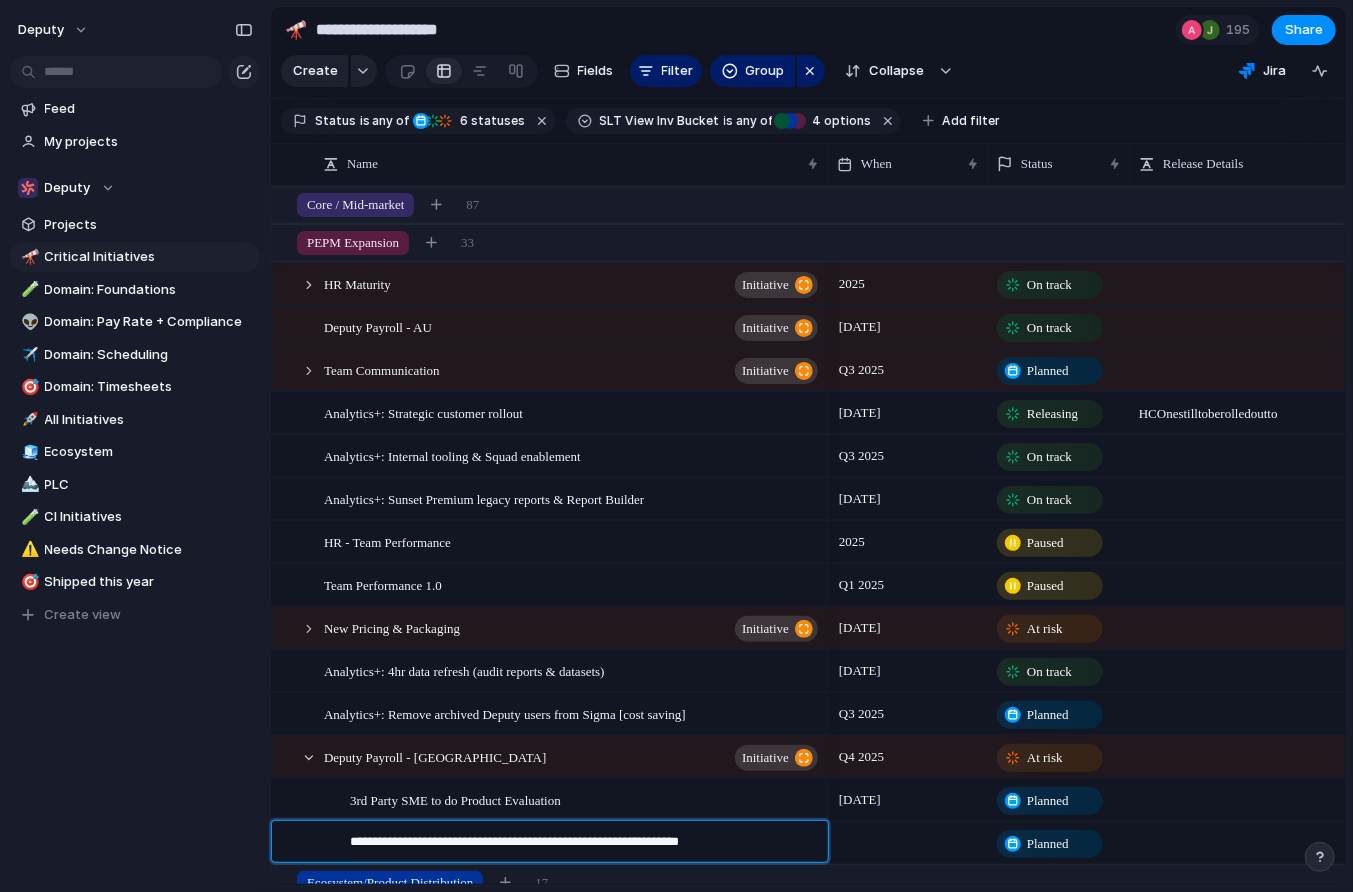 type on "**********" 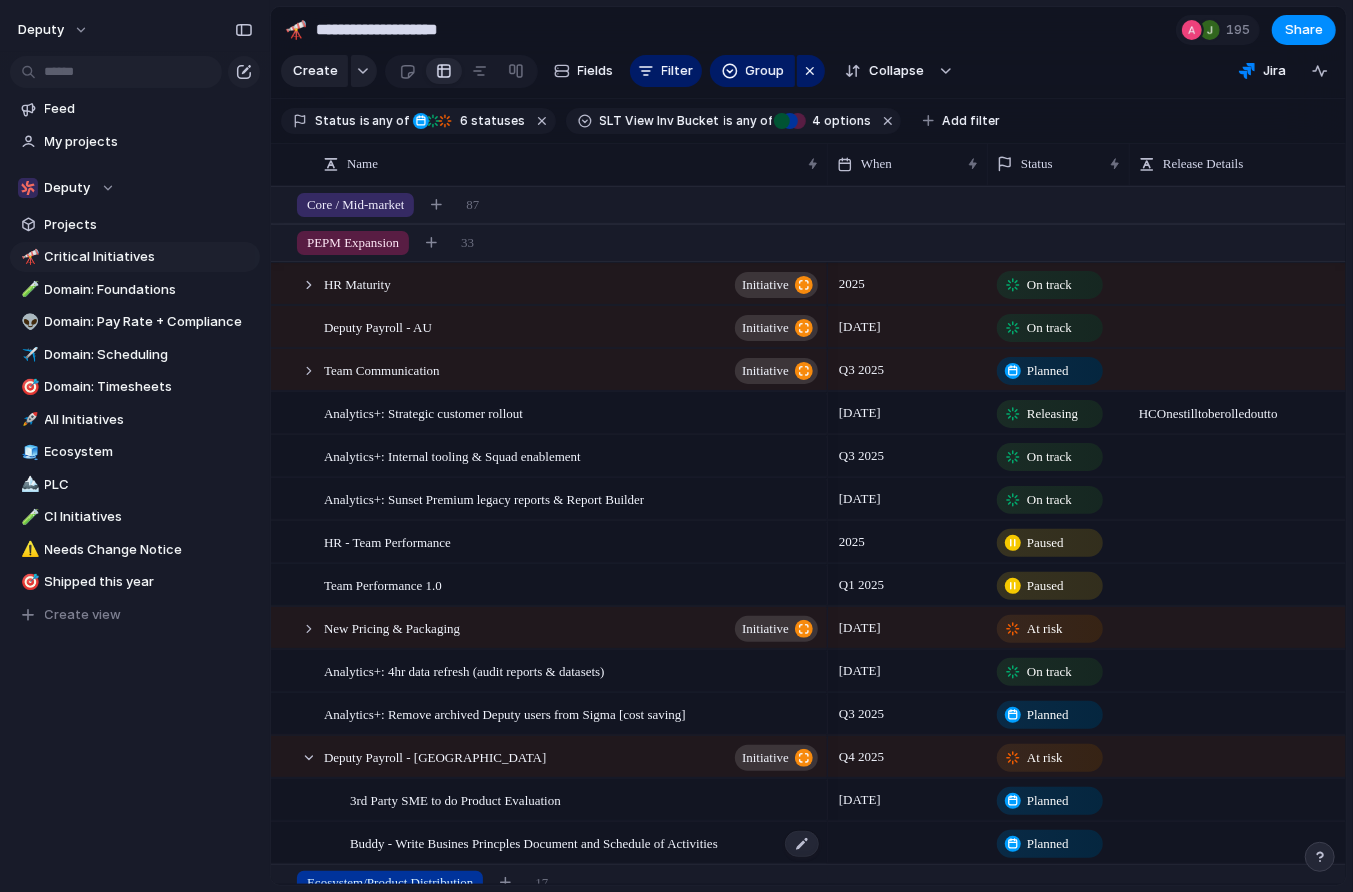 click on "Buddy - Write Busines Princples Document and Schedule of Activities" at bounding box center [534, 842] 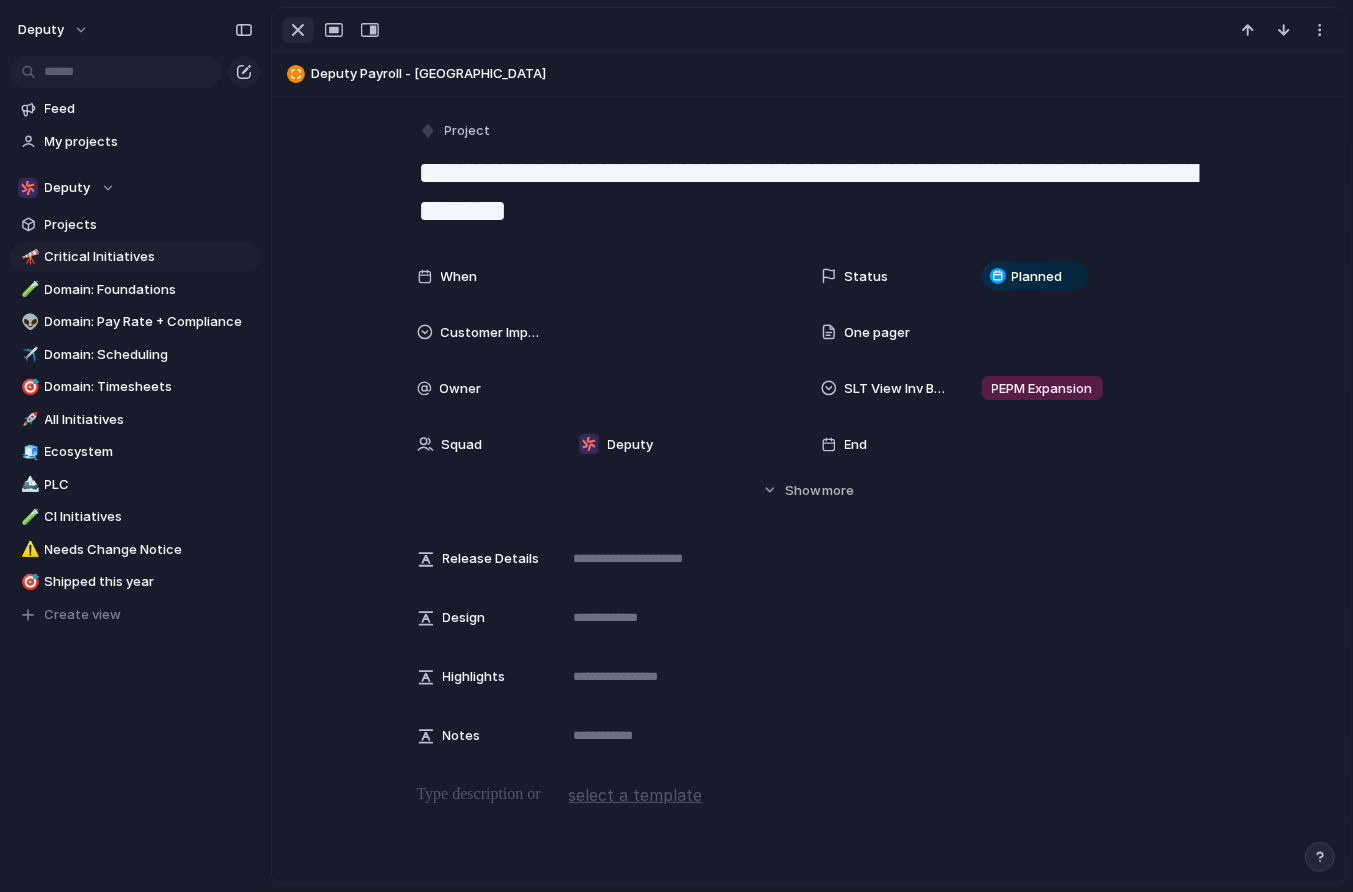 click at bounding box center [298, 30] 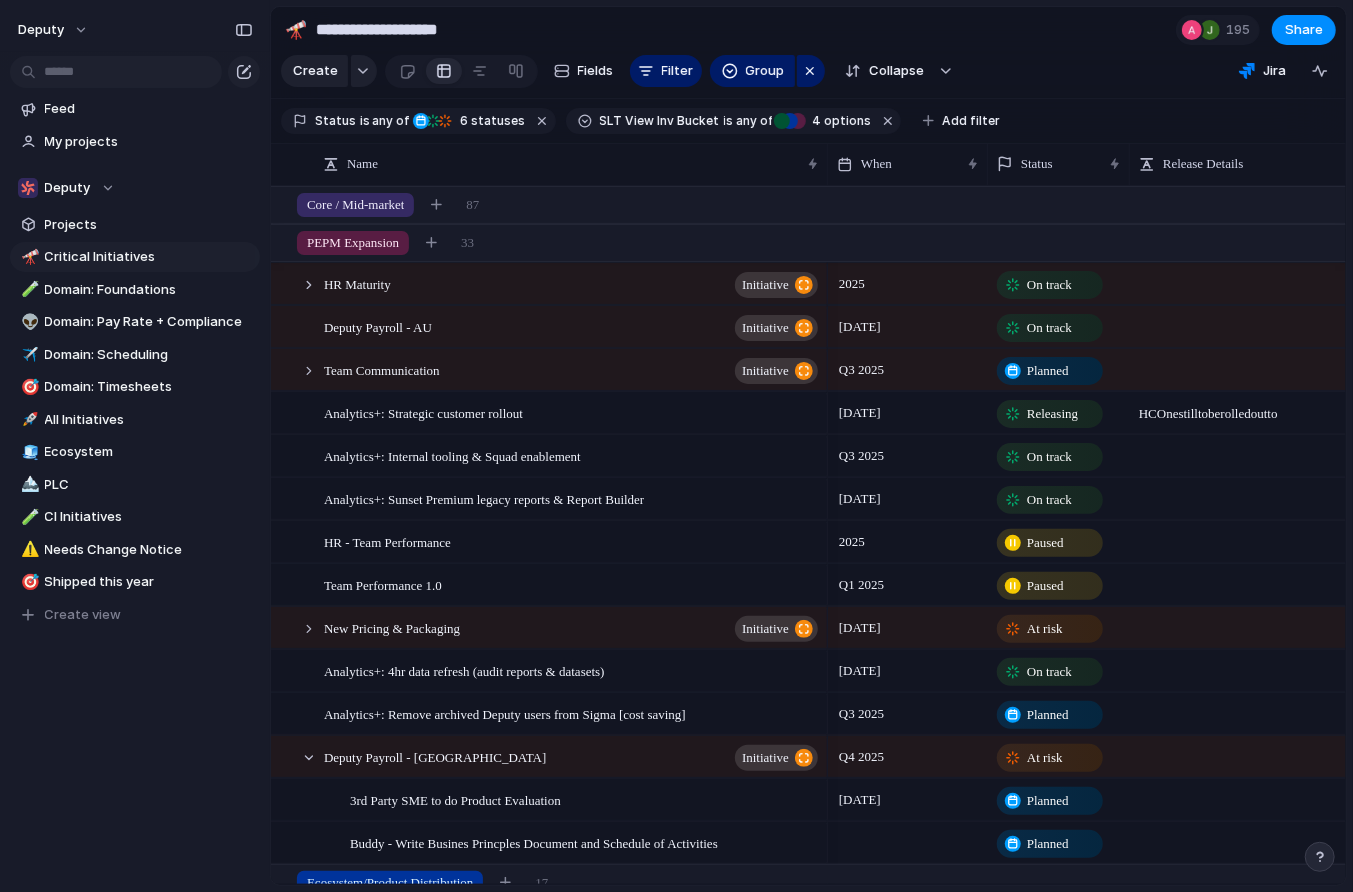 click at bounding box center [908, 842] 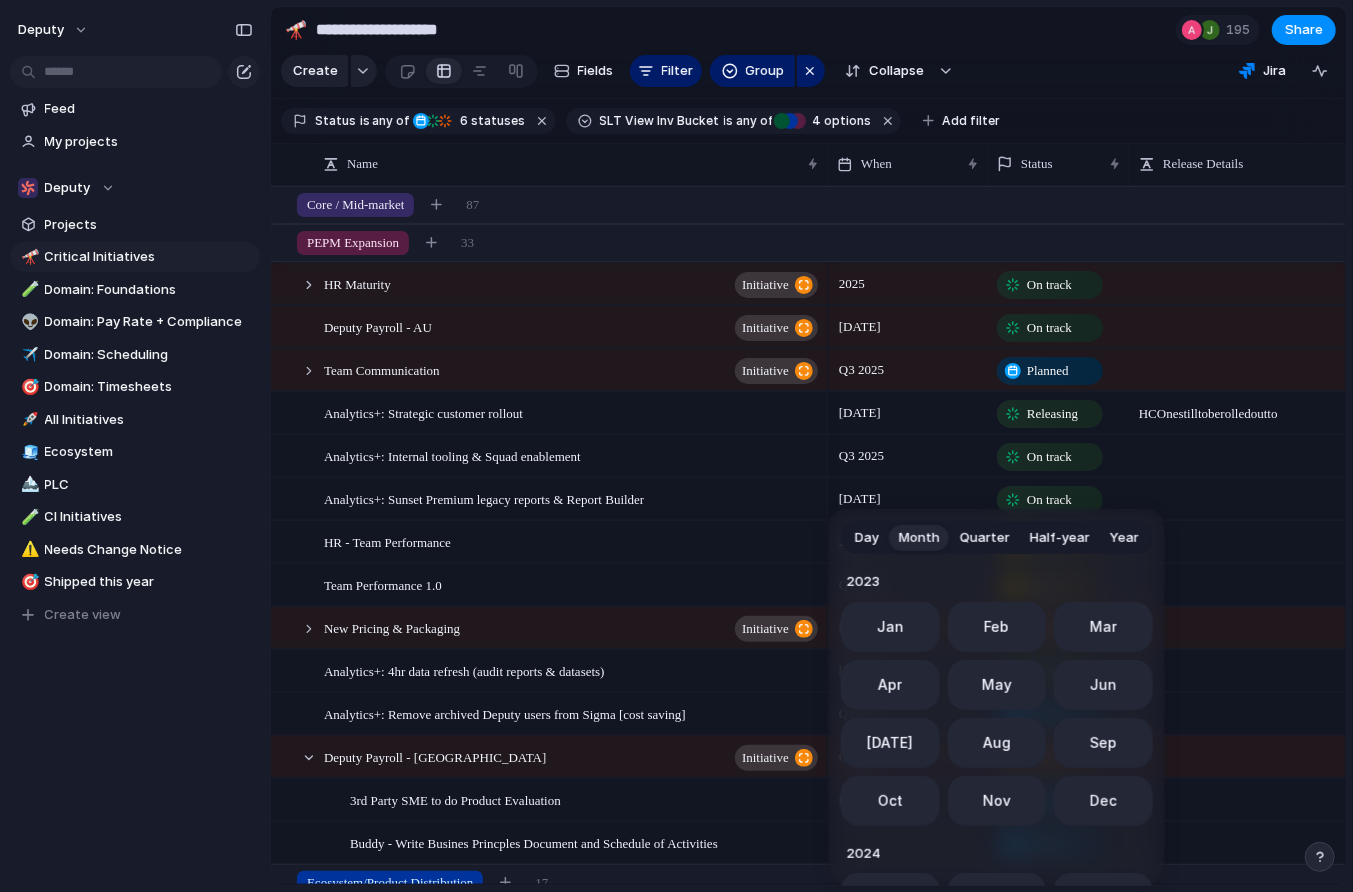 scroll, scrollTop: 548, scrollLeft: 0, axis: vertical 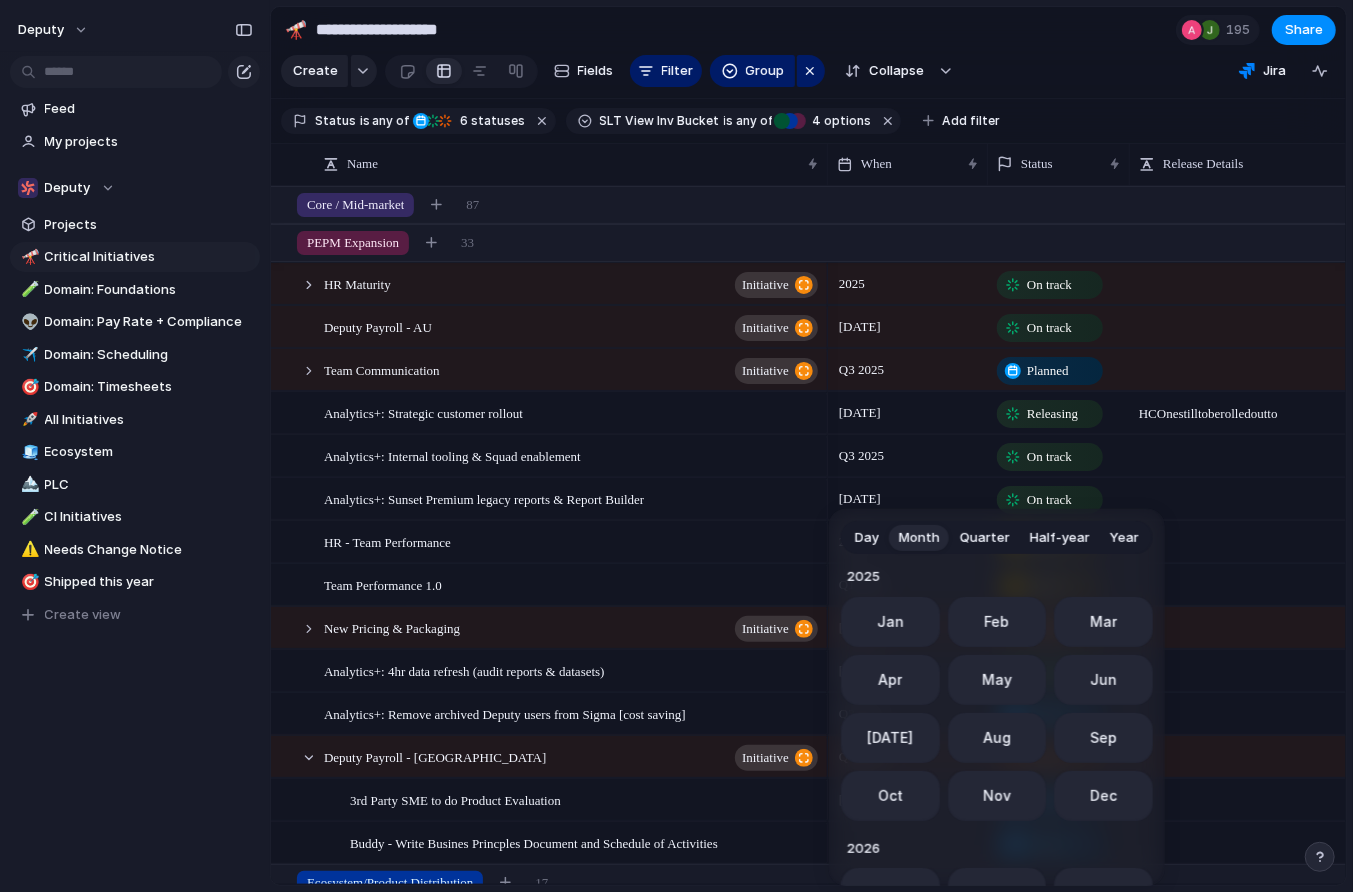 click on "Day" at bounding box center (867, 538) 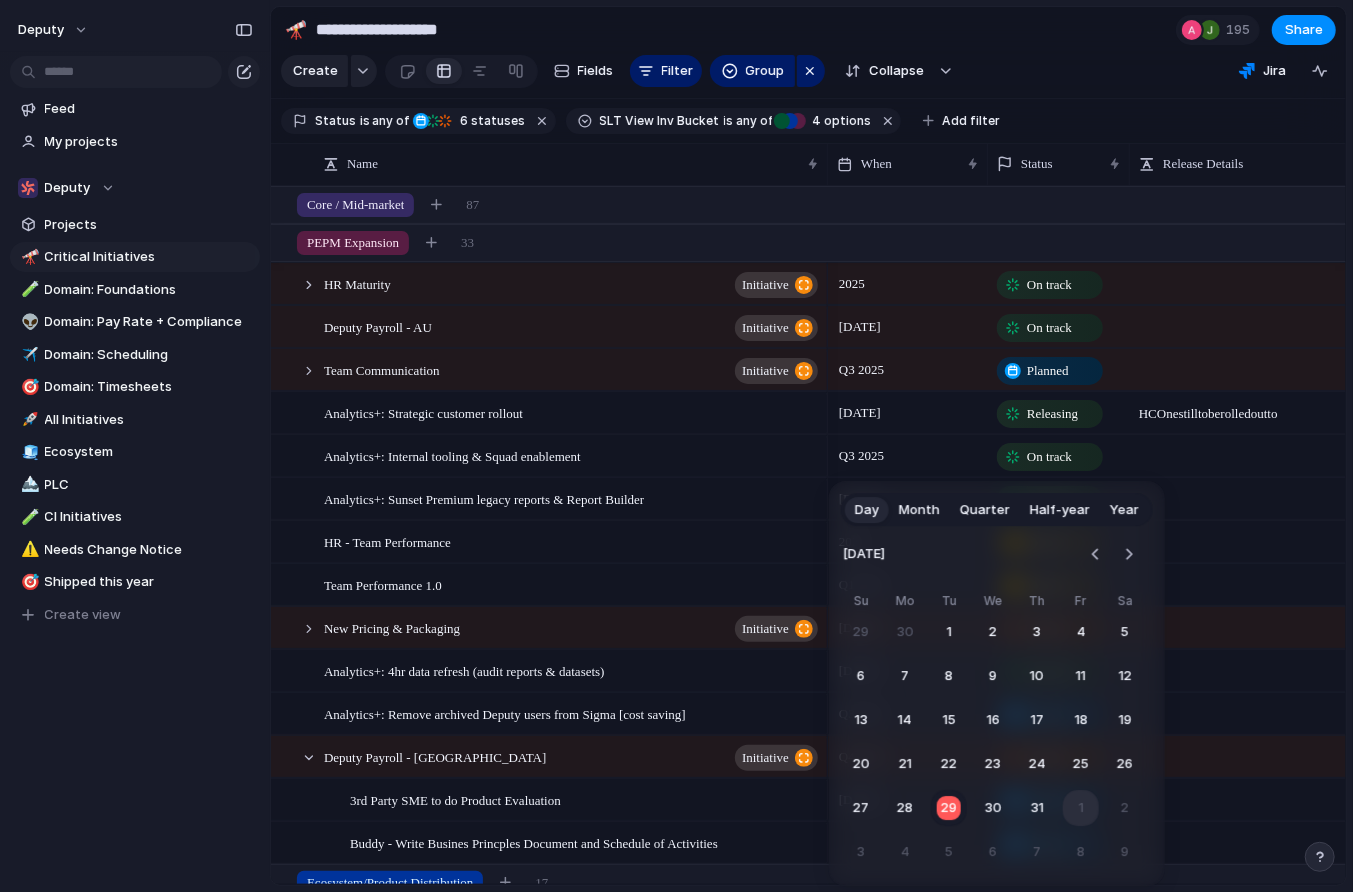click on "1" at bounding box center [1081, 808] 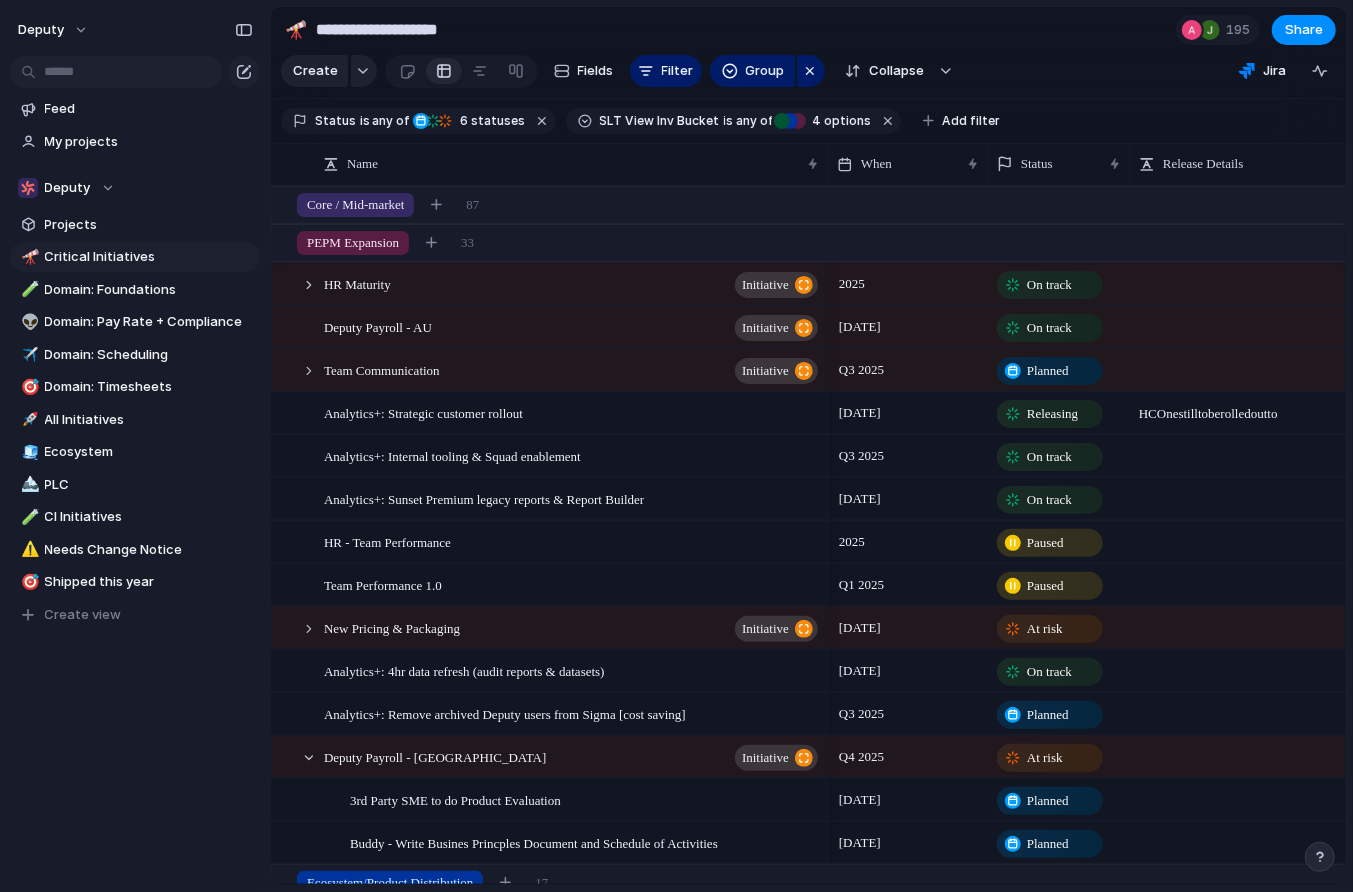 scroll, scrollTop: 55, scrollLeft: 0, axis: vertical 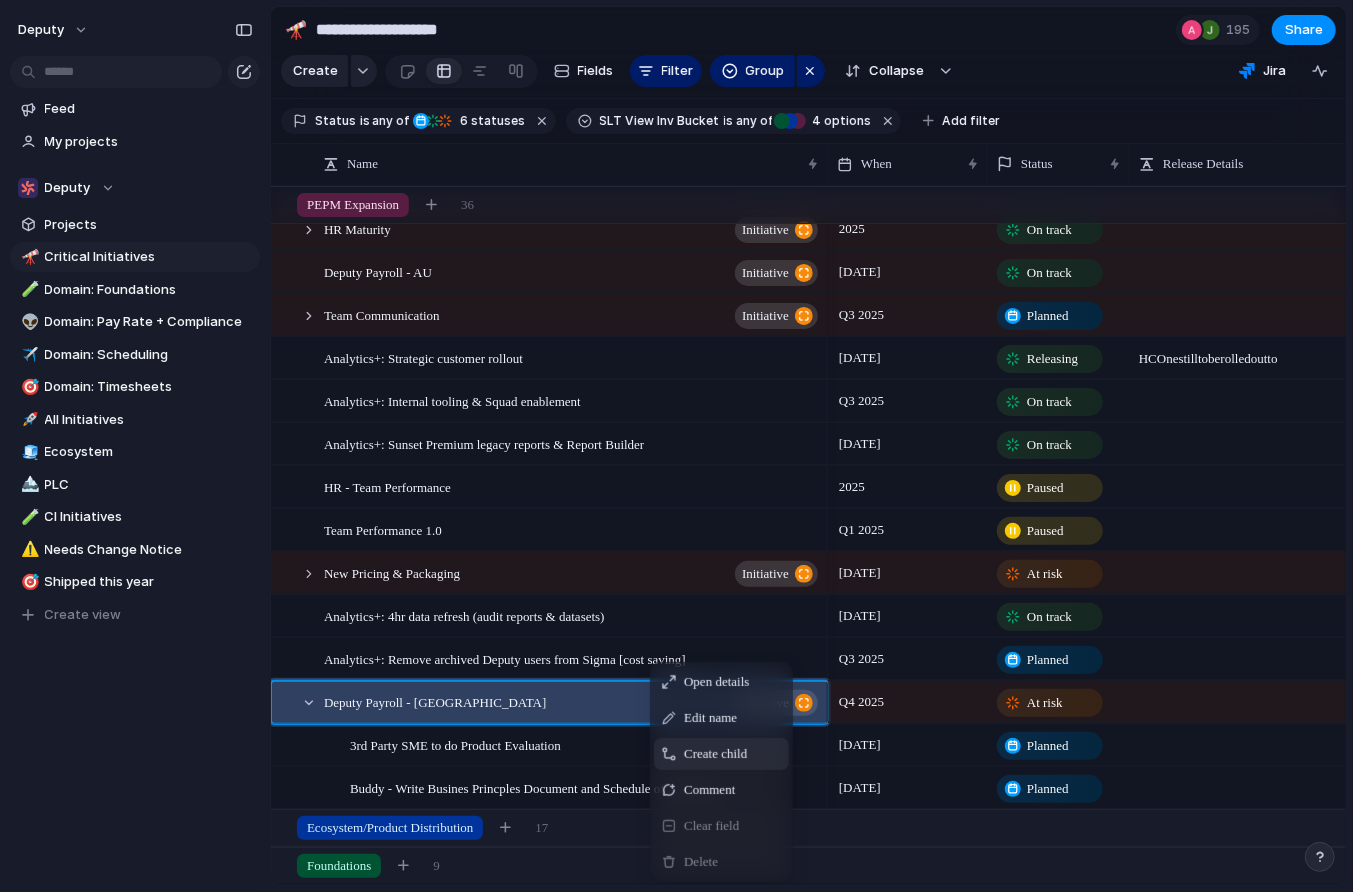 click on "Create child" at bounding box center [715, 754] 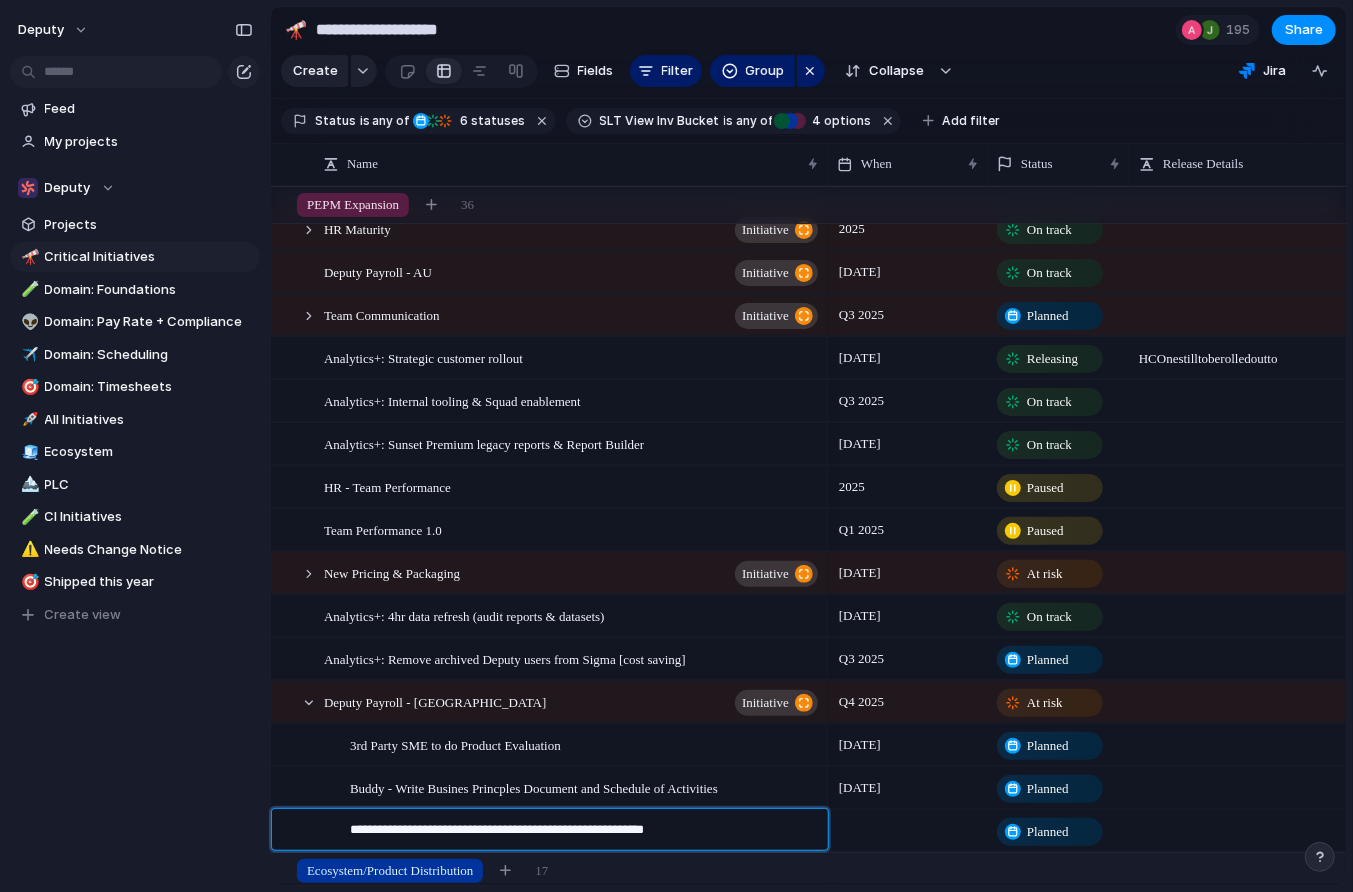 type on "**********" 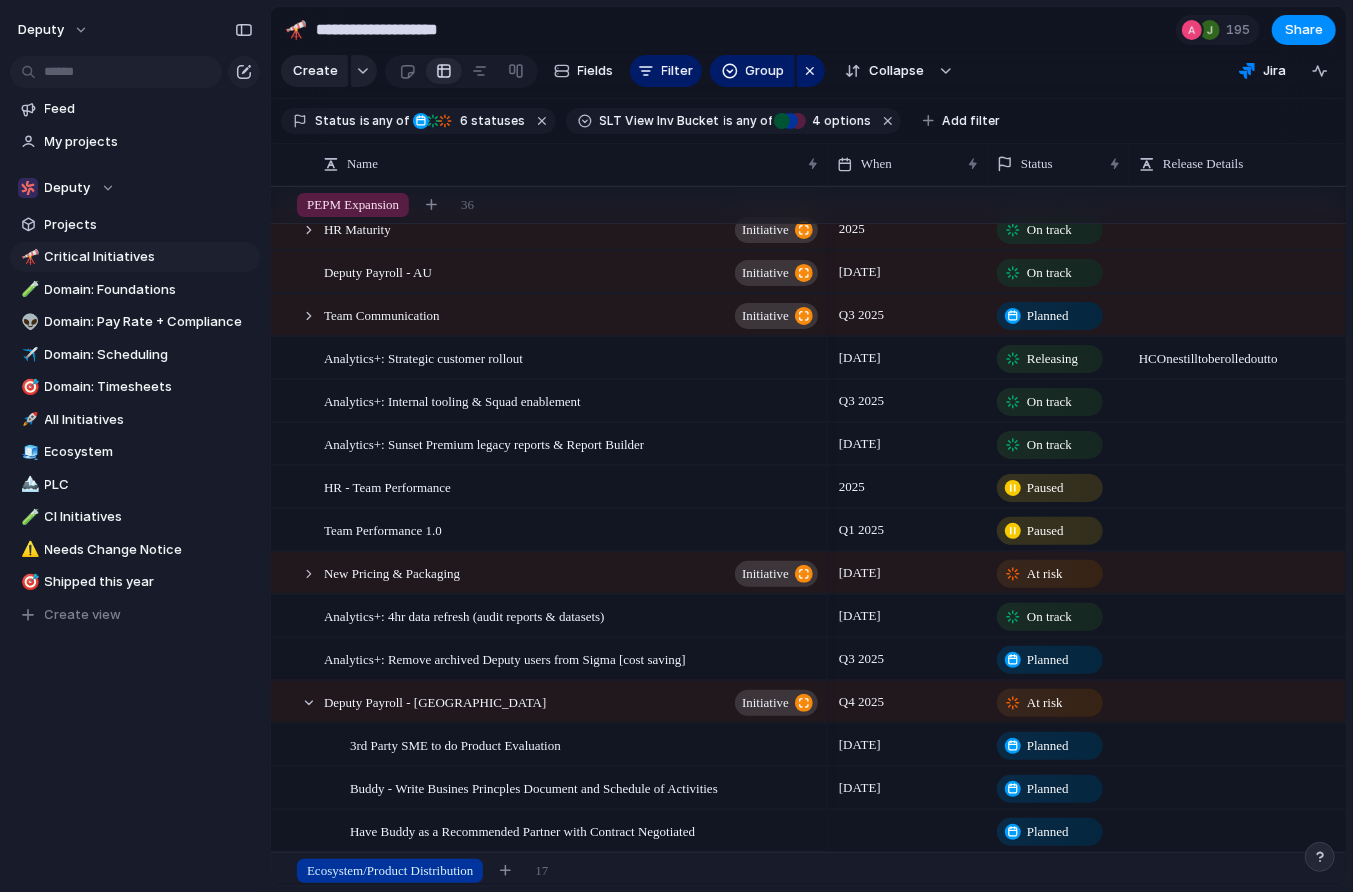 click at bounding box center (908, 830) 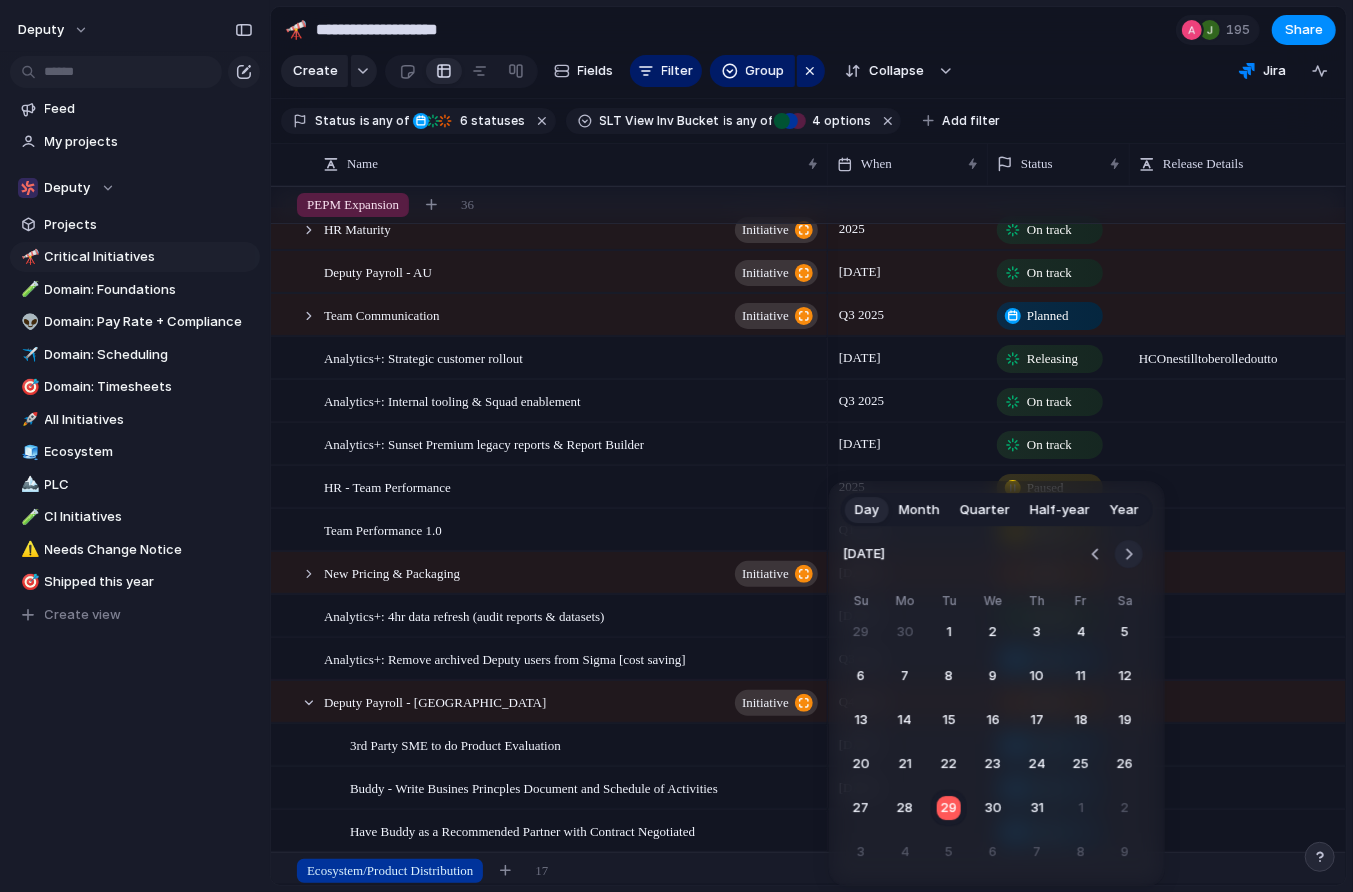 click at bounding box center [1129, 554] 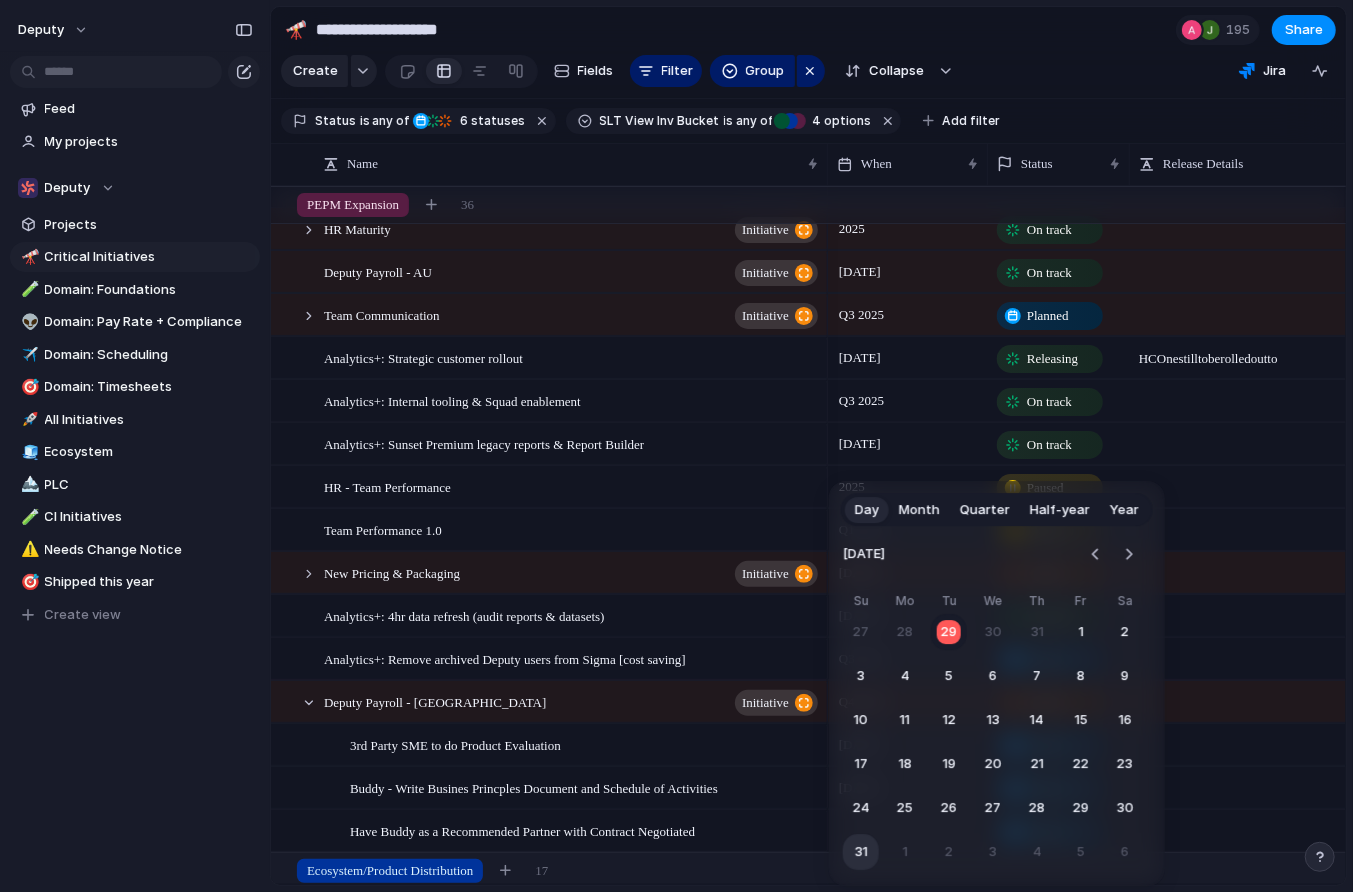 click on "31" at bounding box center (861, 852) 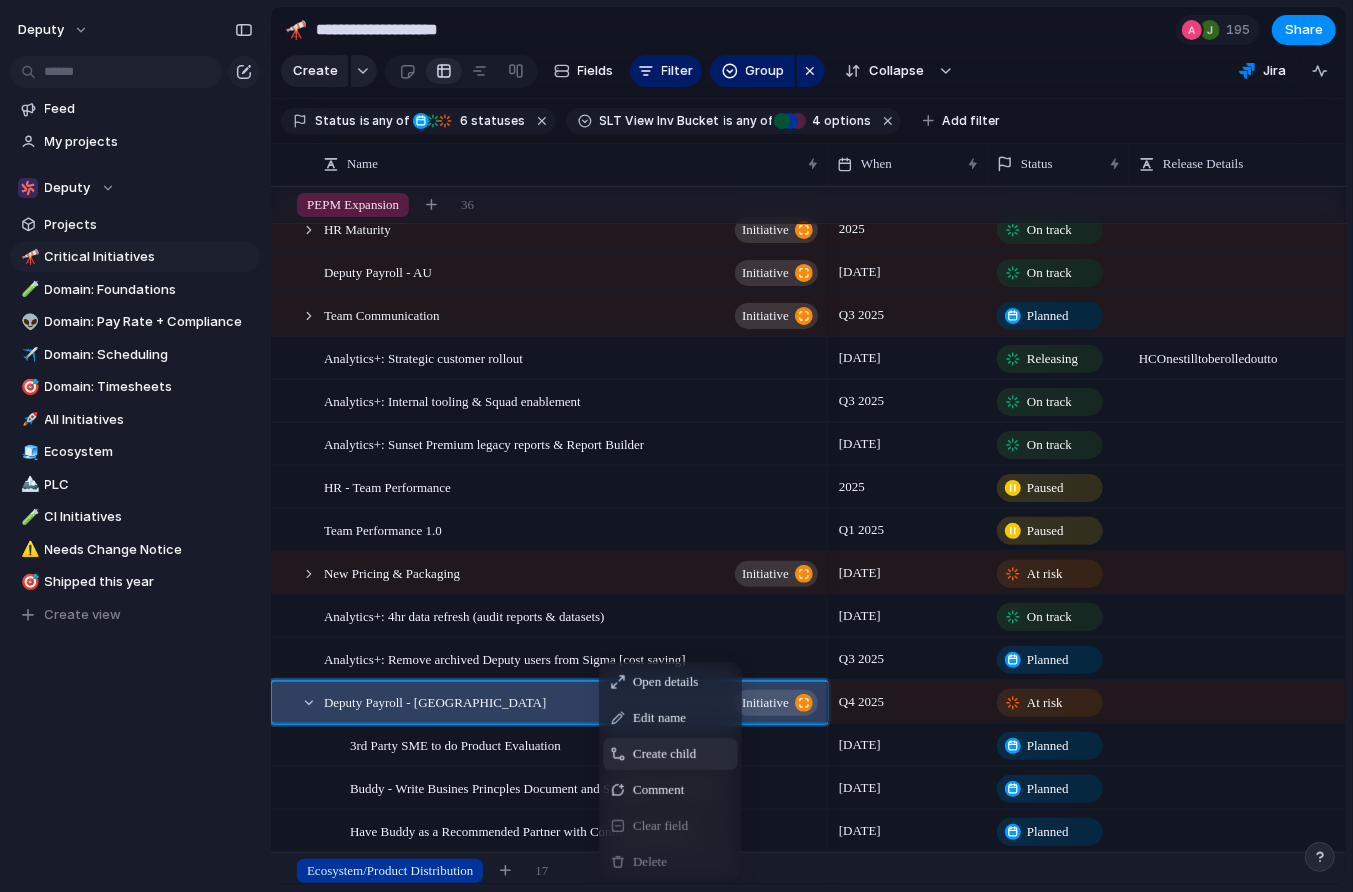 click on "Create child" at bounding box center [664, 754] 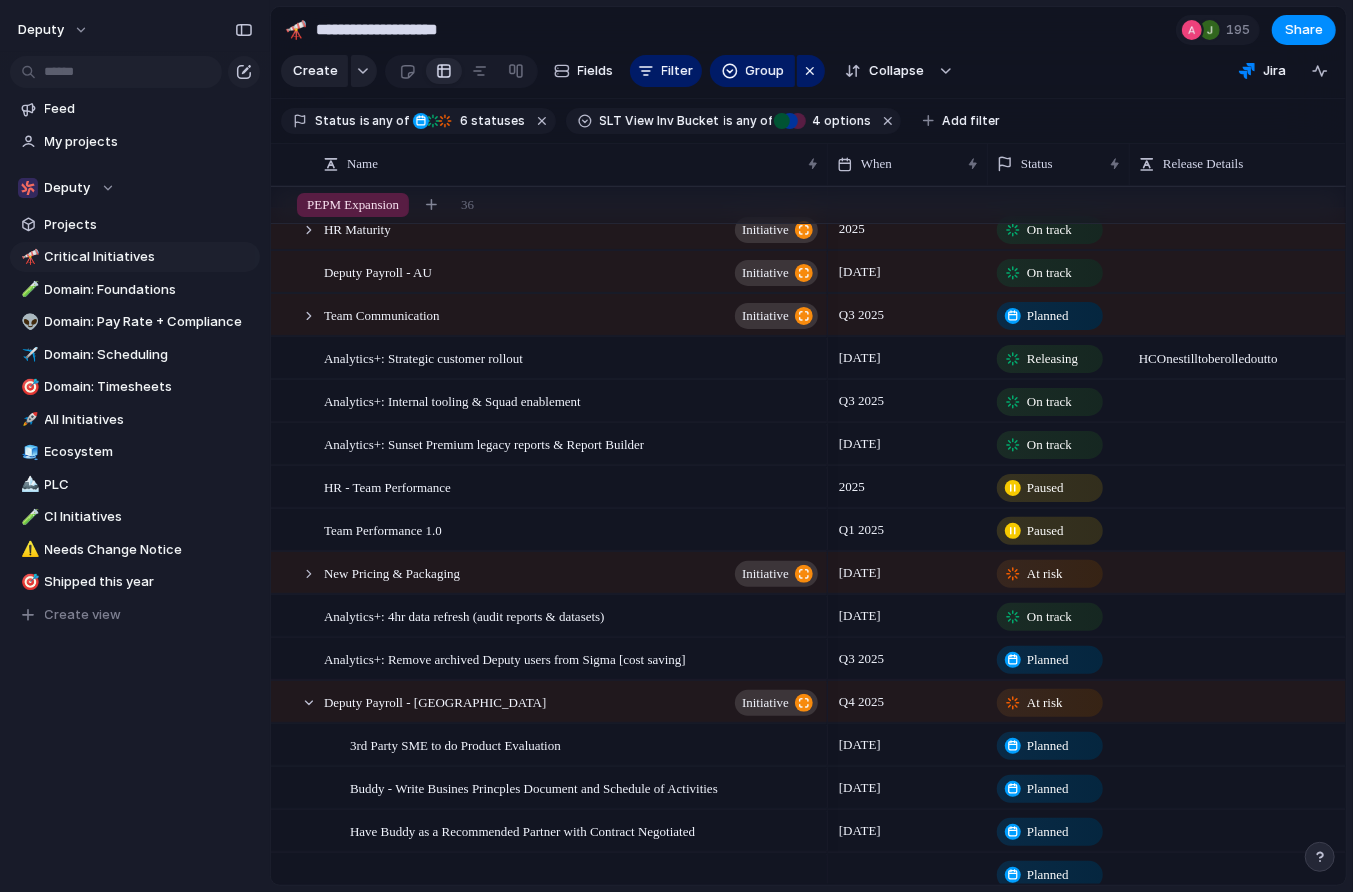 scroll, scrollTop: 65, scrollLeft: 0, axis: vertical 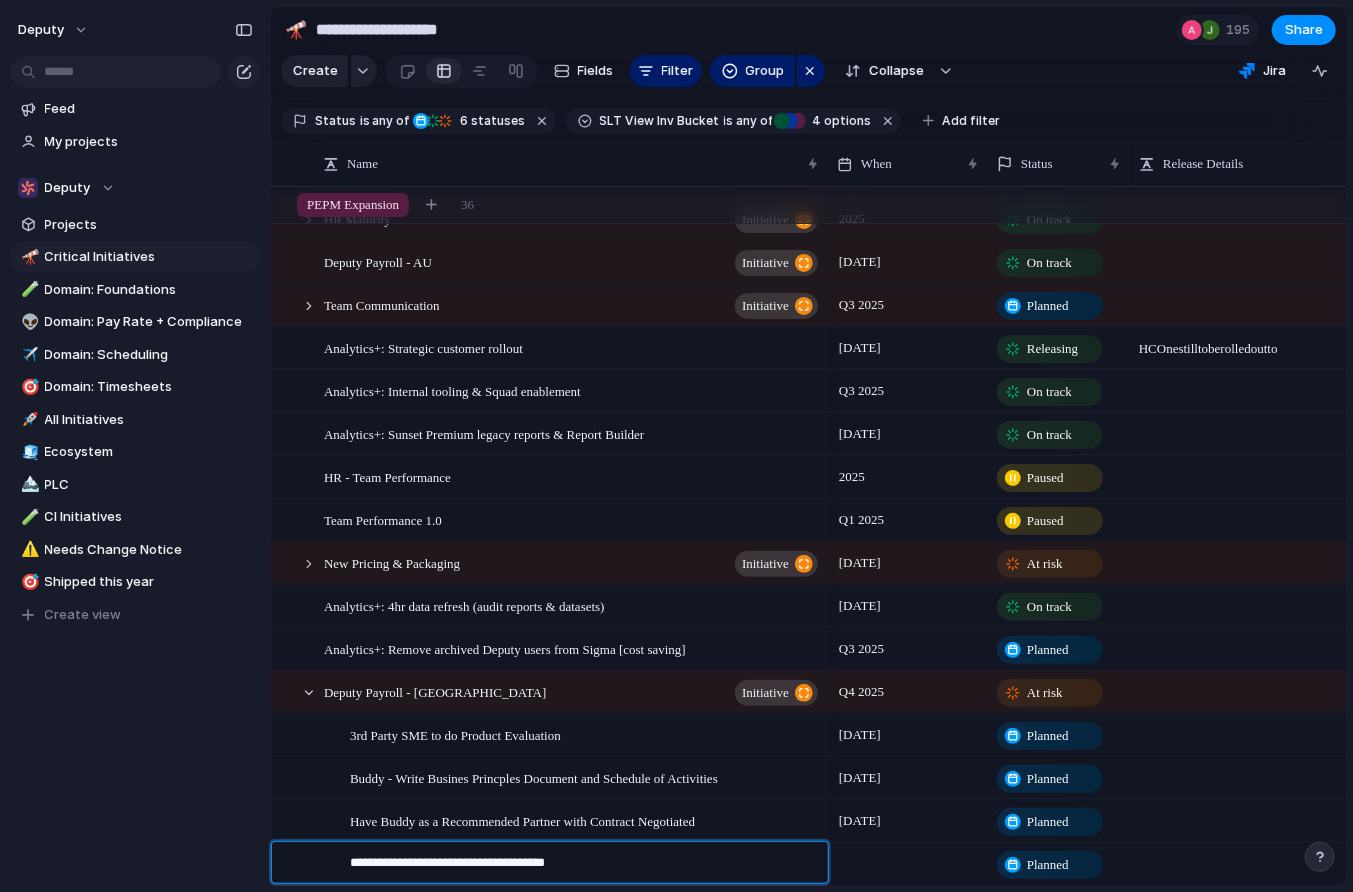 type on "**********" 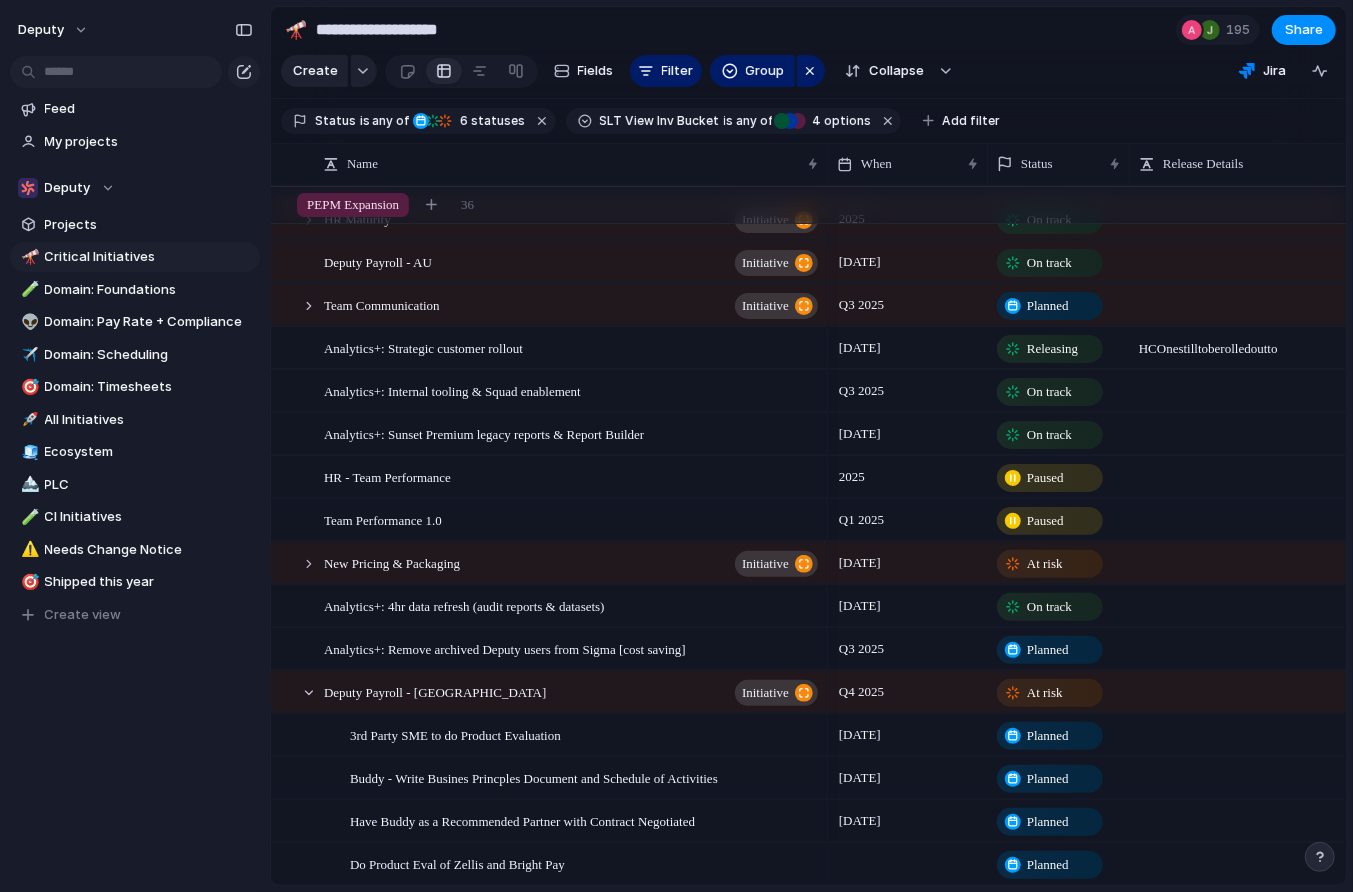click at bounding box center (908, 863) 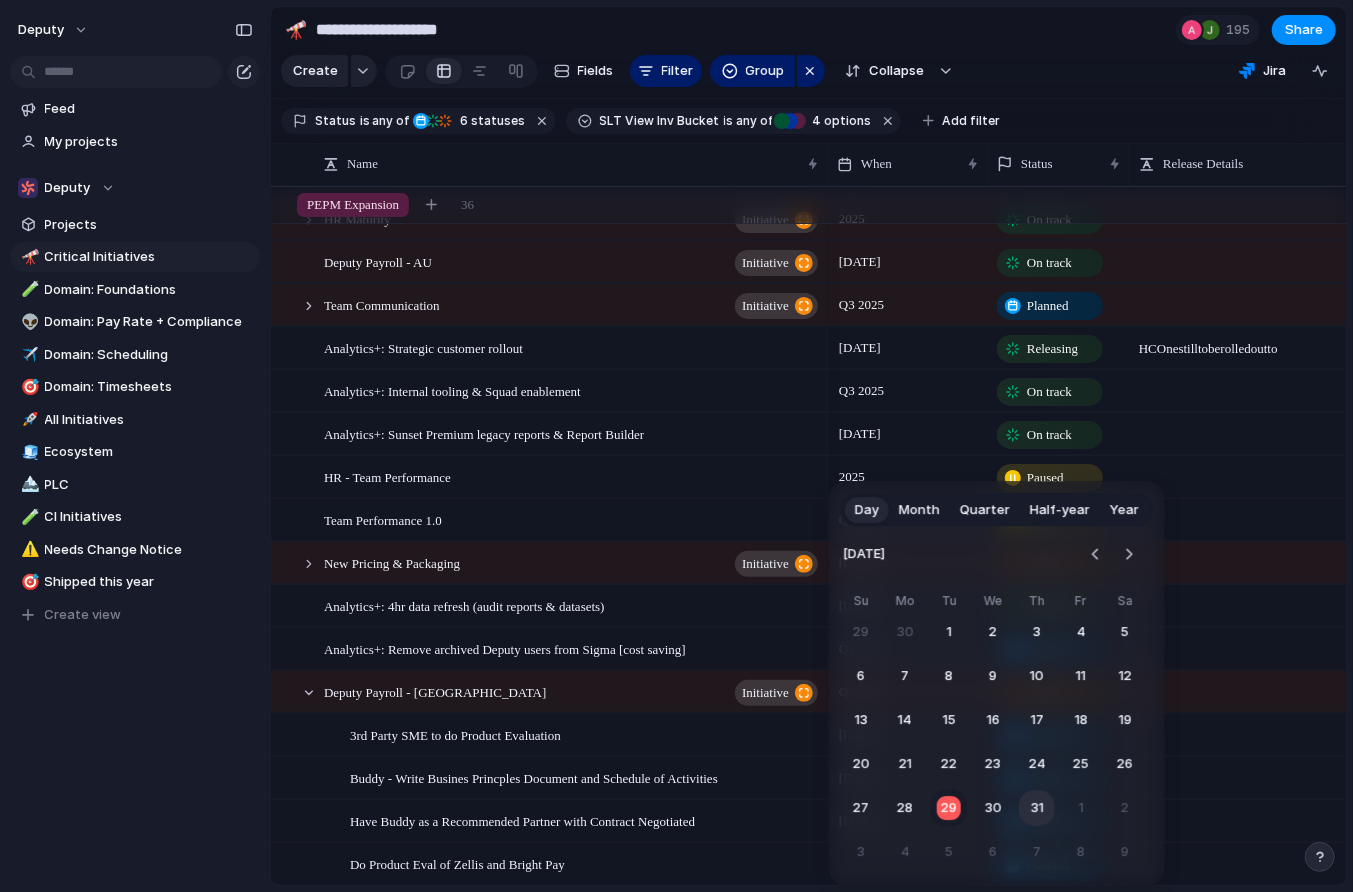 click on "31" at bounding box center (1037, 808) 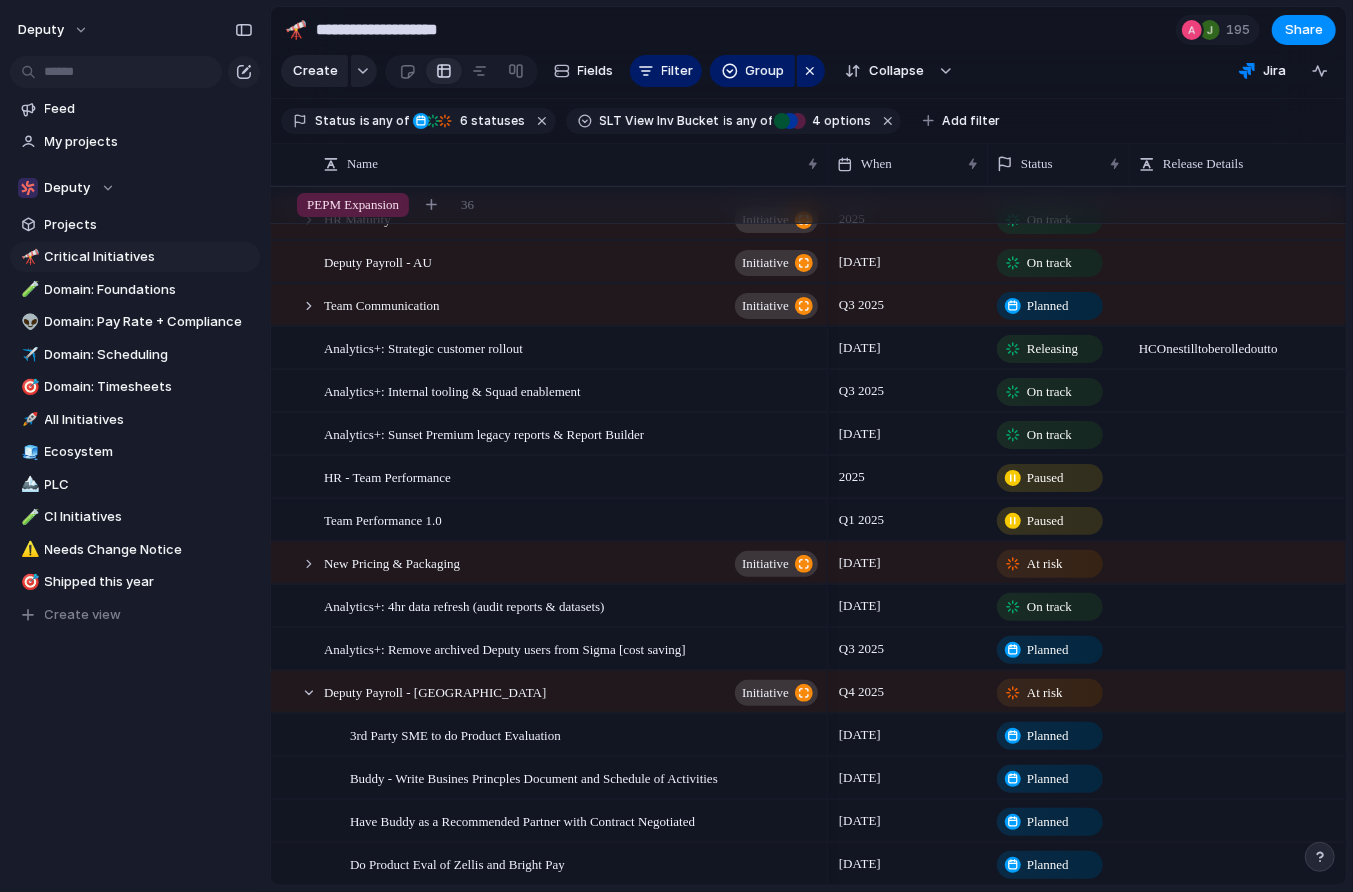scroll, scrollTop: 141, scrollLeft: 0, axis: vertical 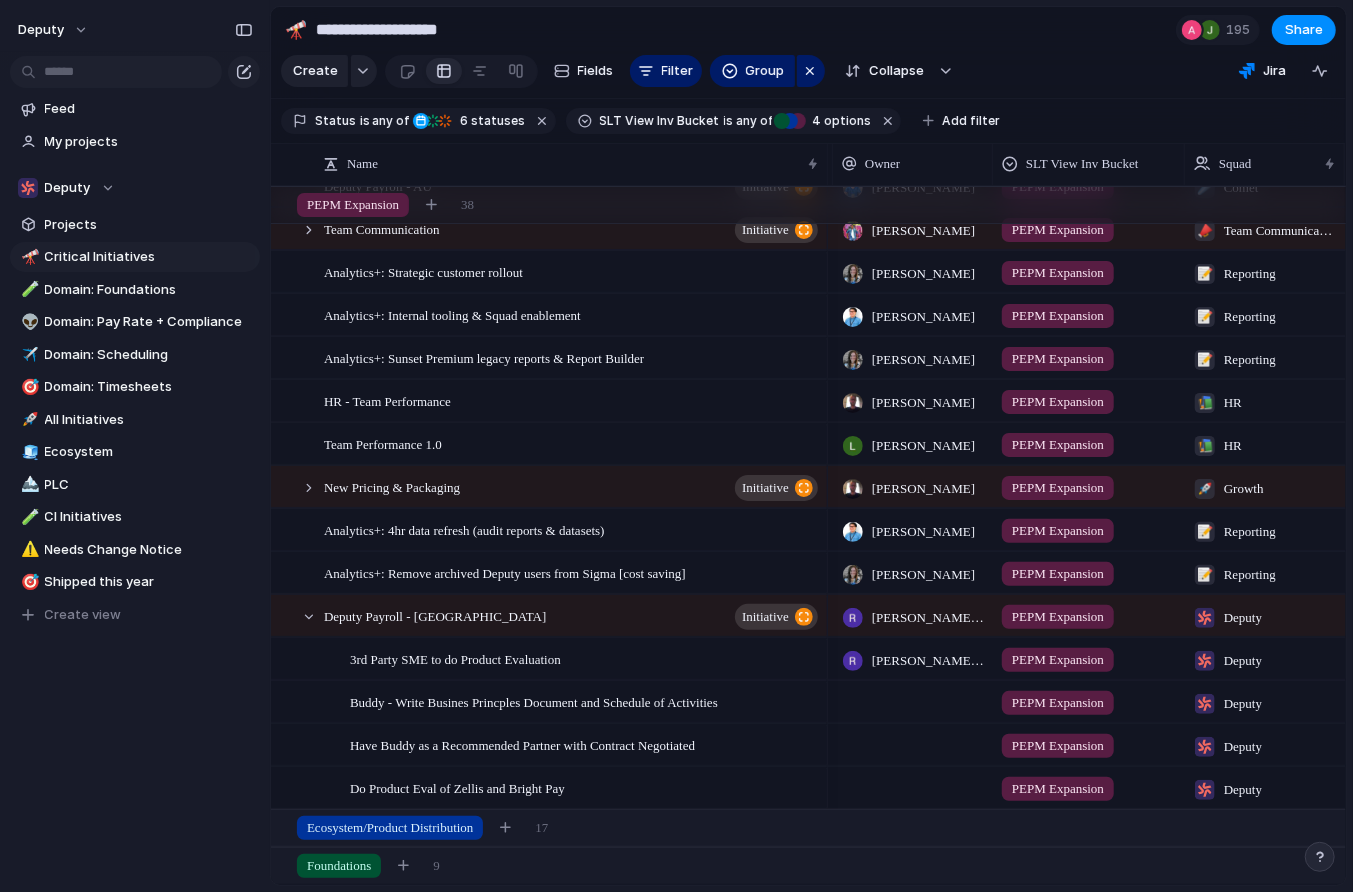 click at bounding box center (913, 701) 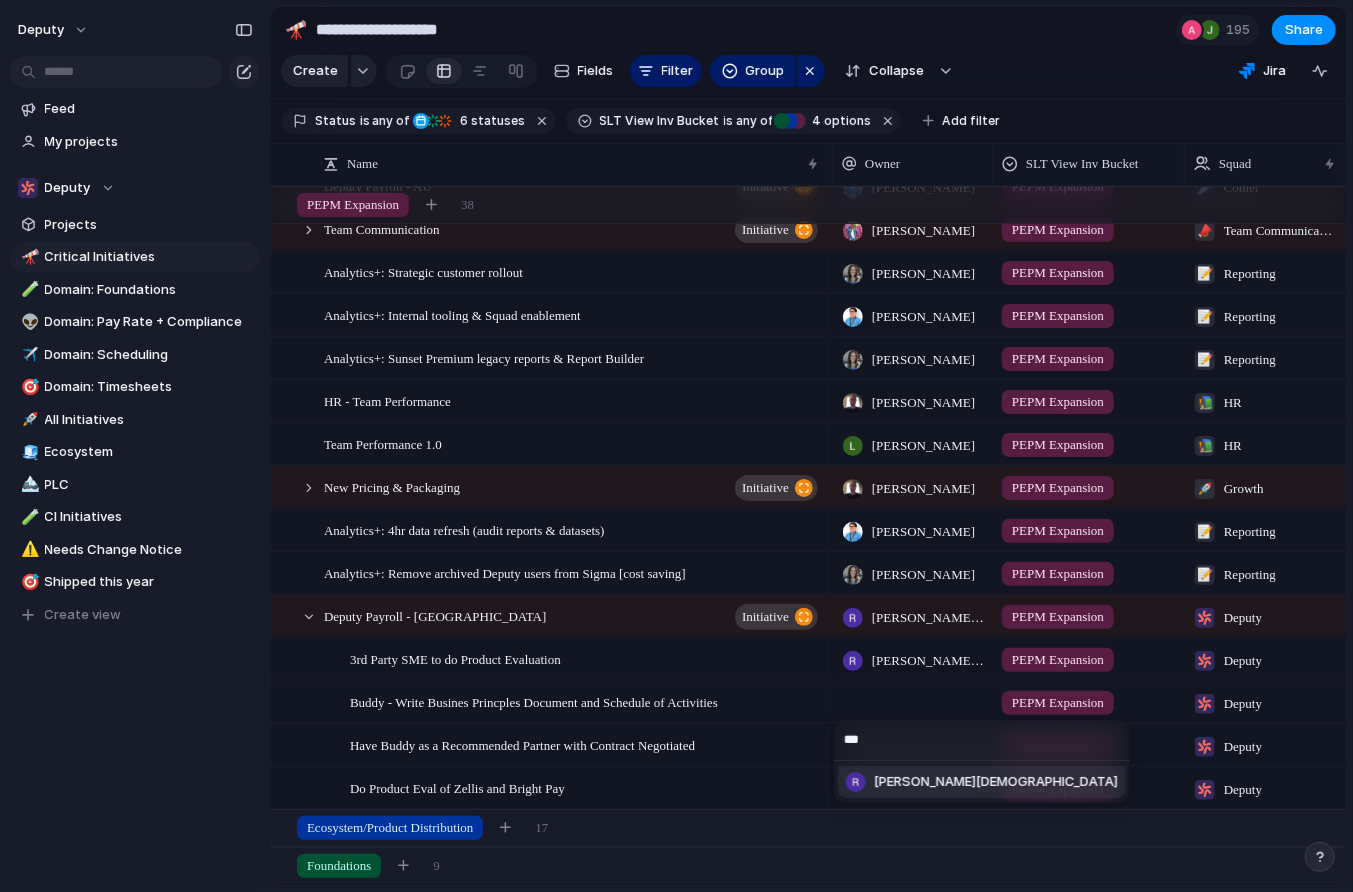 type on "***" 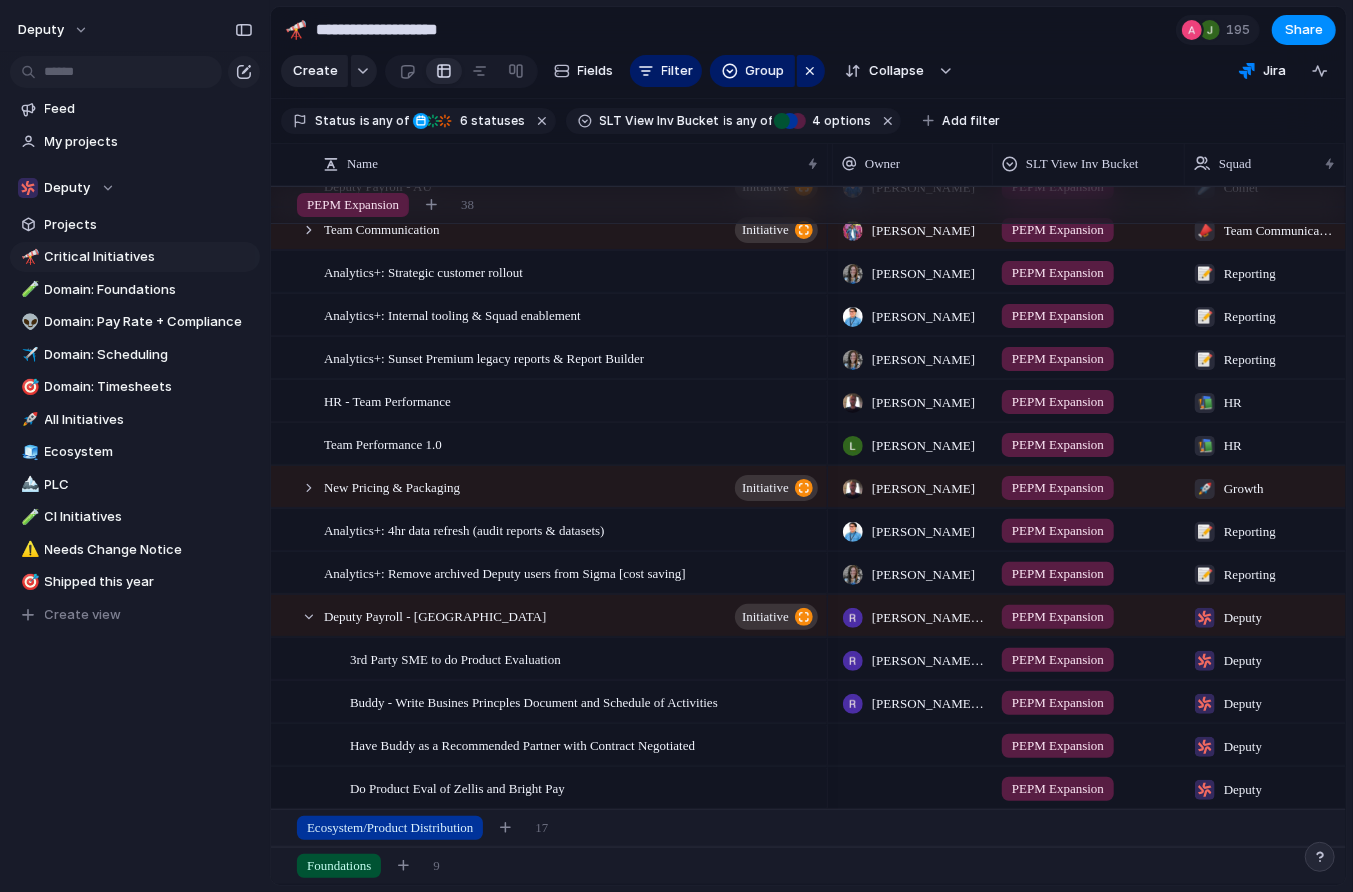 click at bounding box center [913, 744] 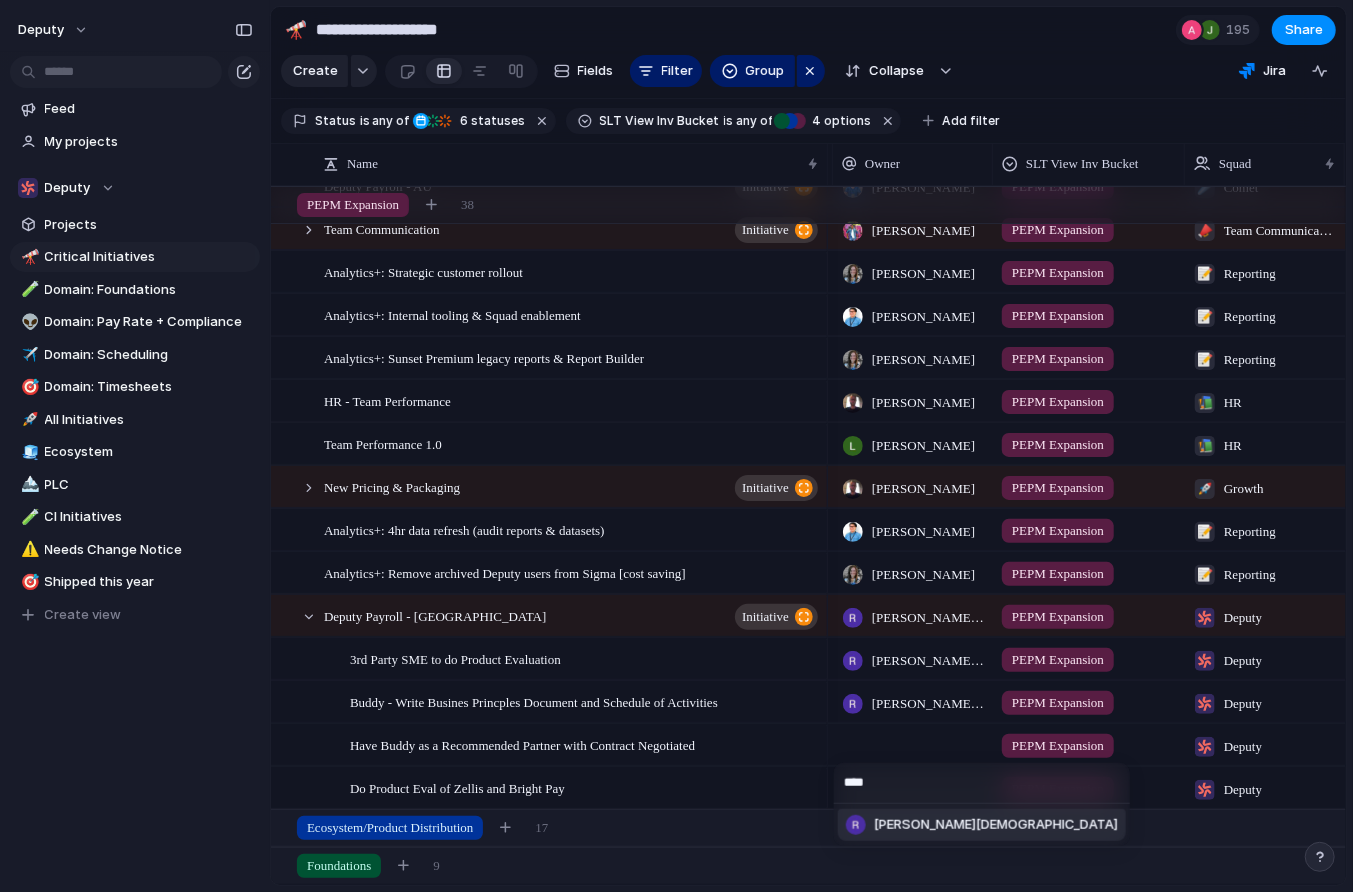 type on "****" 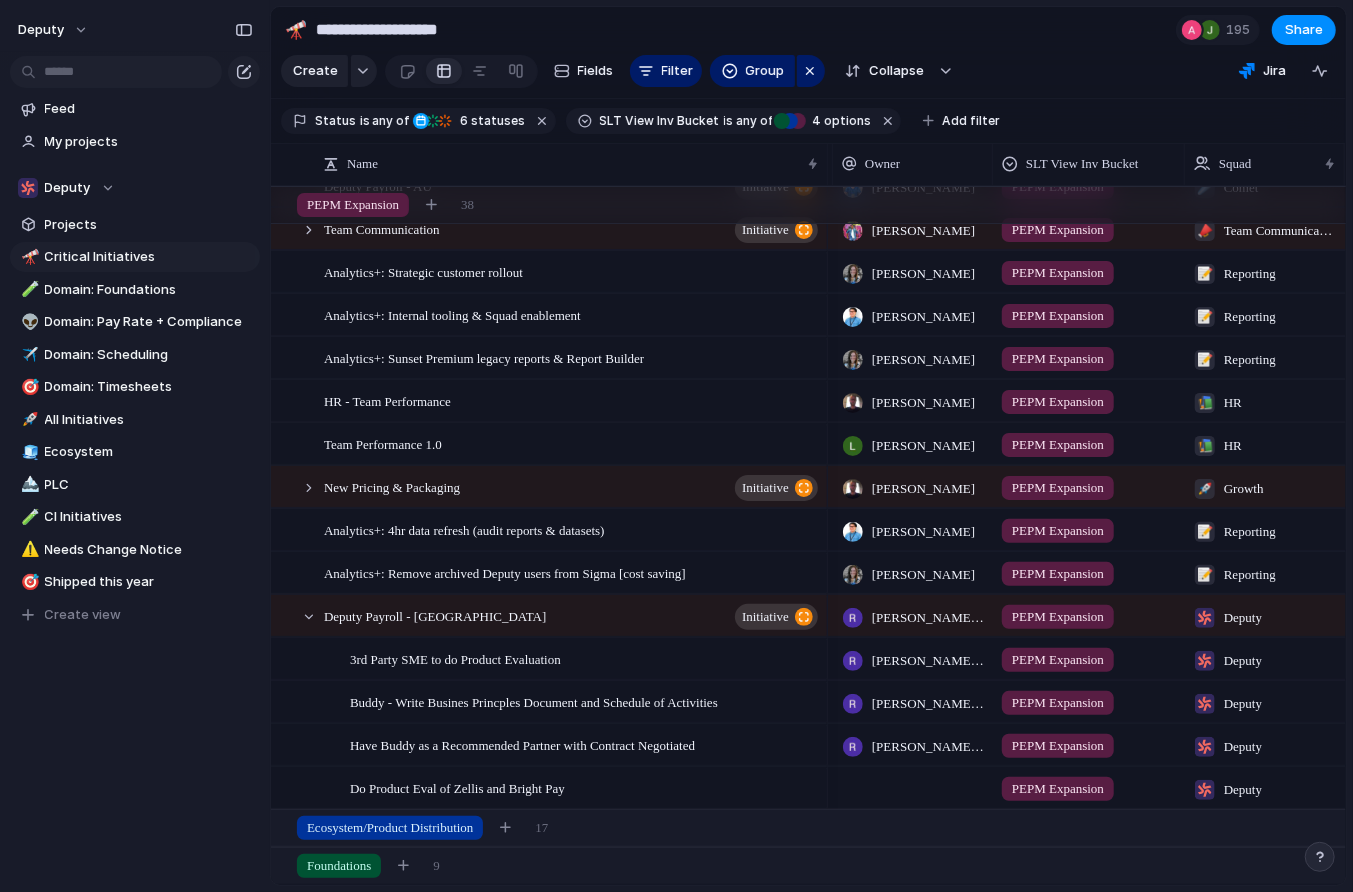 click at bounding box center [913, 787] 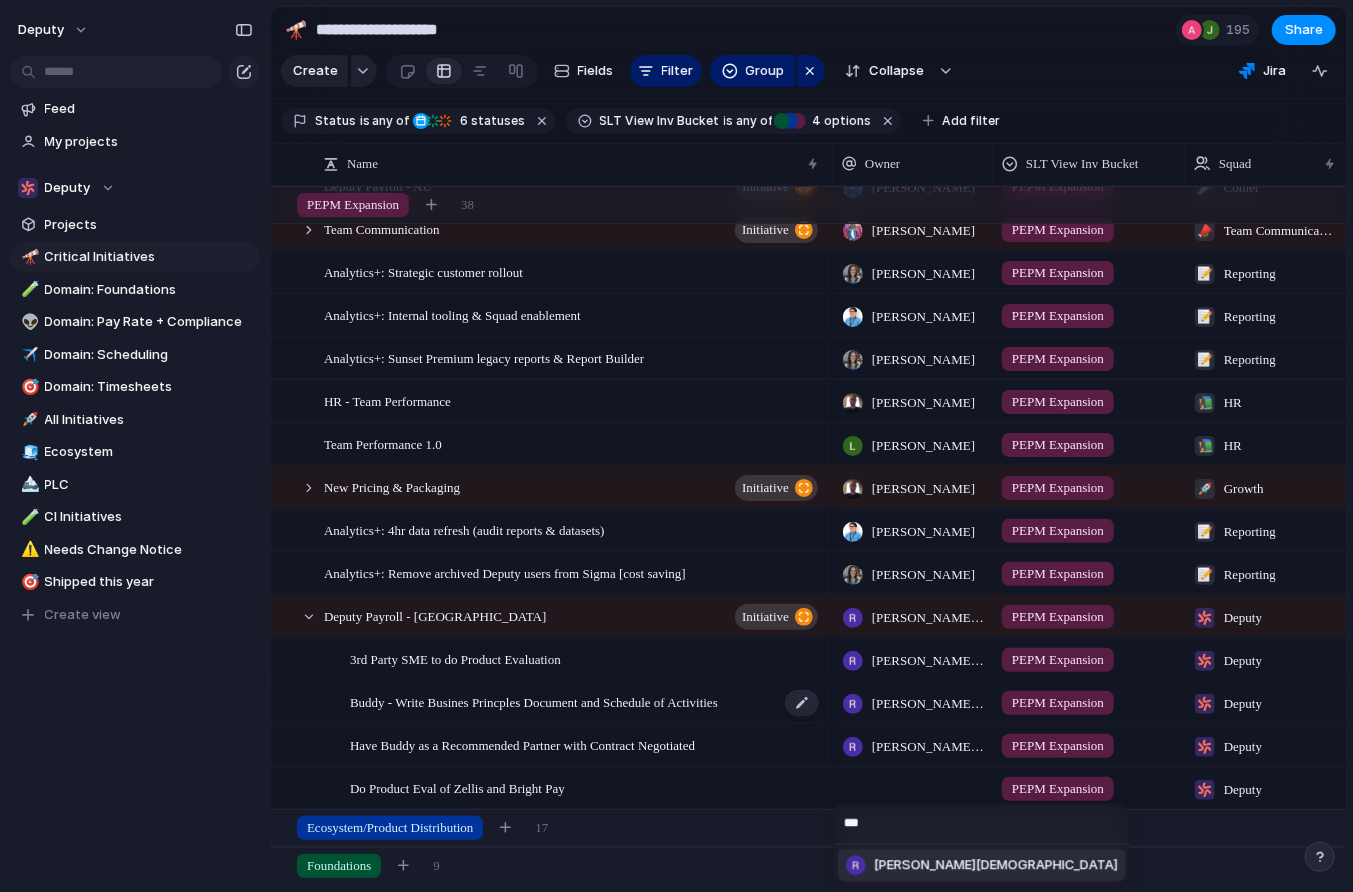 type on "***" 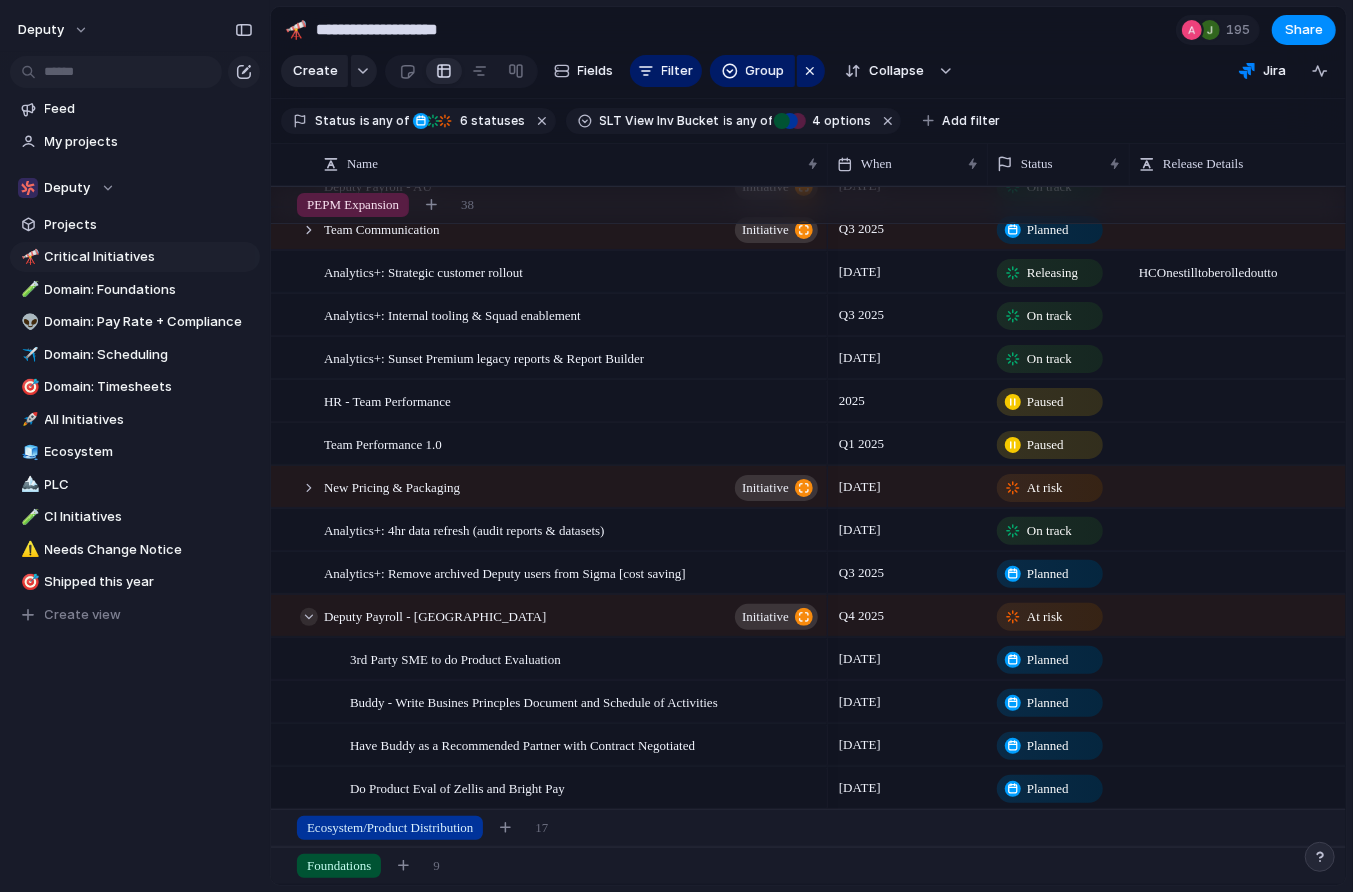 click at bounding box center [309, 617] 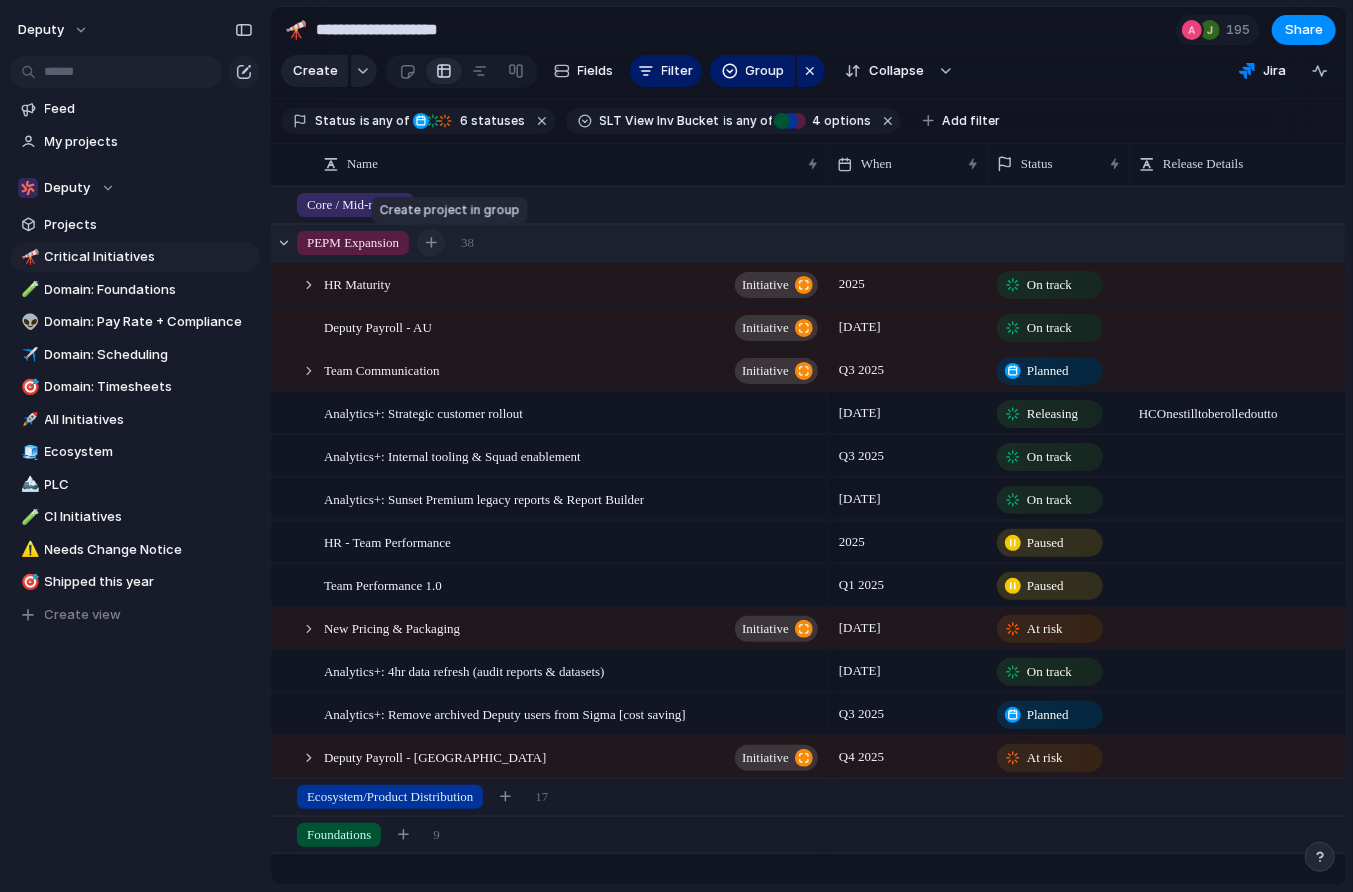 click at bounding box center (431, 242) 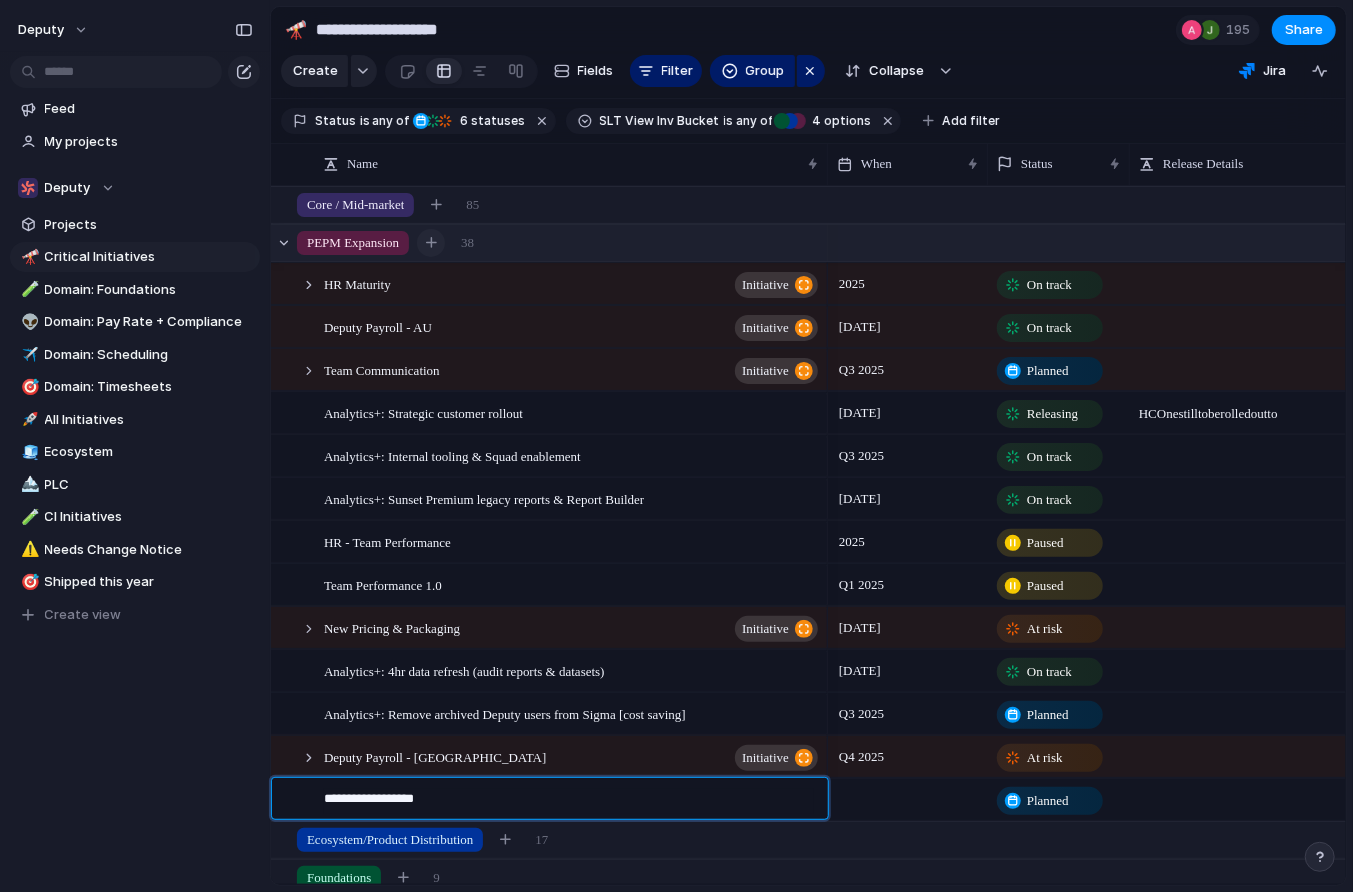 type on "**********" 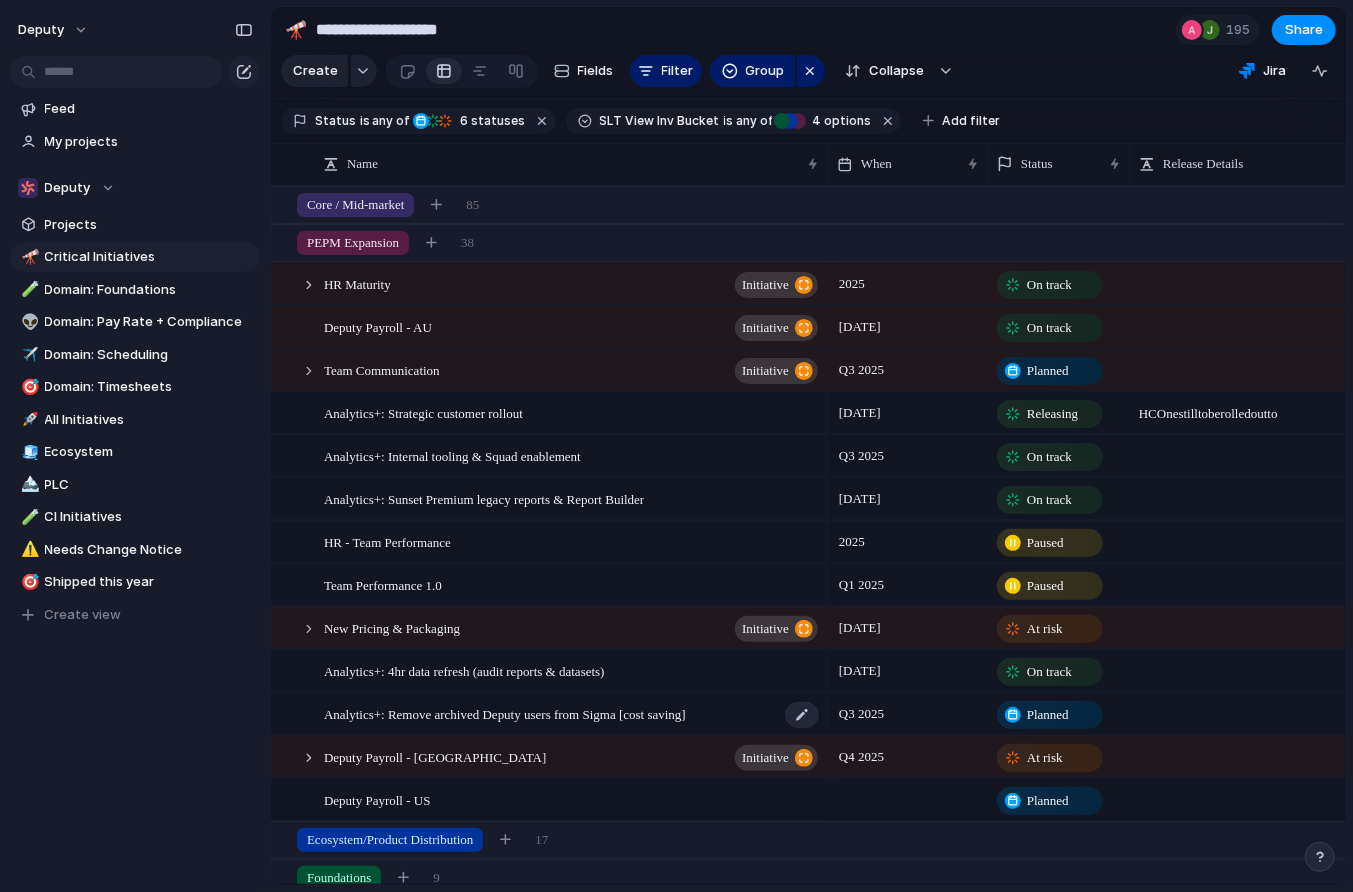 scroll, scrollTop: 12, scrollLeft: 0, axis: vertical 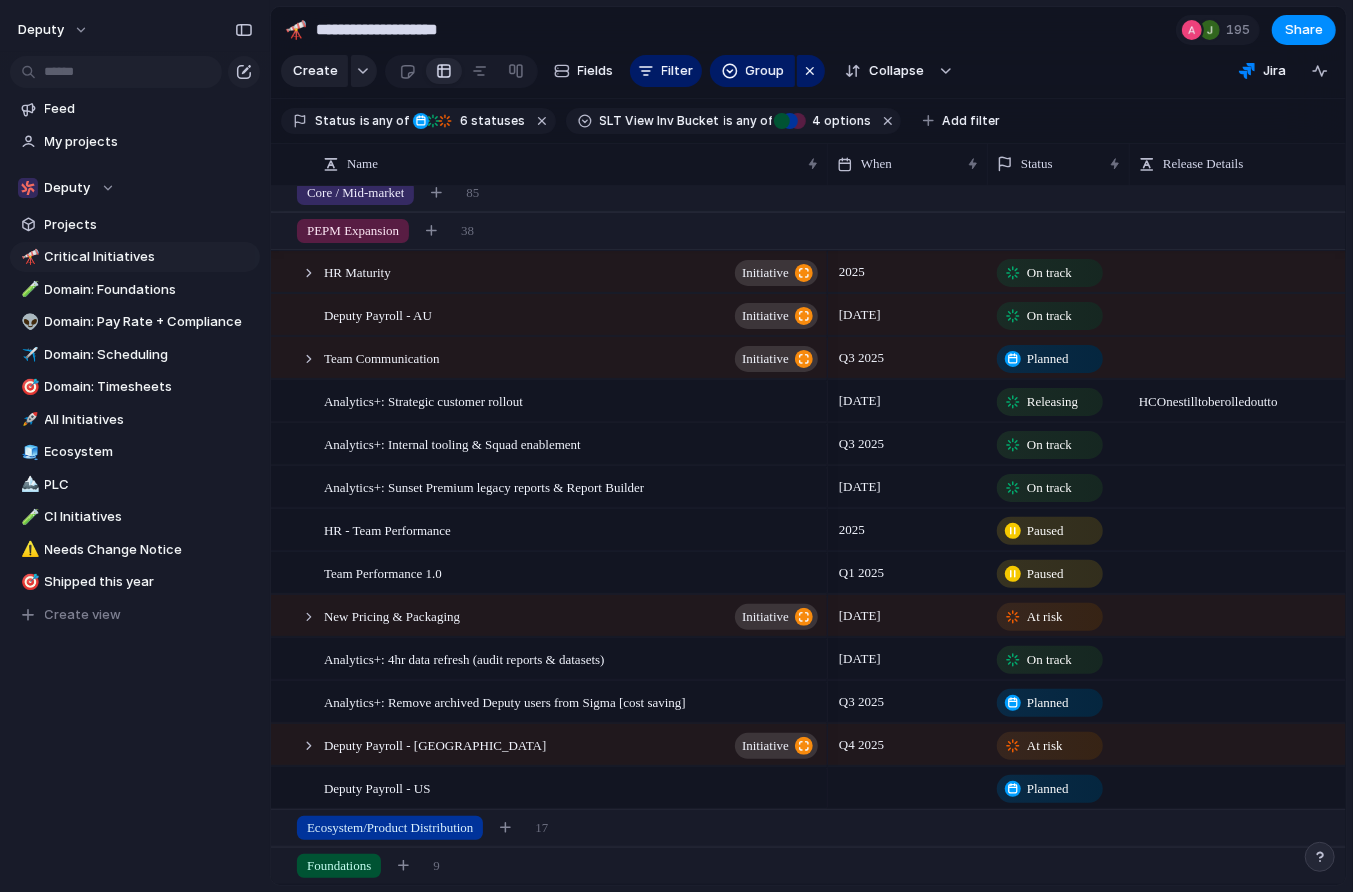 click at bounding box center (908, 787) 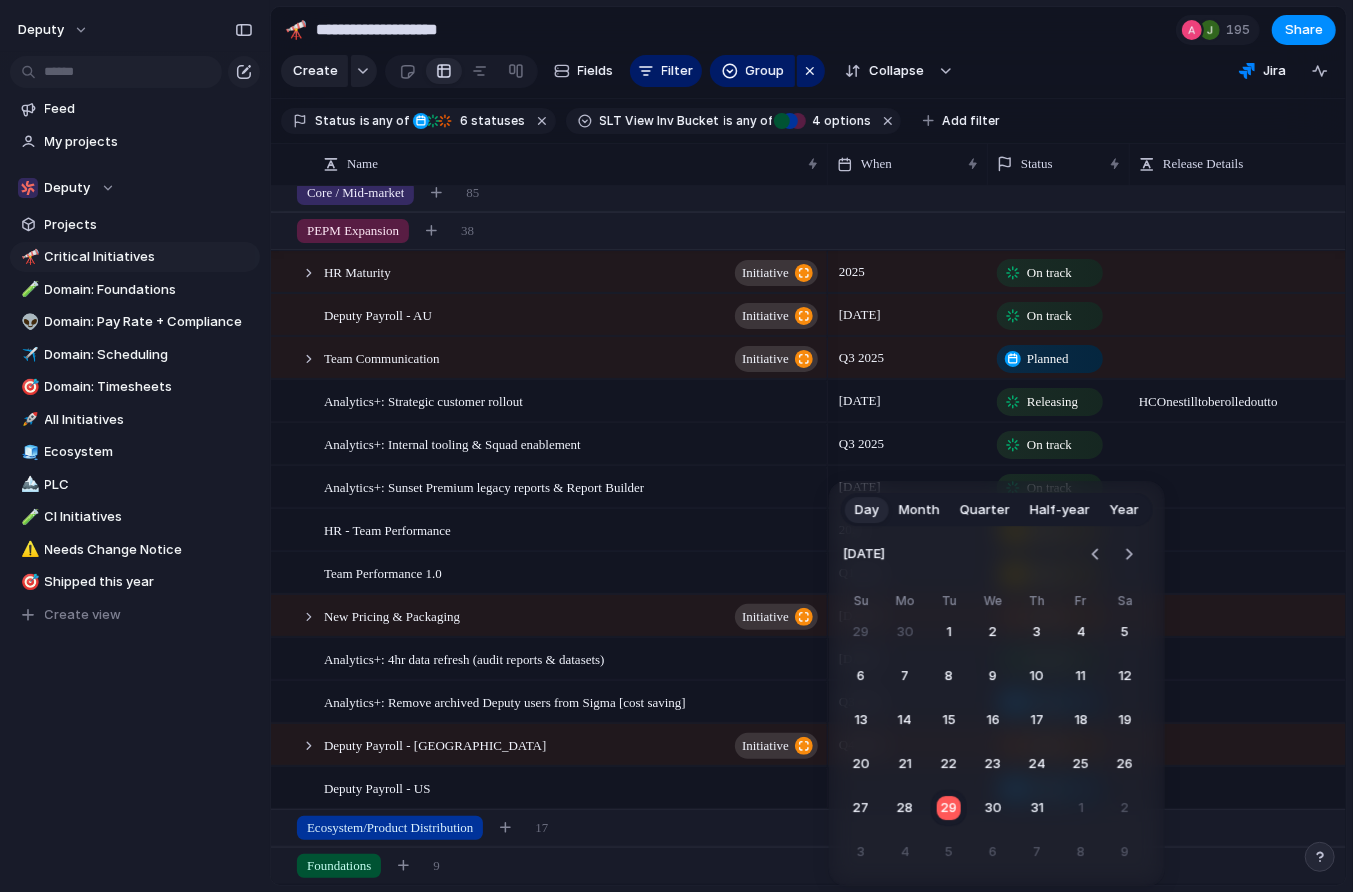 click on "Quarter" at bounding box center [985, 510] 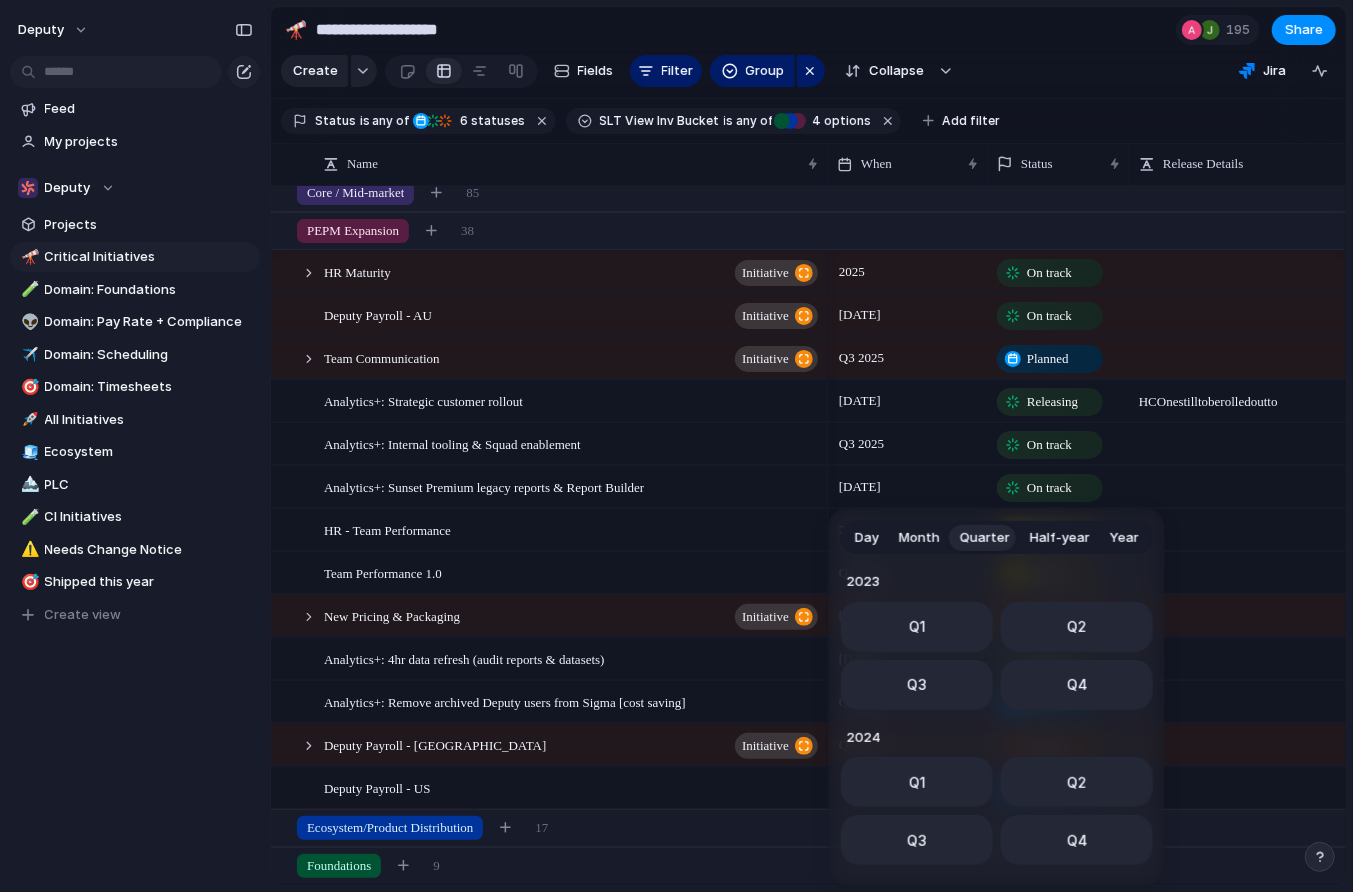 scroll, scrollTop: 317, scrollLeft: 0, axis: vertical 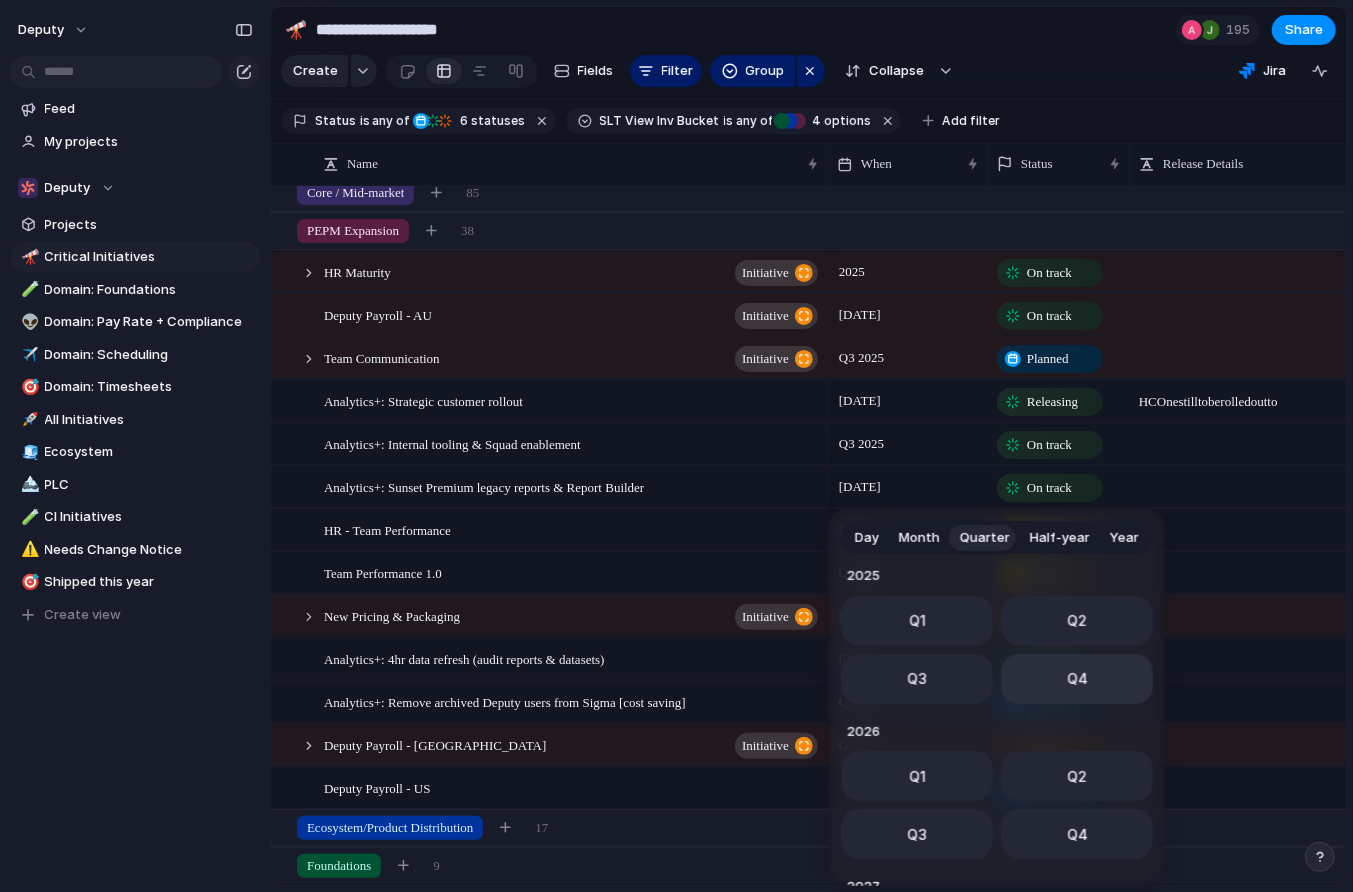 click on "Q4" at bounding box center [1077, 679] 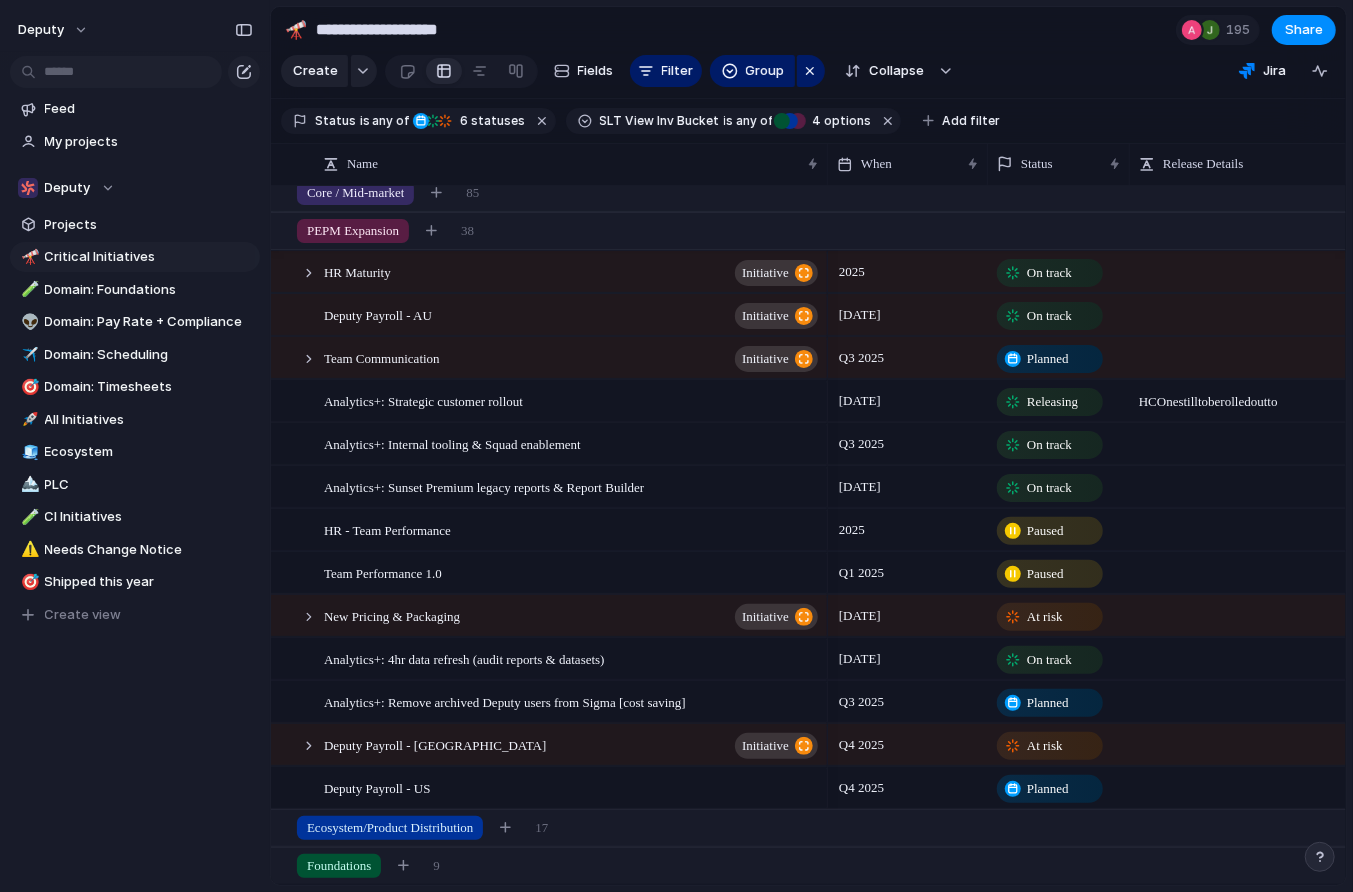 scroll, scrollTop: 0, scrollLeft: 515, axis: horizontal 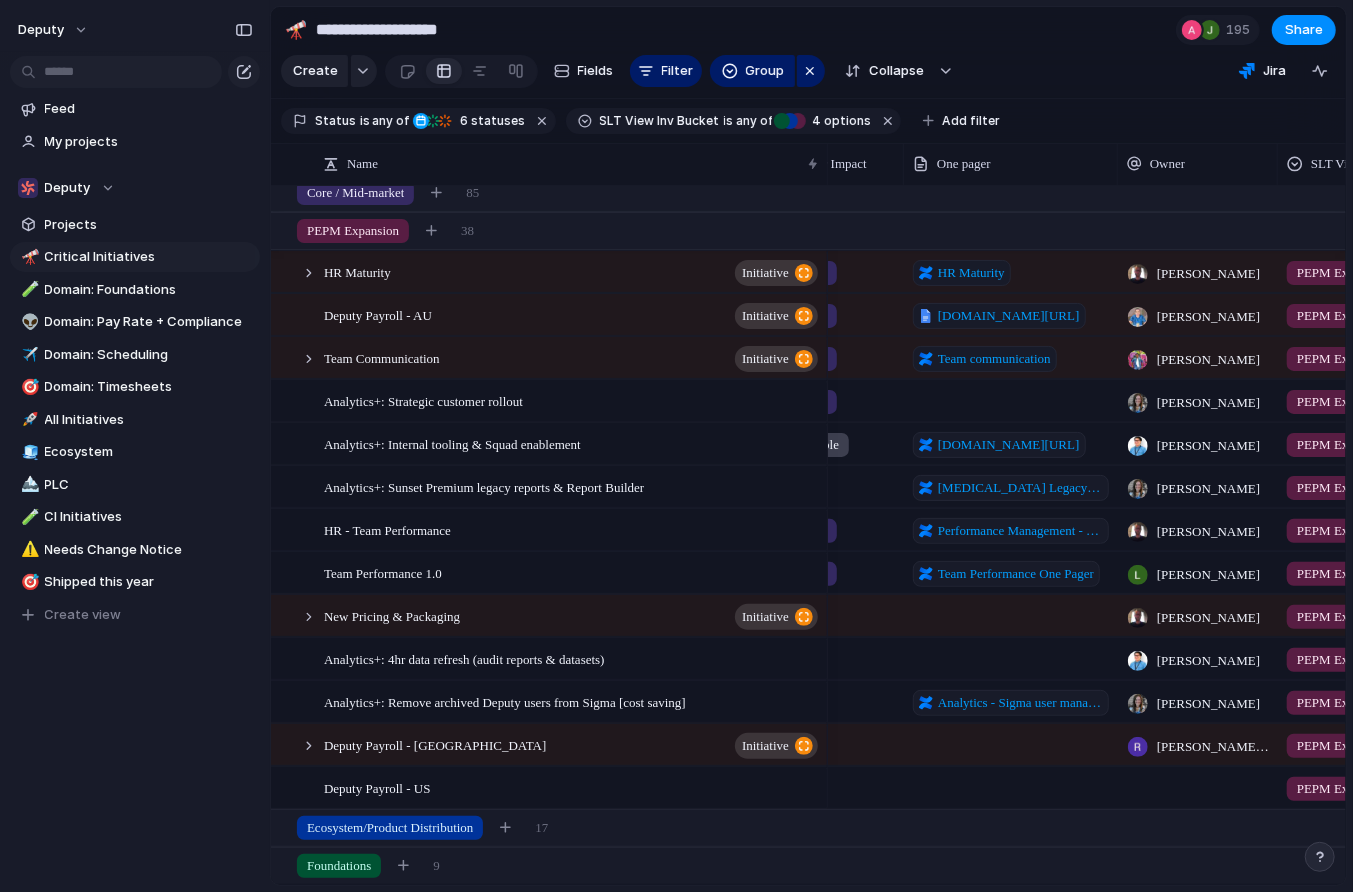 click at bounding box center (1198, 787) 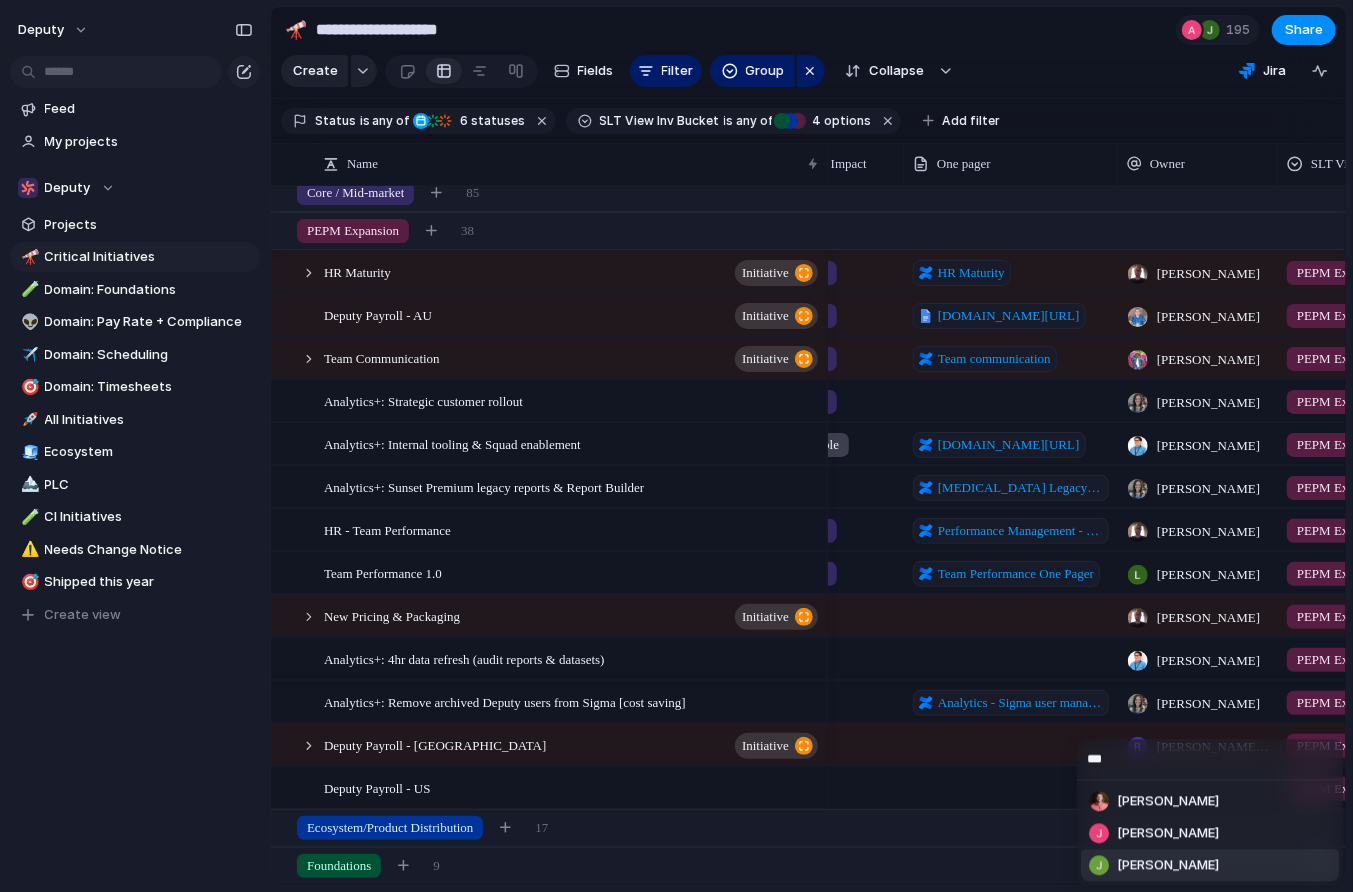 type on "***" 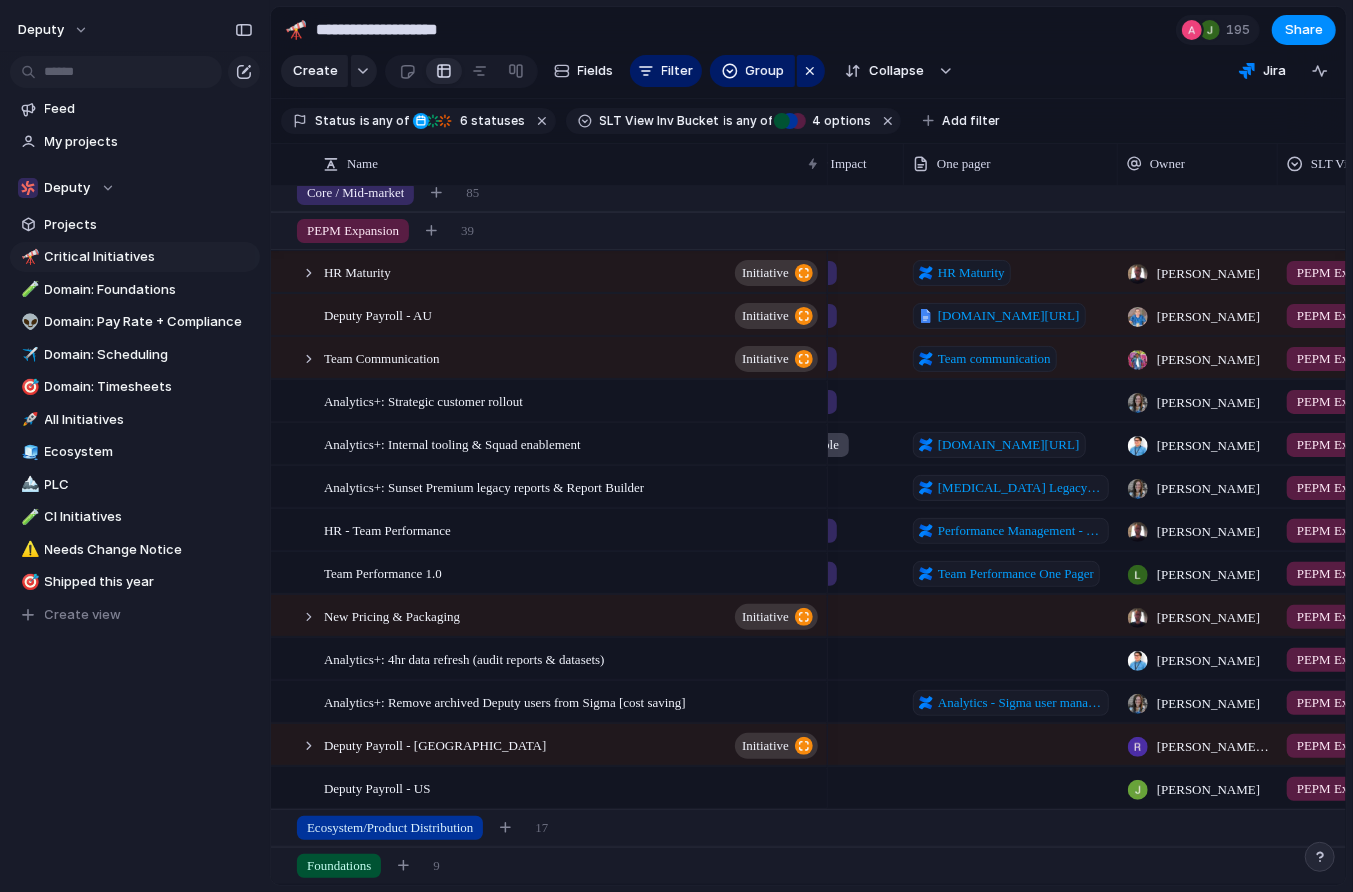 click at bounding box center (1011, 787) 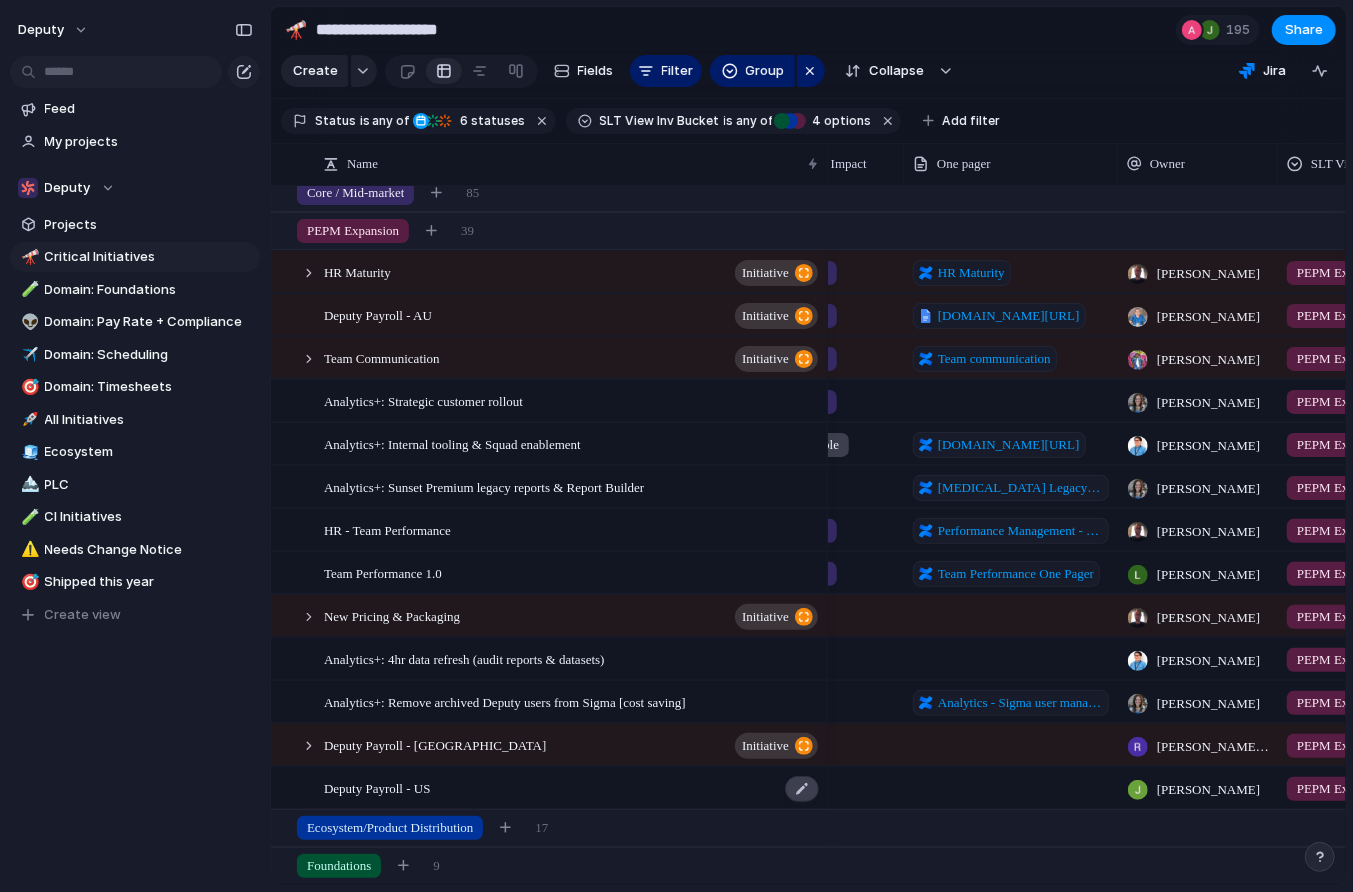 click at bounding box center (802, 789) 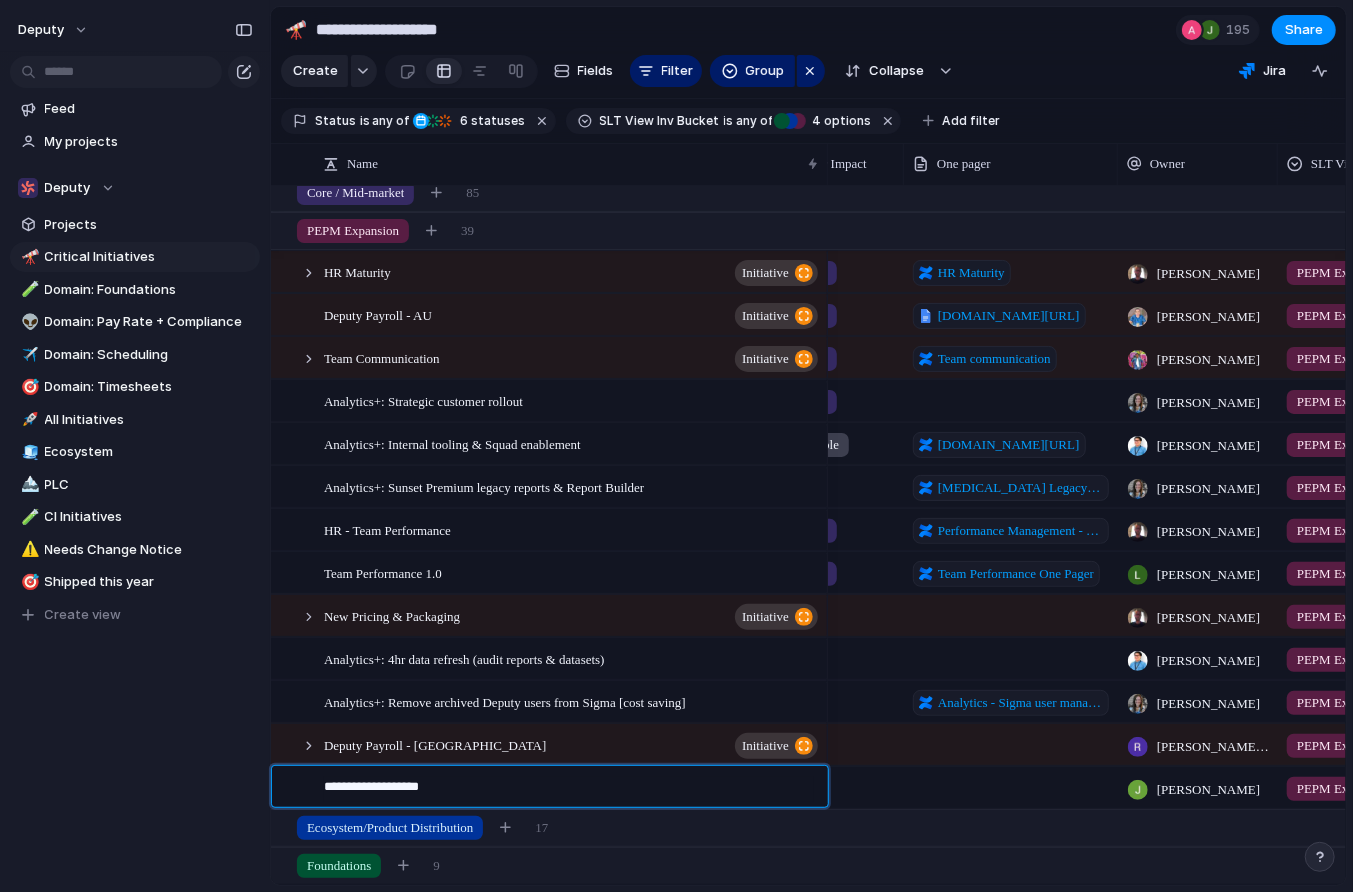 click on "**********" at bounding box center (569, 789) 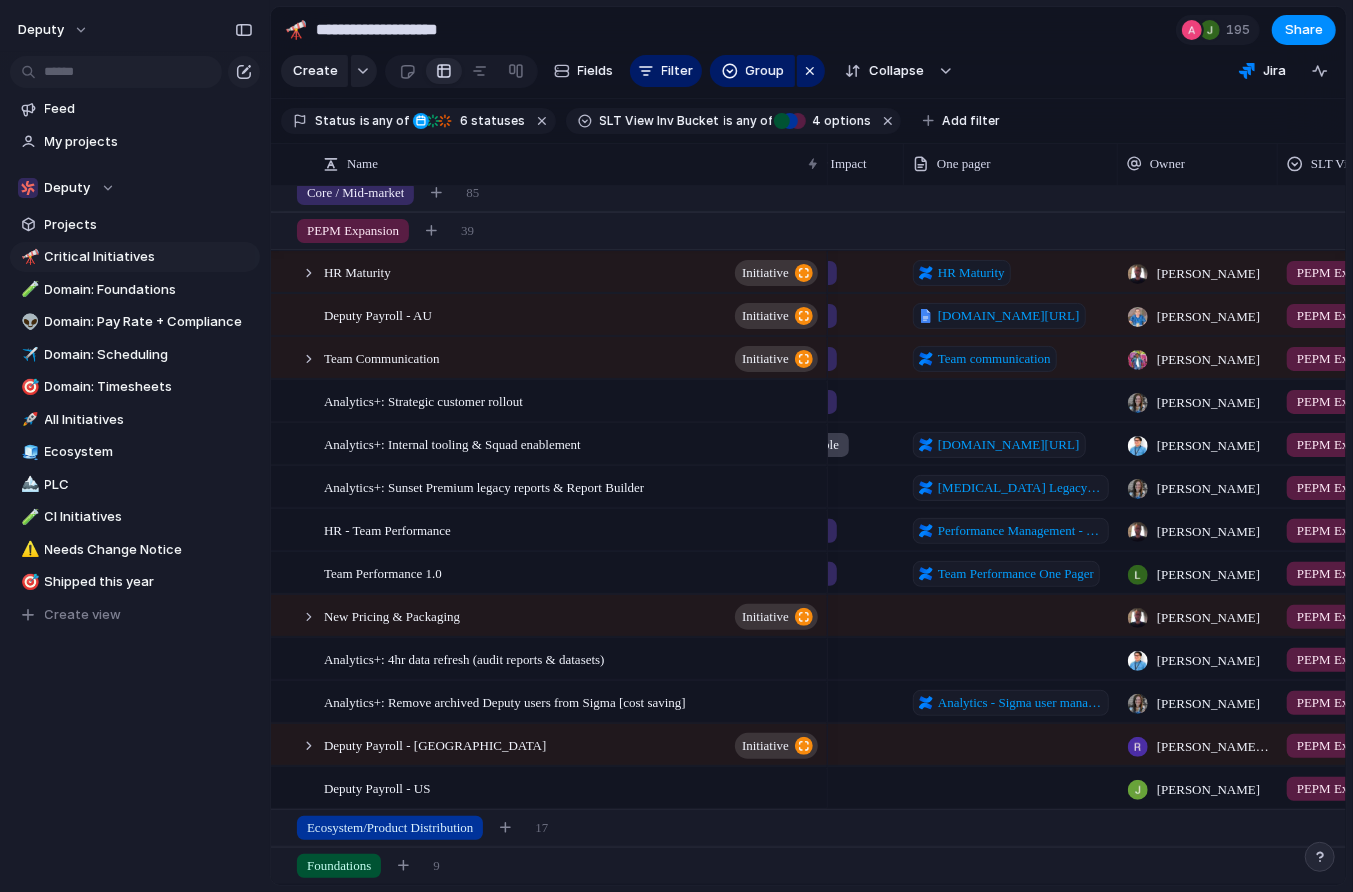 click at bounding box center [824, 784] 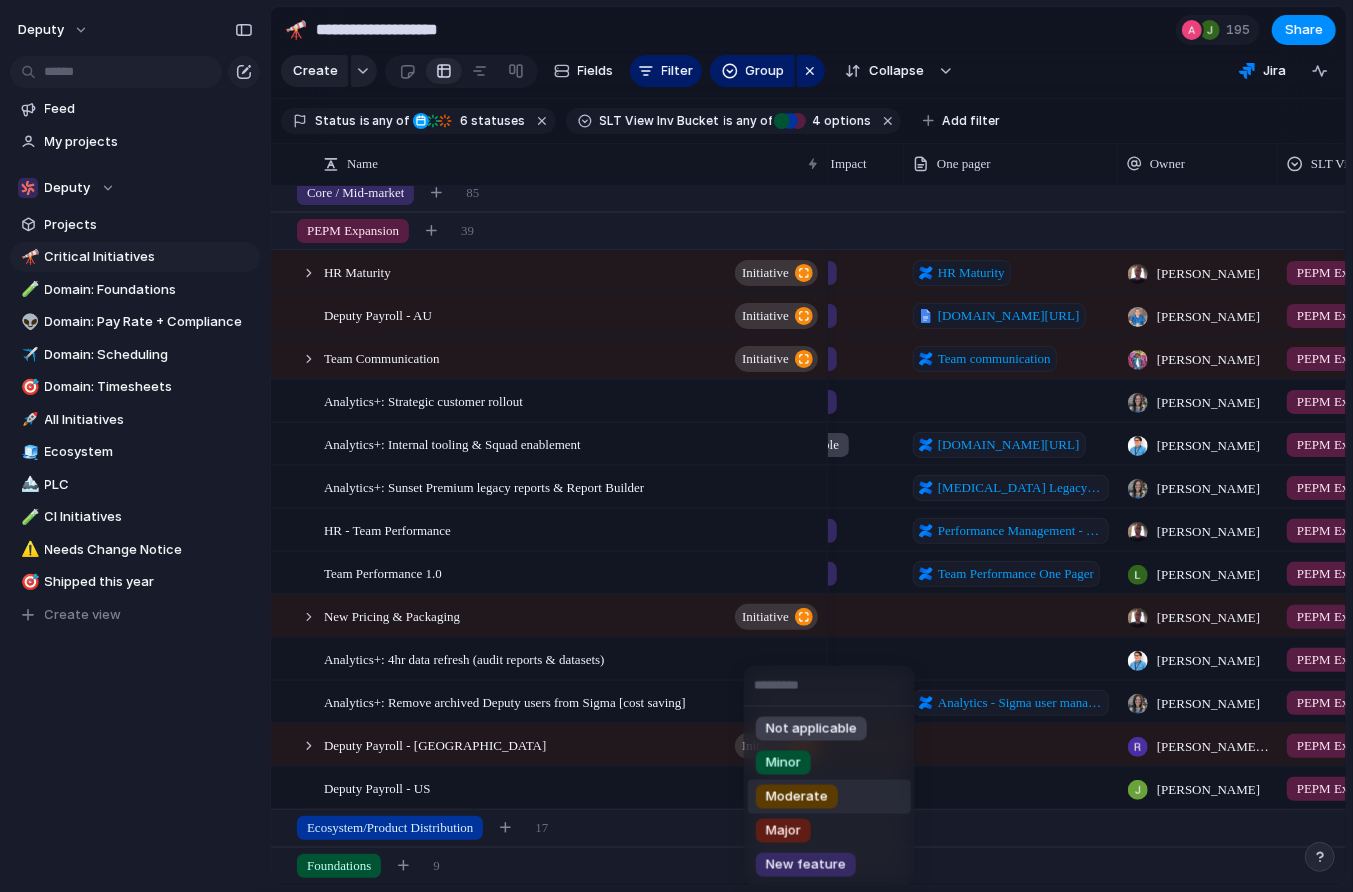click on "Not applicable   Minor   Moderate   Major   New feature" at bounding box center (676, 446) 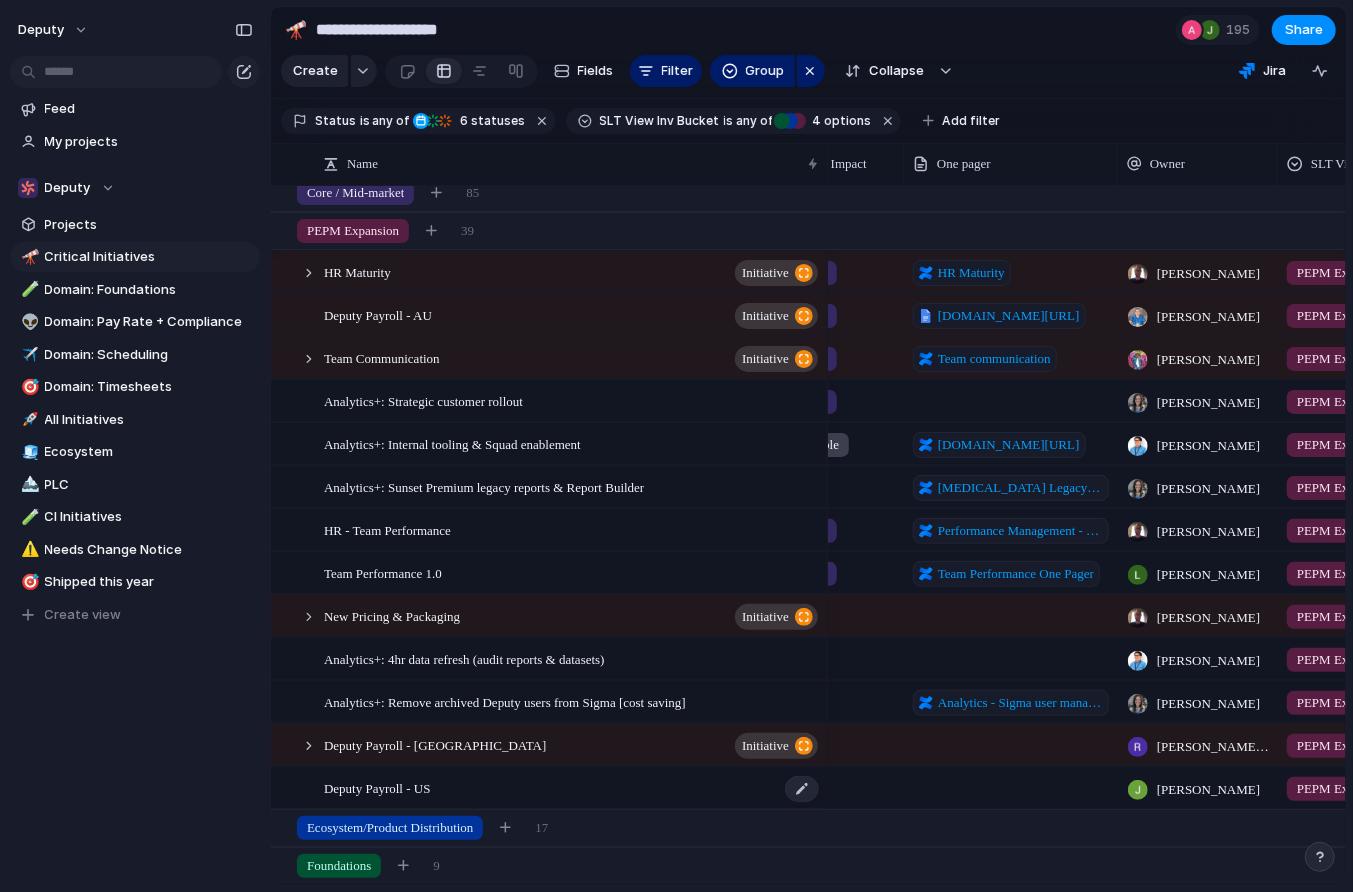 click on "Deputy Payroll - US" at bounding box center (572, 788) 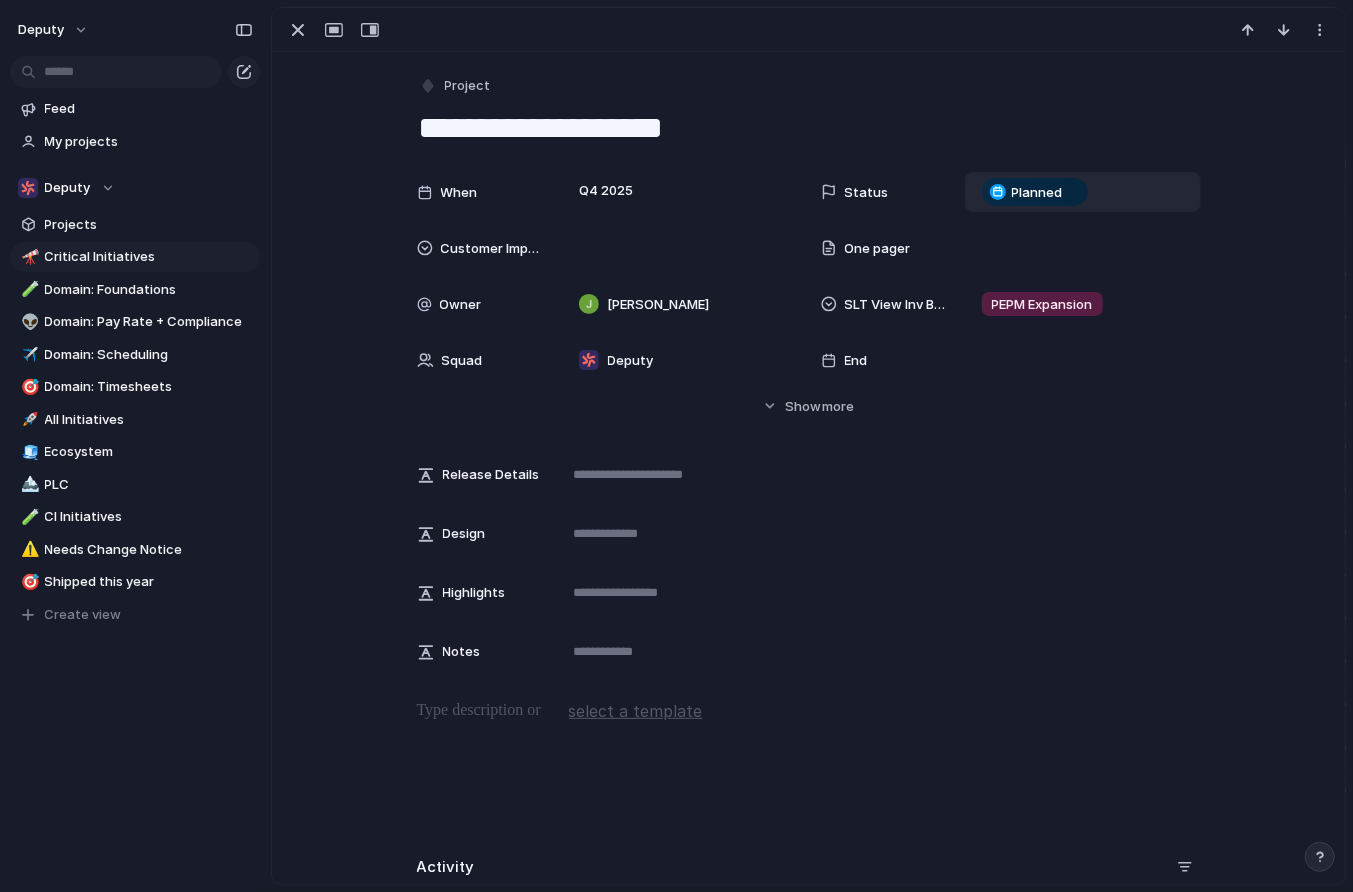 click on "Planned" at bounding box center (1037, 193) 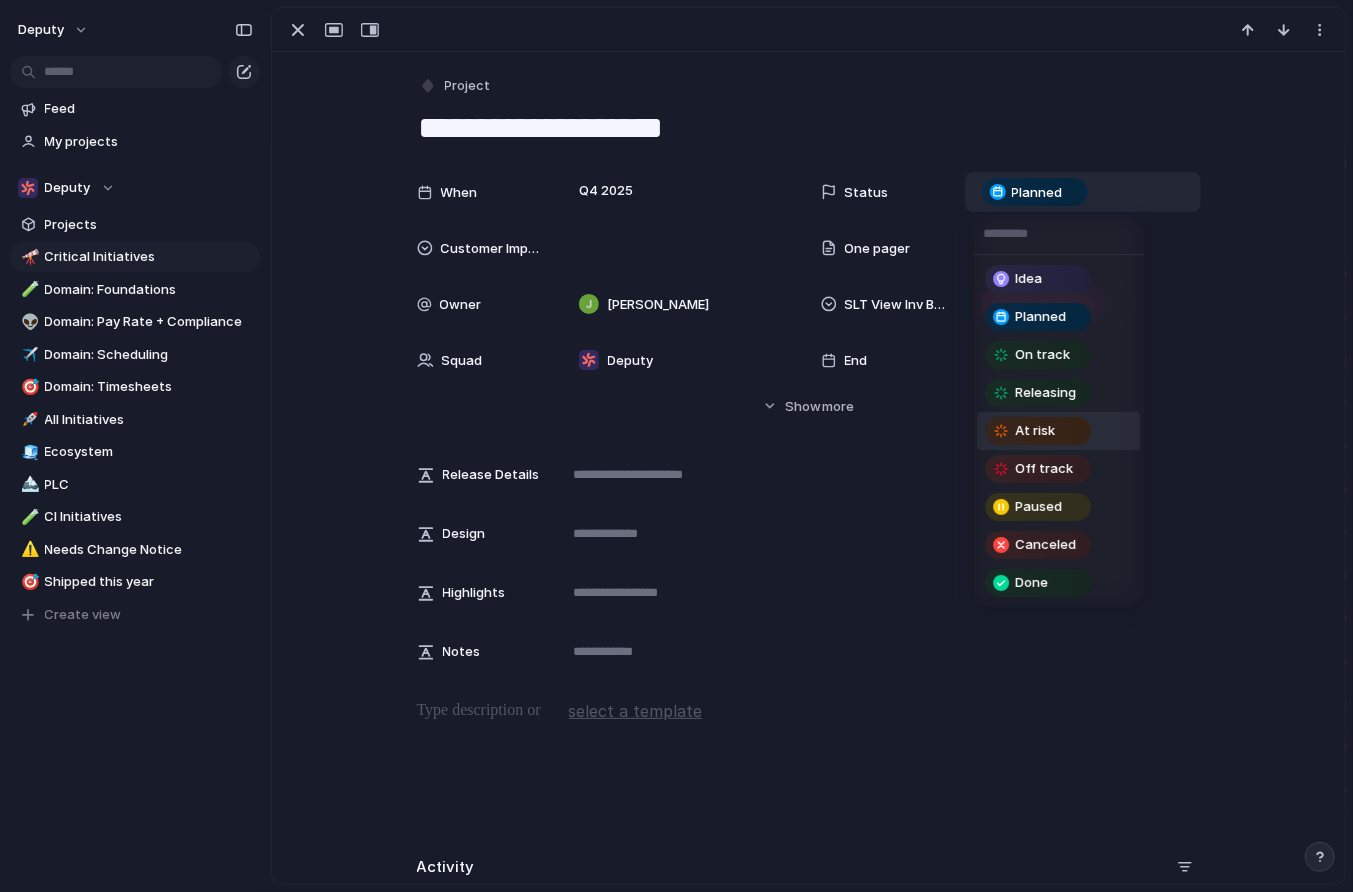 click on "Idea   Planned   On track   Releasing   At risk   Off track   Paused   Canceled   Done" at bounding box center (676, 446) 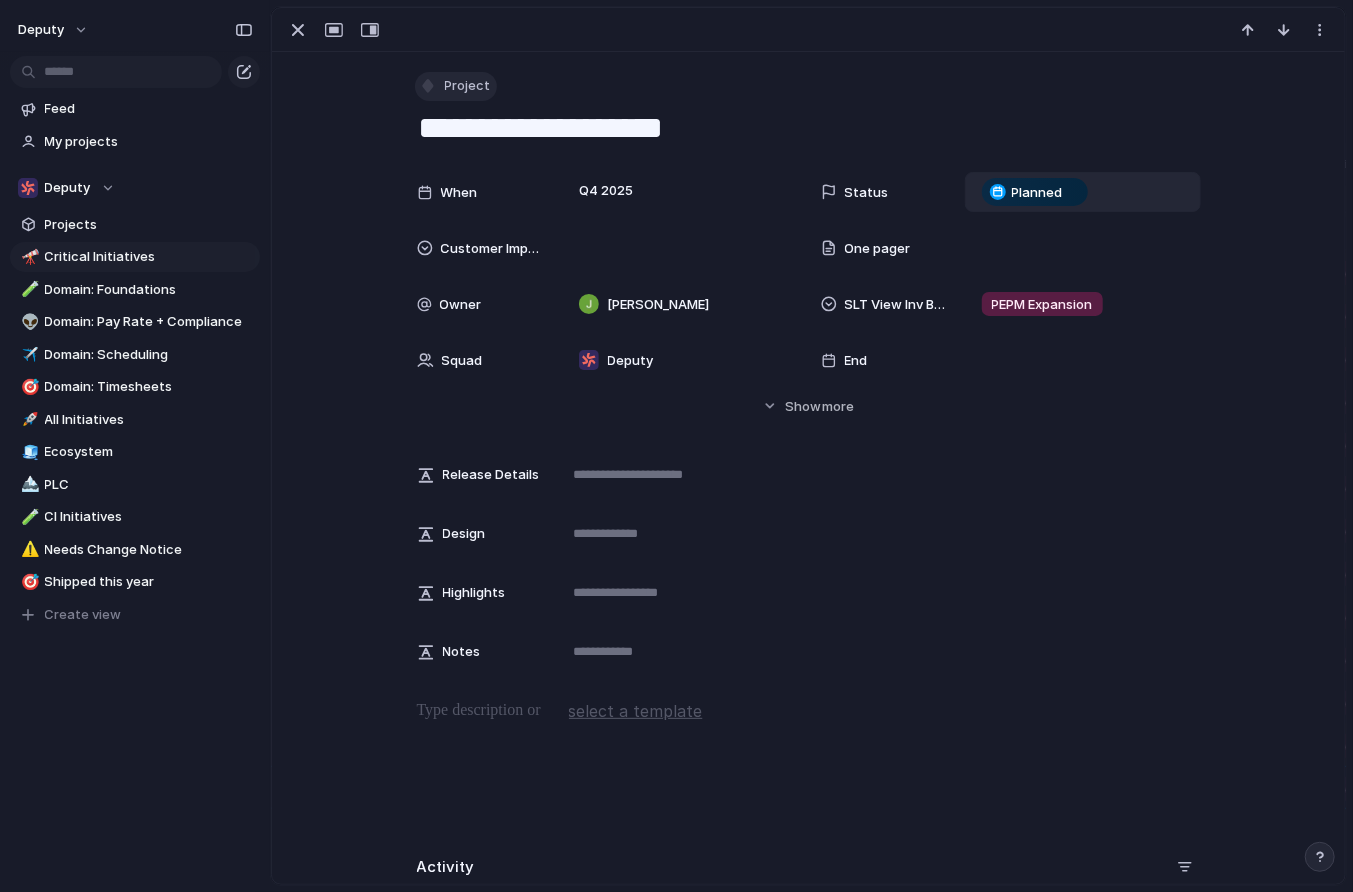 click on "Project" at bounding box center [468, 86] 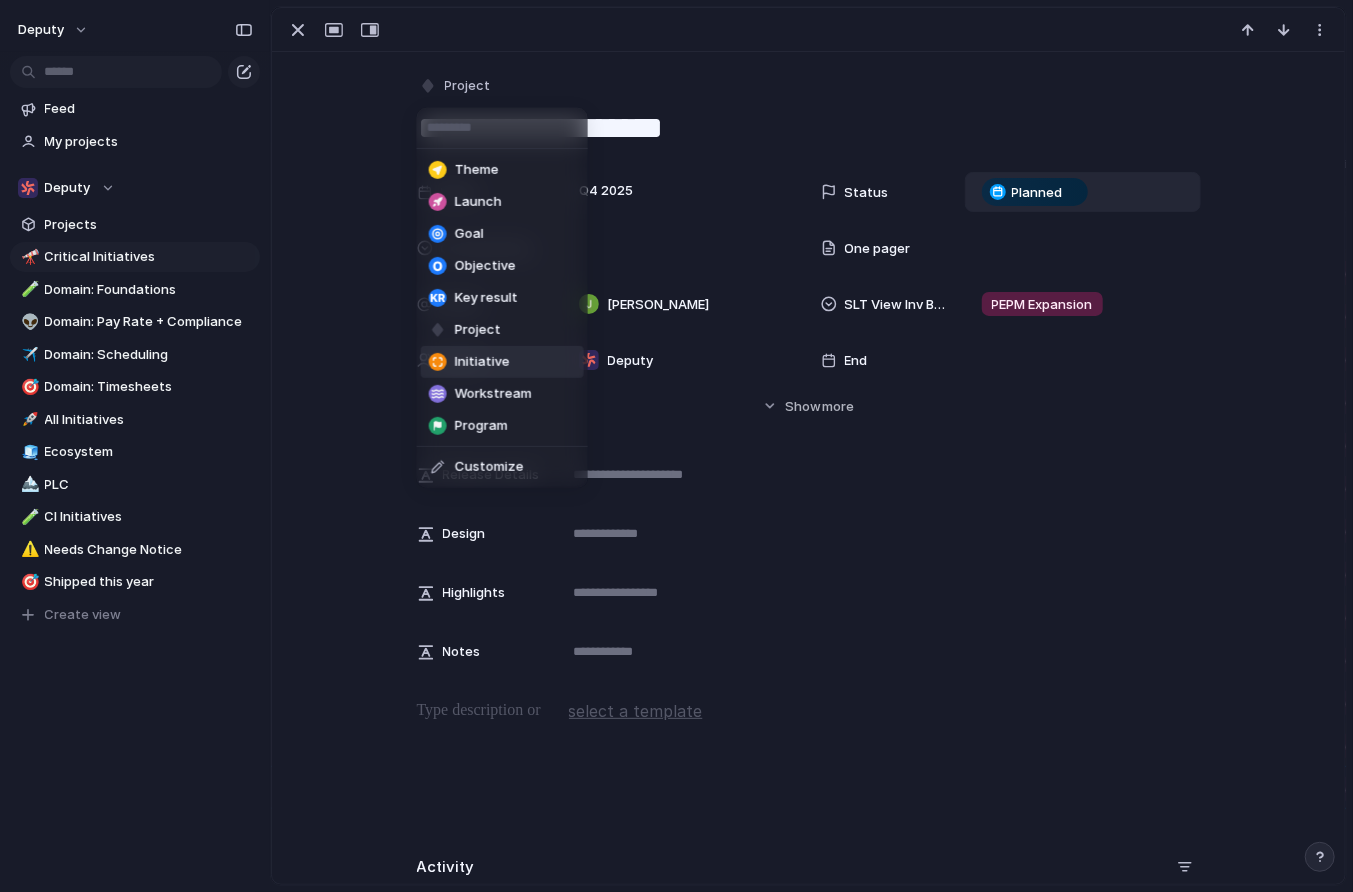 click on "Initiative" at bounding box center (502, 362) 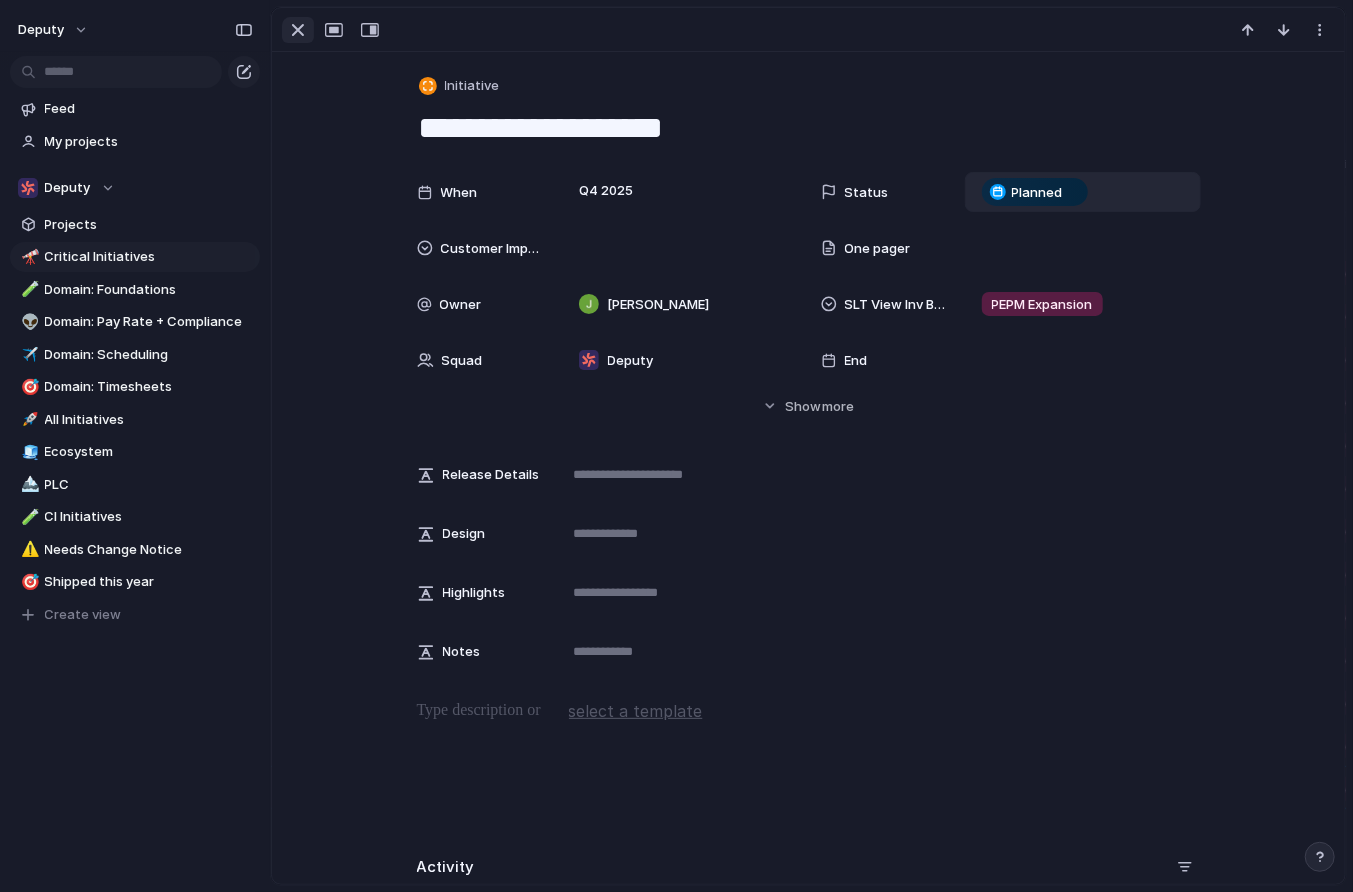 click at bounding box center (298, 30) 